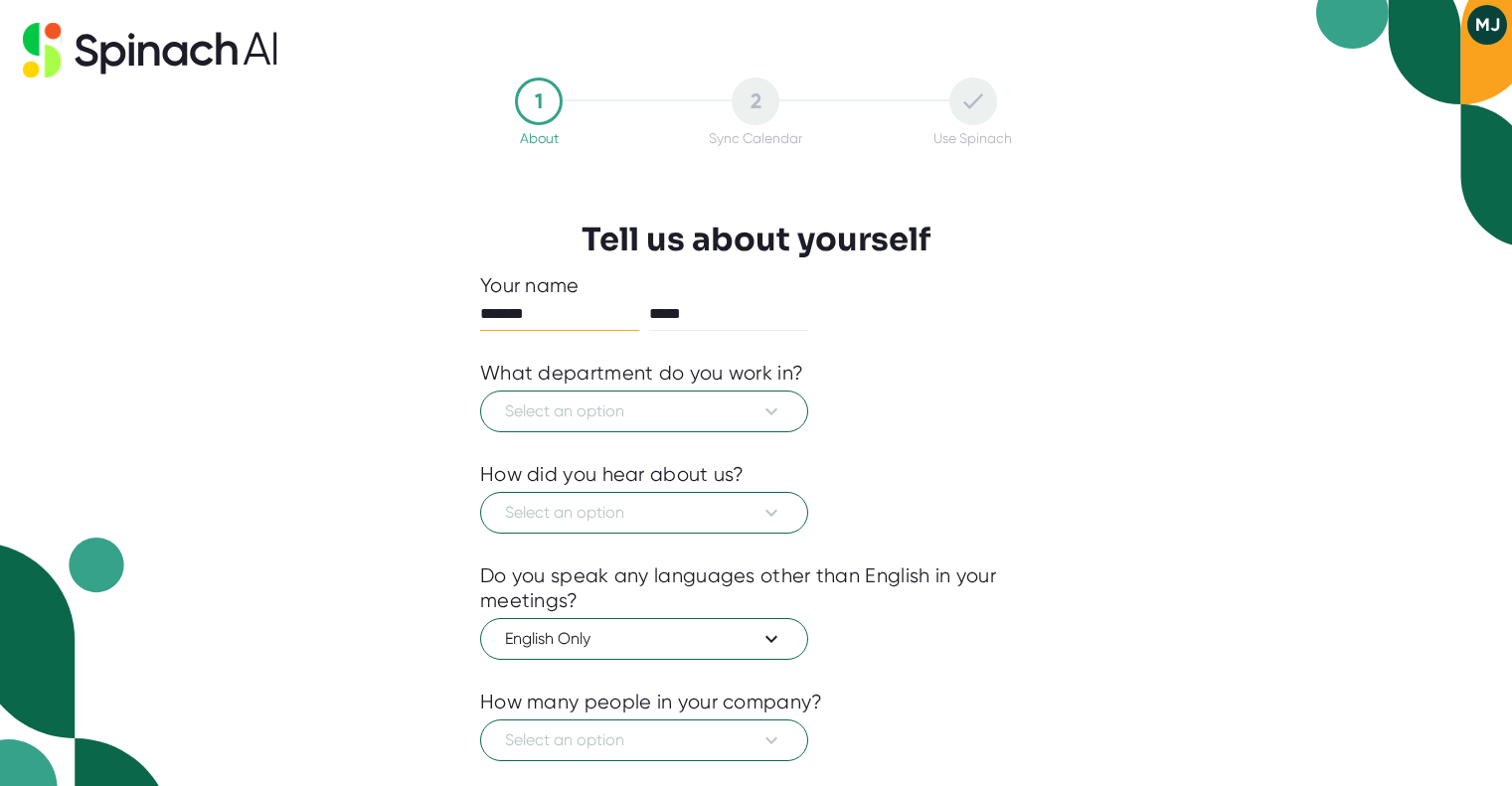 scroll, scrollTop: 0, scrollLeft: 0, axis: both 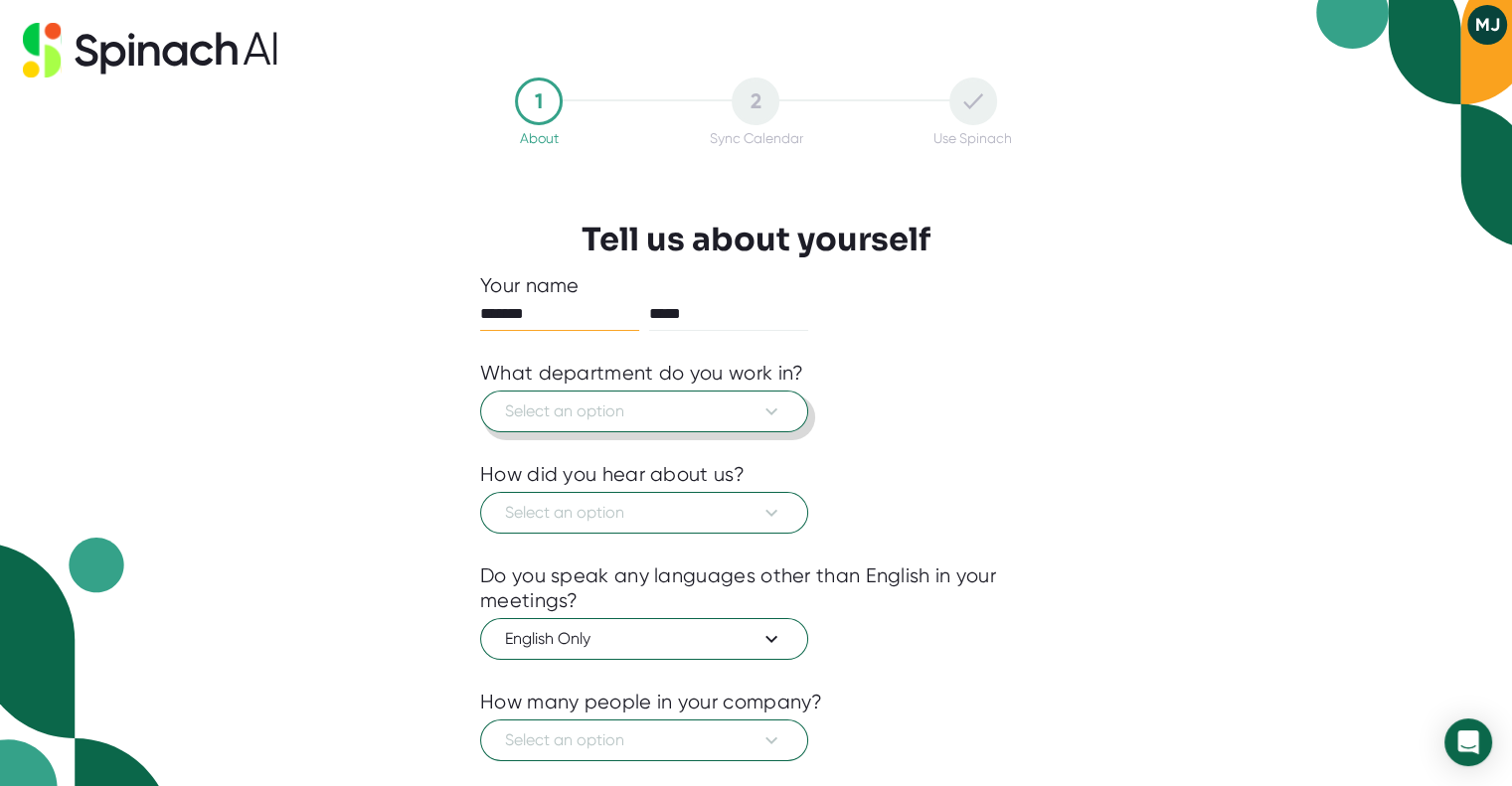 click on "Select an option" at bounding box center (644, 411) 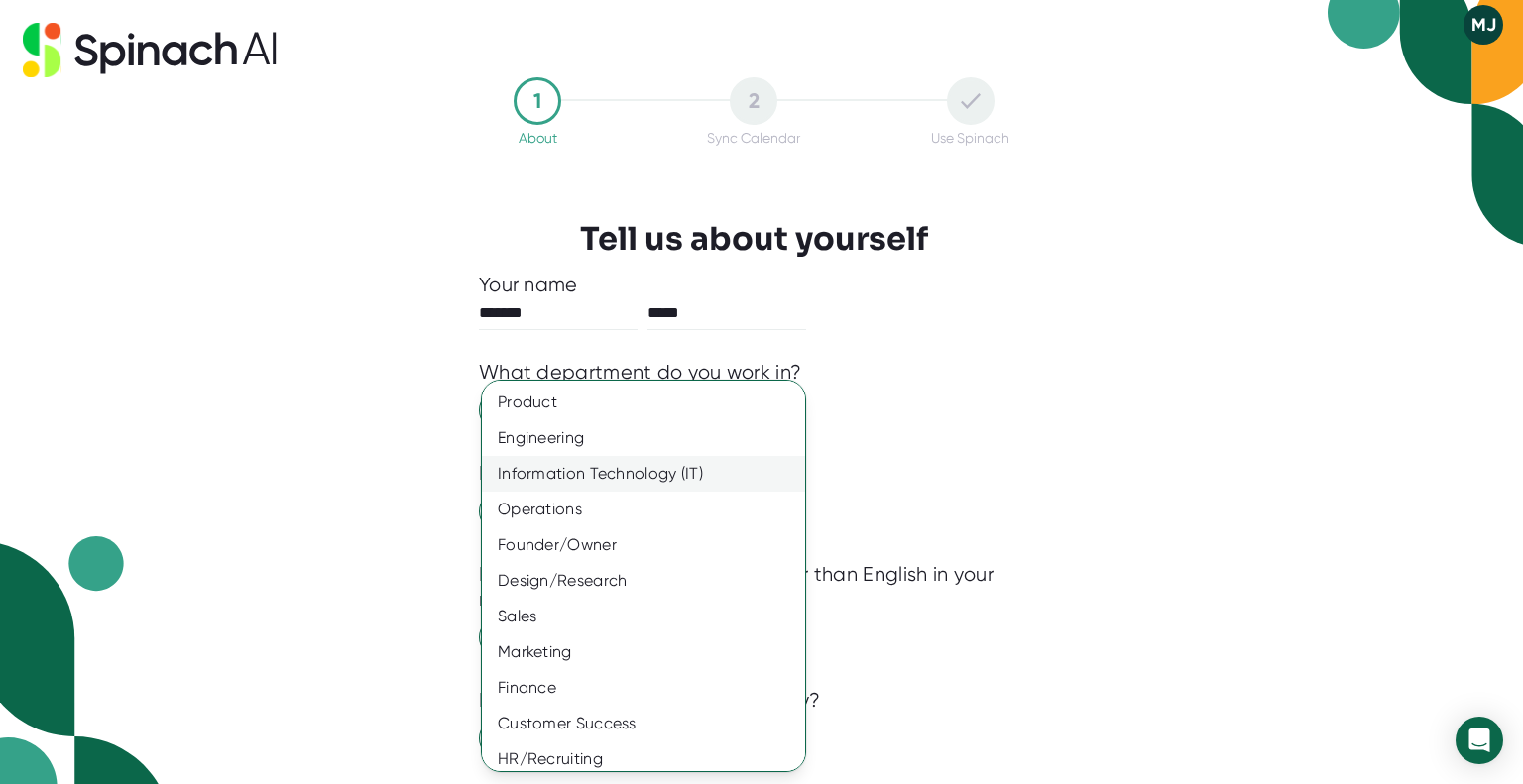 click on "Information Technology (IT)" at bounding box center [650, 474] 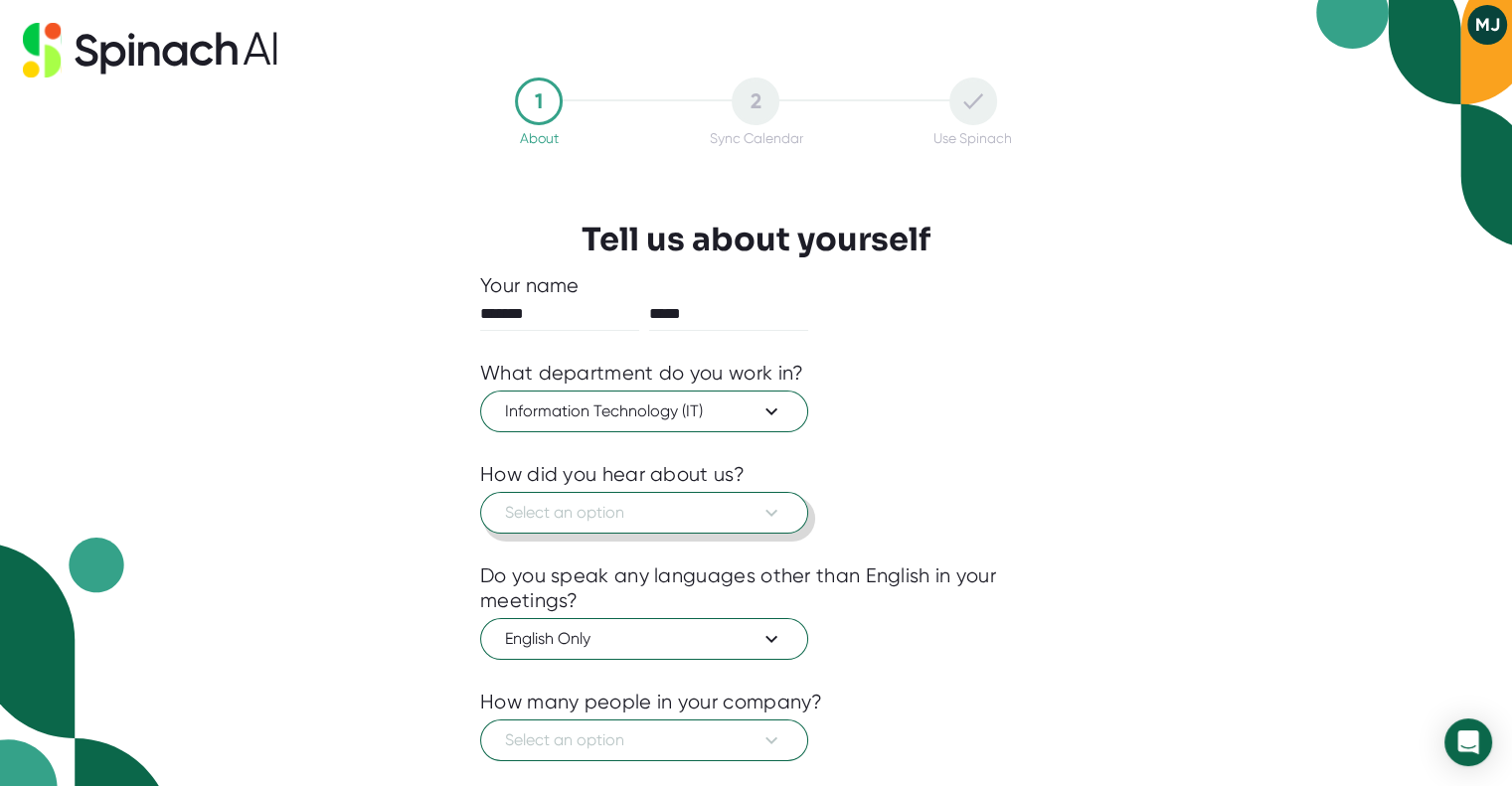 click on "Select an option" at bounding box center (644, 513) 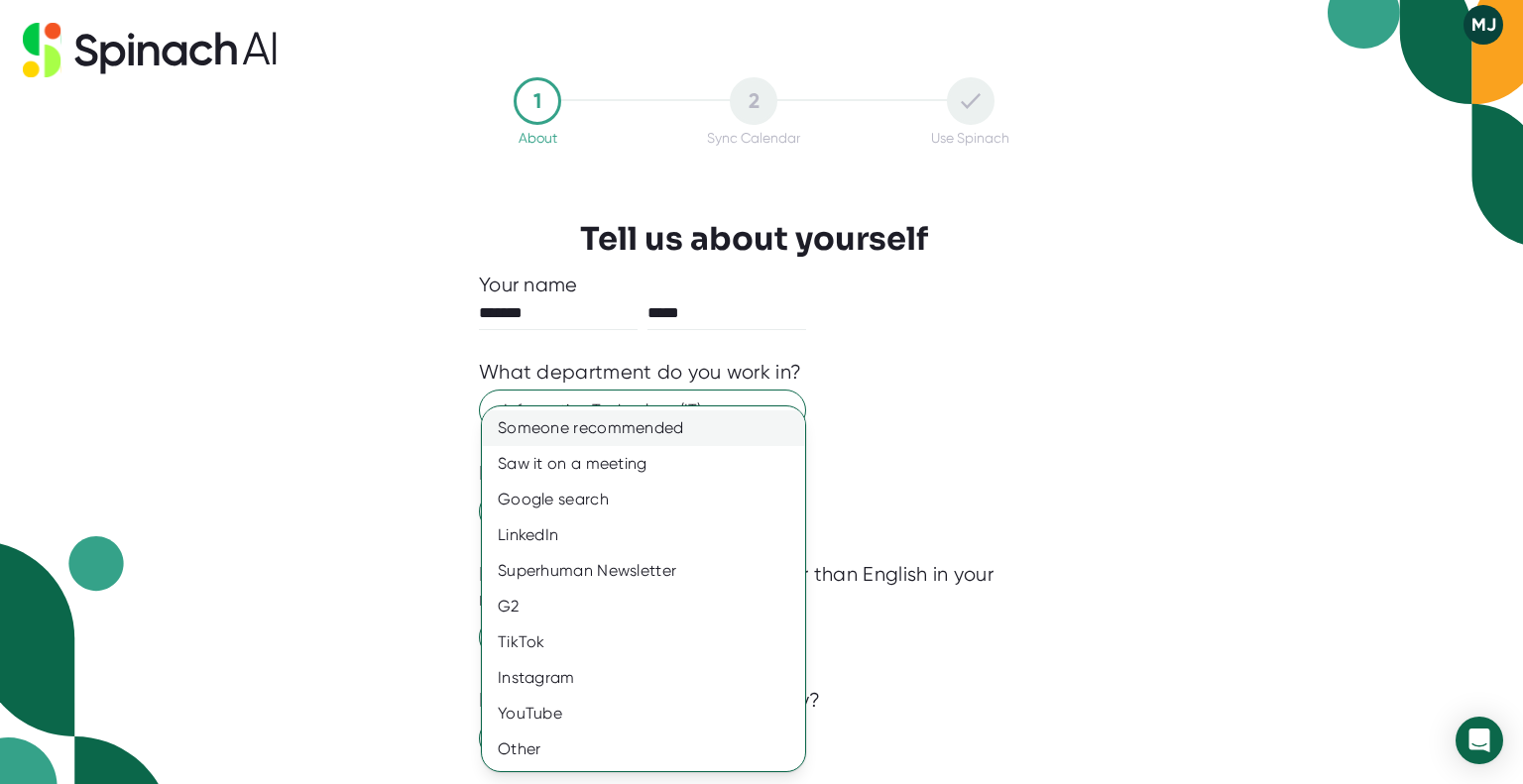 click on "Someone recommended" at bounding box center [644, 428] 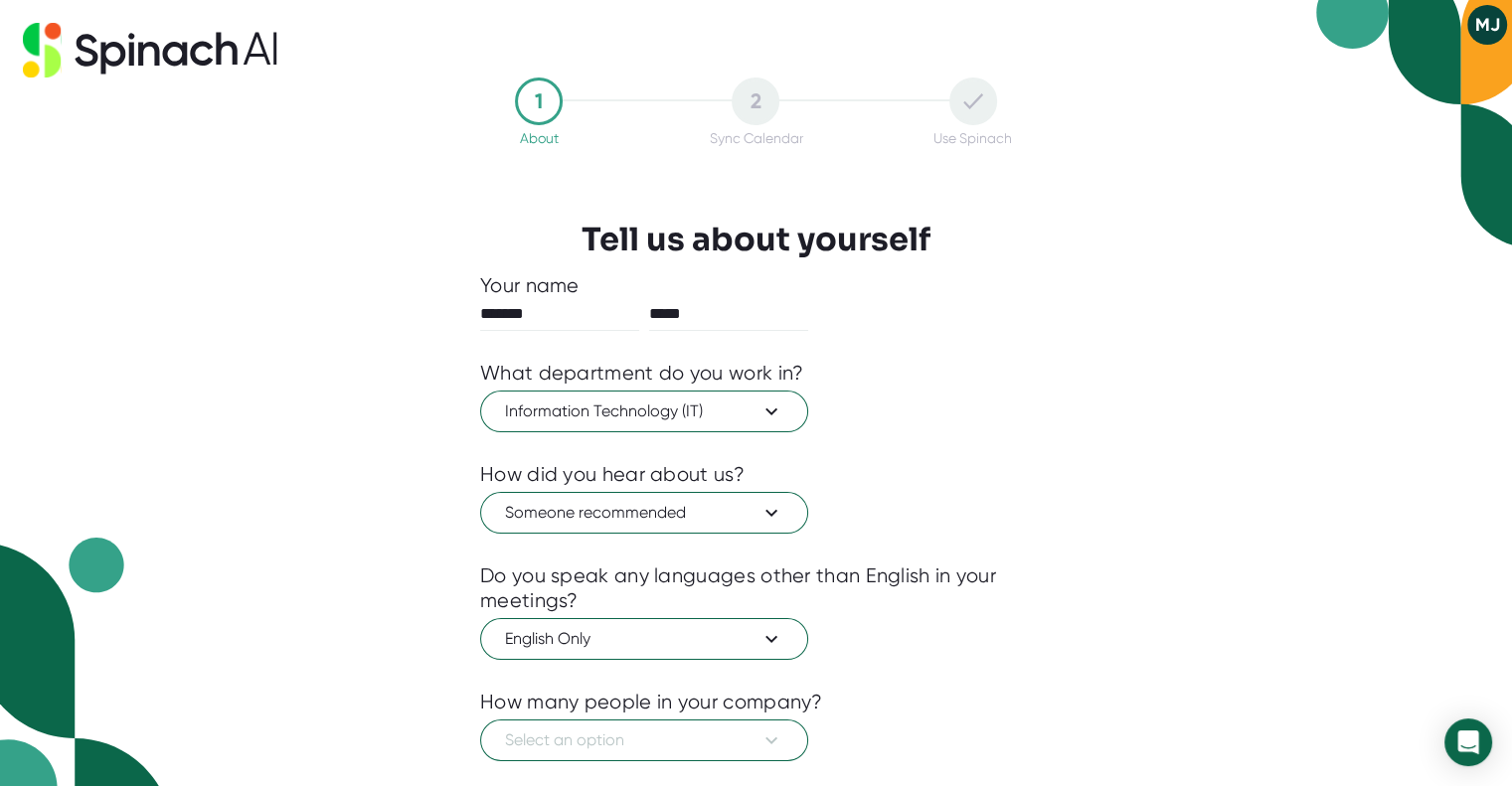 click on "1 About 2 Sync Calendar Use Spinach Tell us about yourself Your name ******* ***** What department do you work in? Information Technology (IT) How did you hear about us? Someone recommended Do you speak any languages other than English in your meetings? English Only How many people in your company? Select an option I agree to the Spinach  Terms of Service  and  Privacy Policy Next" at bounding box center [756, 489] 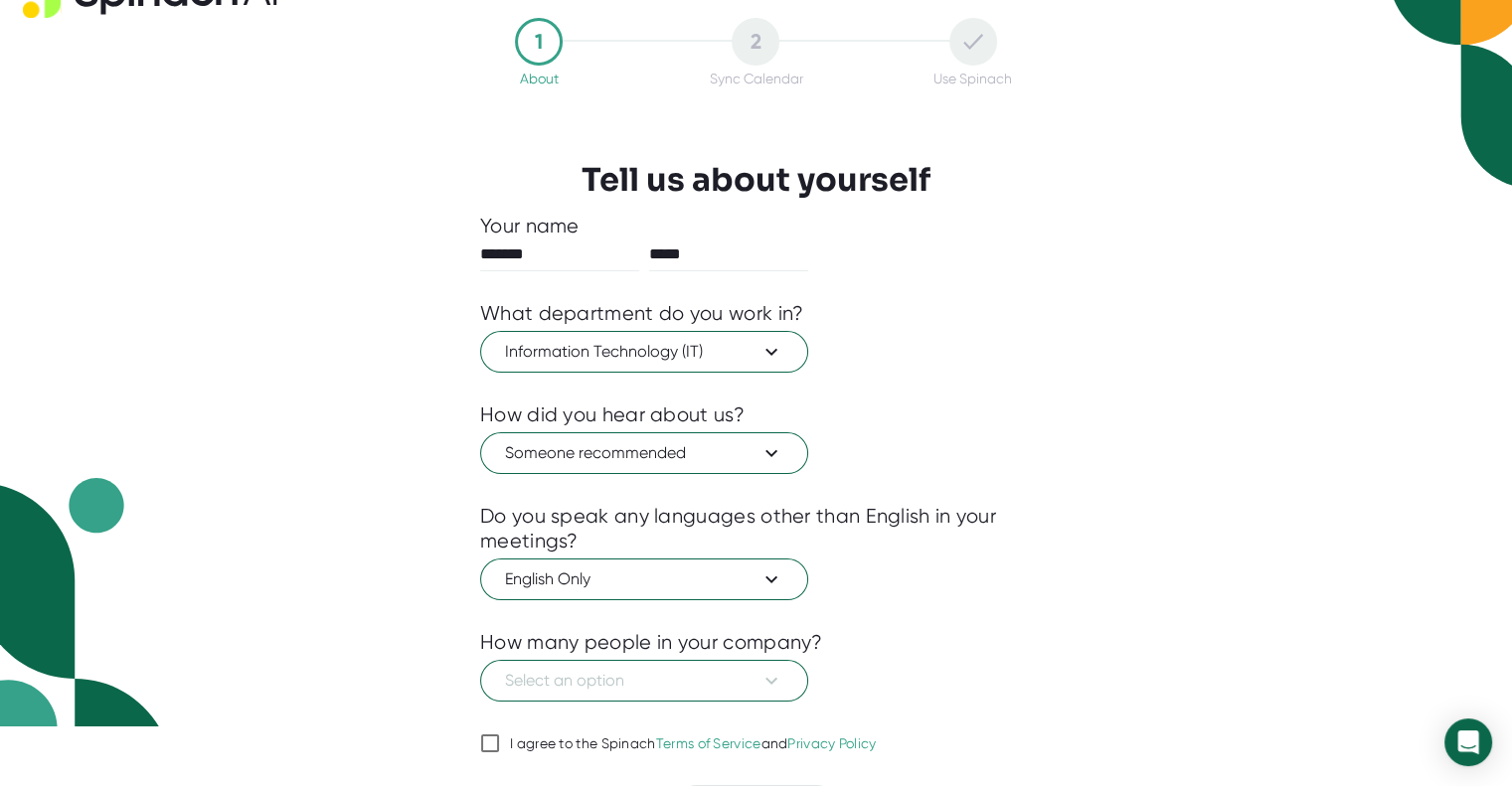 scroll, scrollTop: 68, scrollLeft: 0, axis: vertical 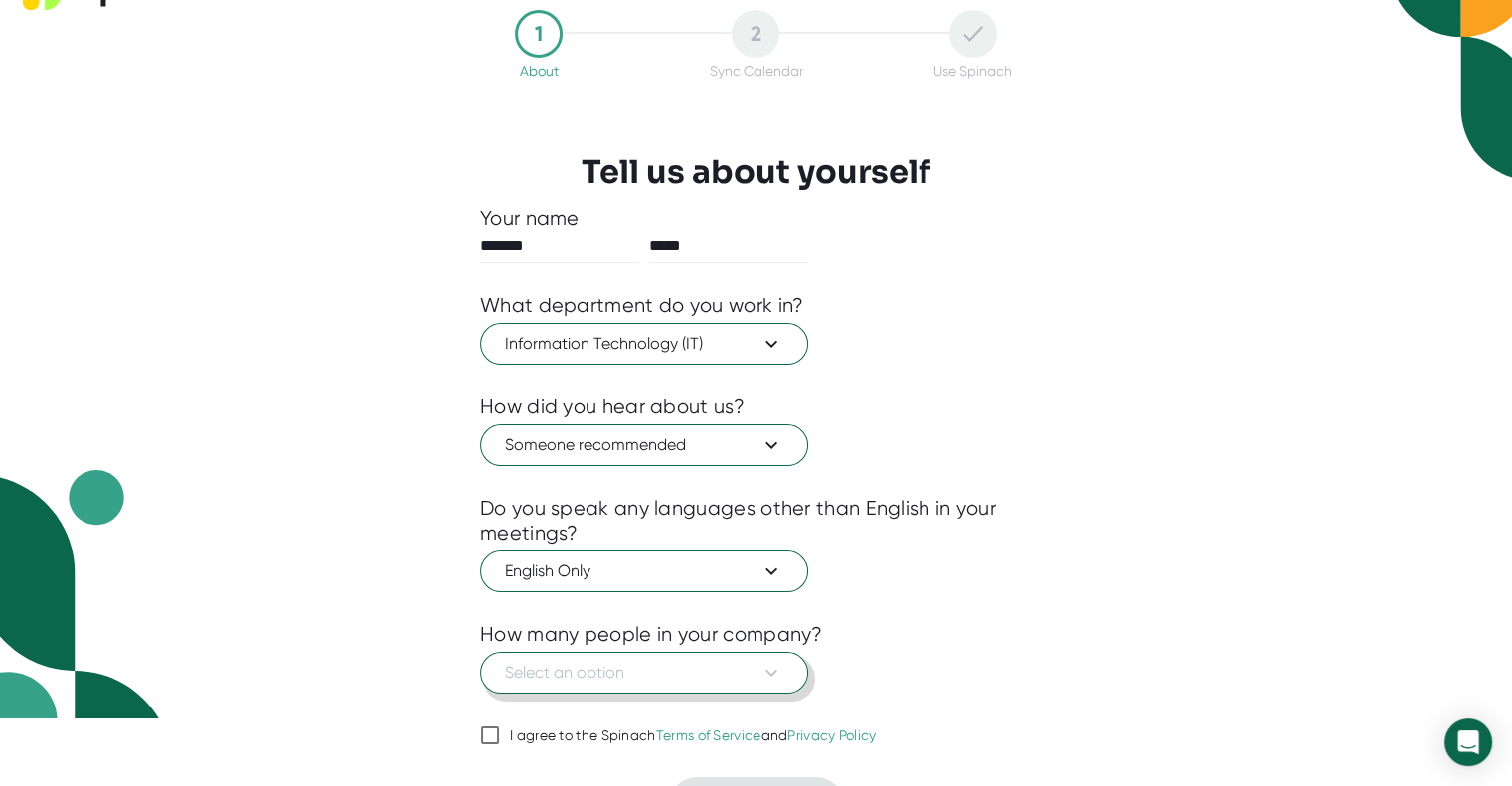click on "Select an option" at bounding box center [644, 673] 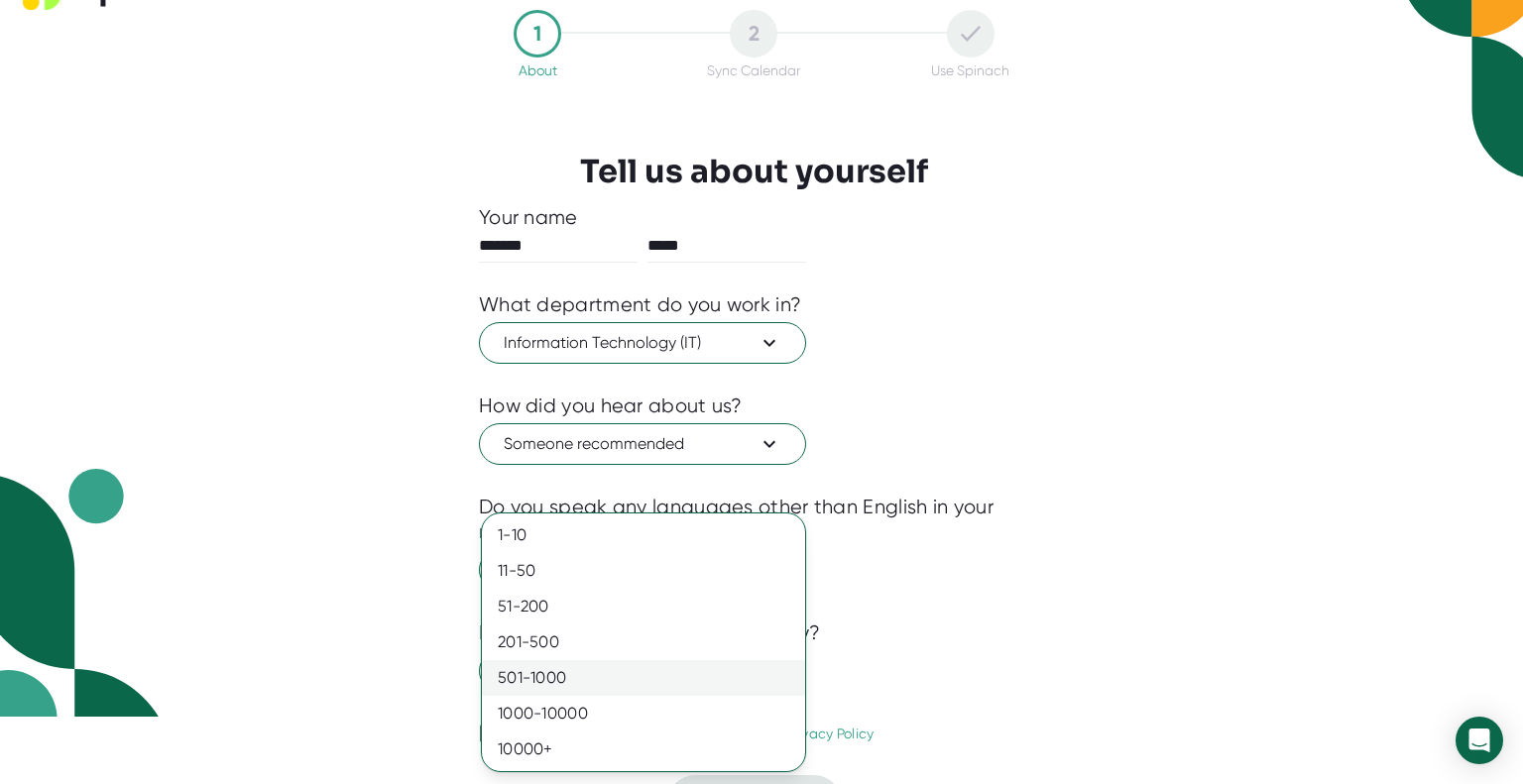 click on "501-1000" at bounding box center [644, 678] 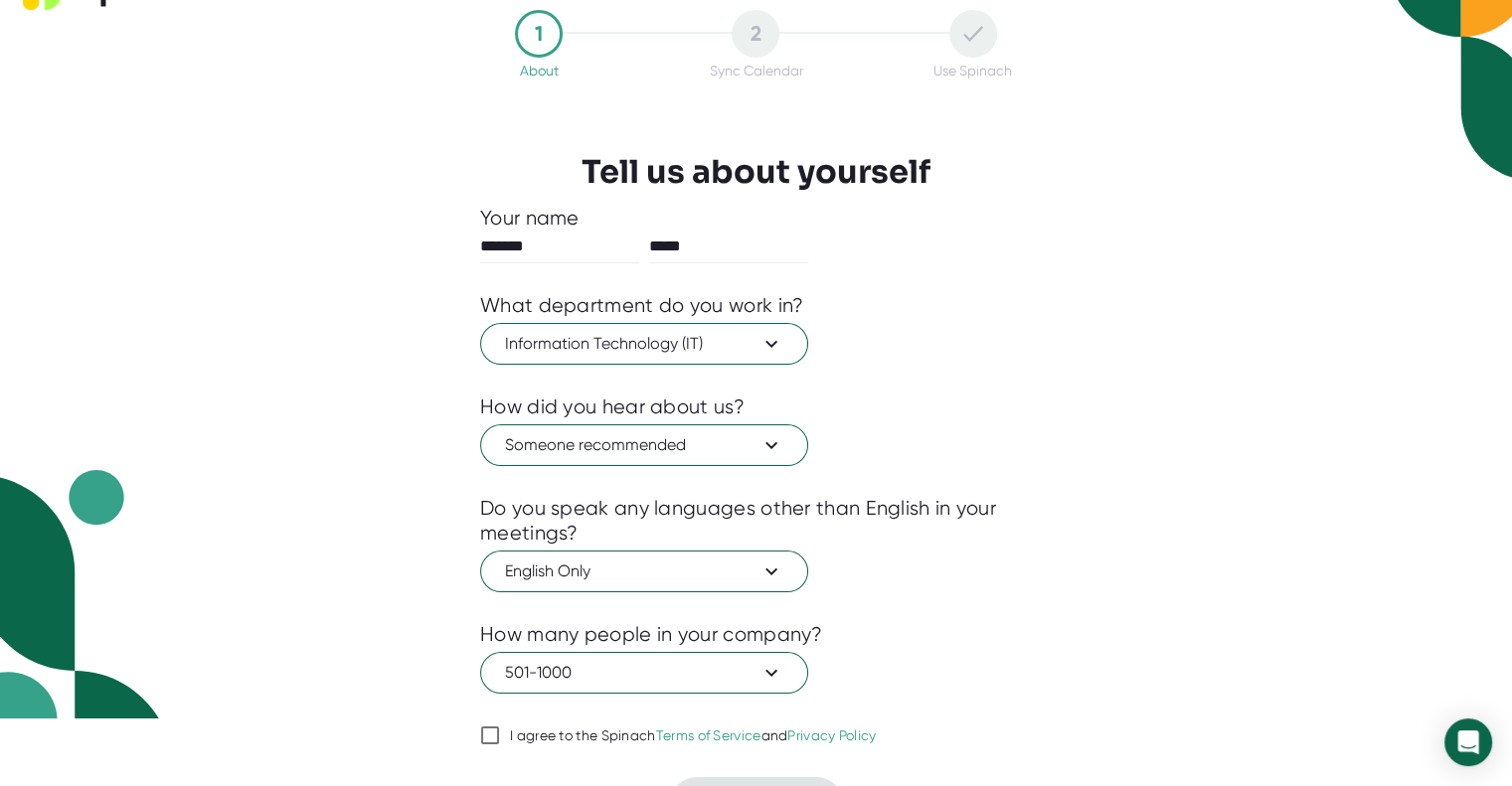 click on "501-1000" at bounding box center (756, 670) 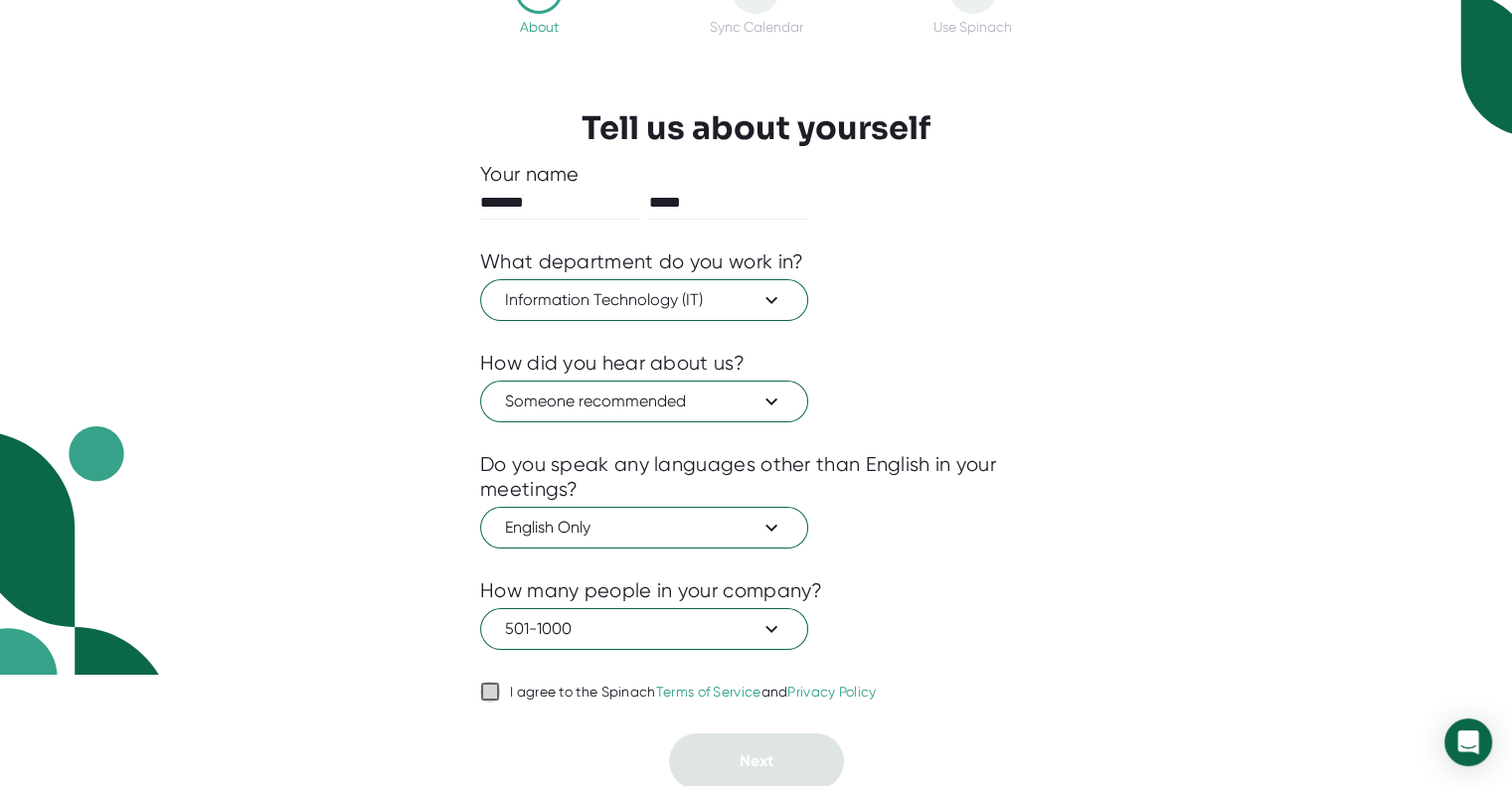 click on "I agree to the Spinach  Terms of Service  and  Privacy Policy" at bounding box center [490, 692] 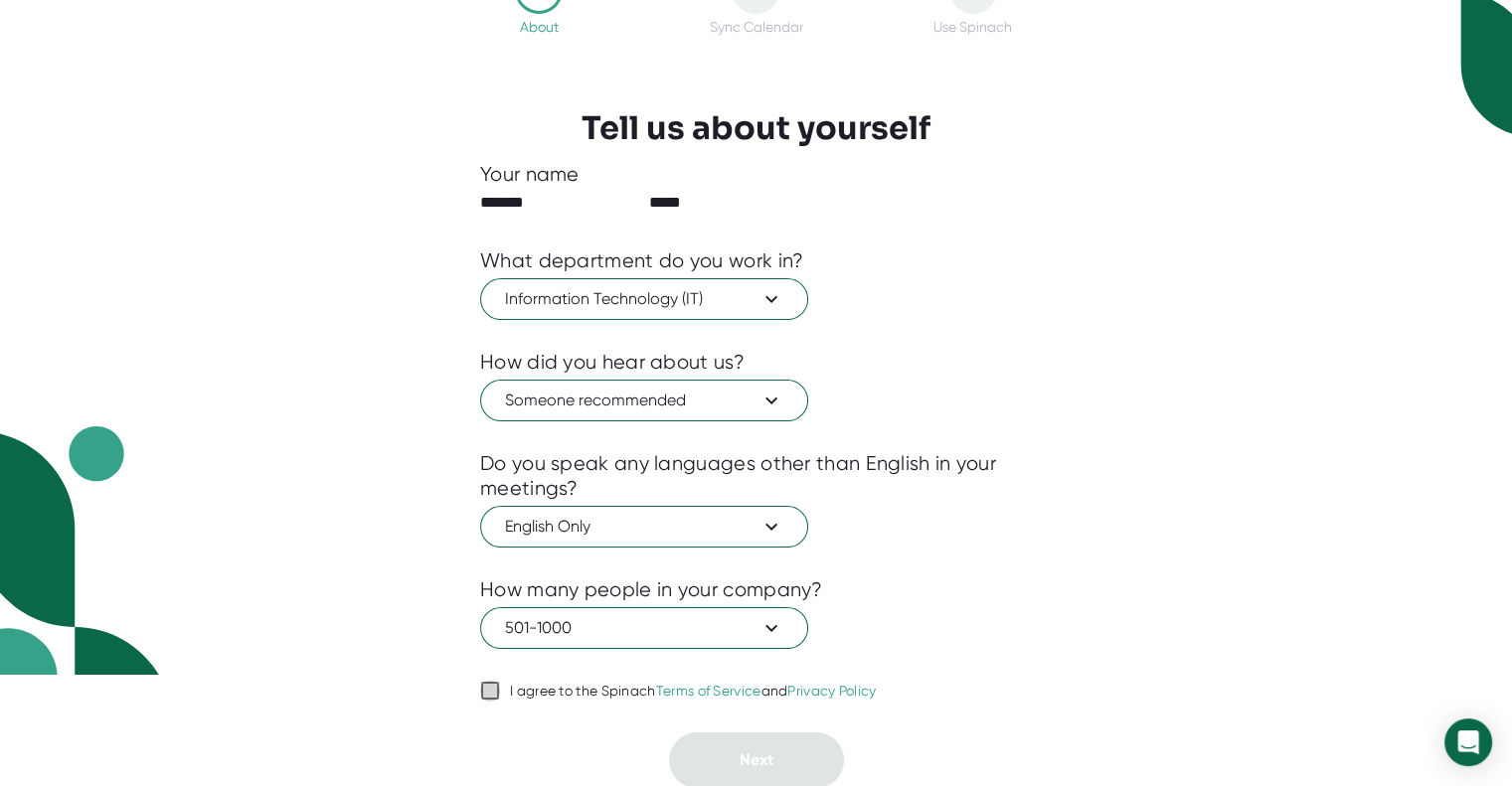 checkbox on "true" 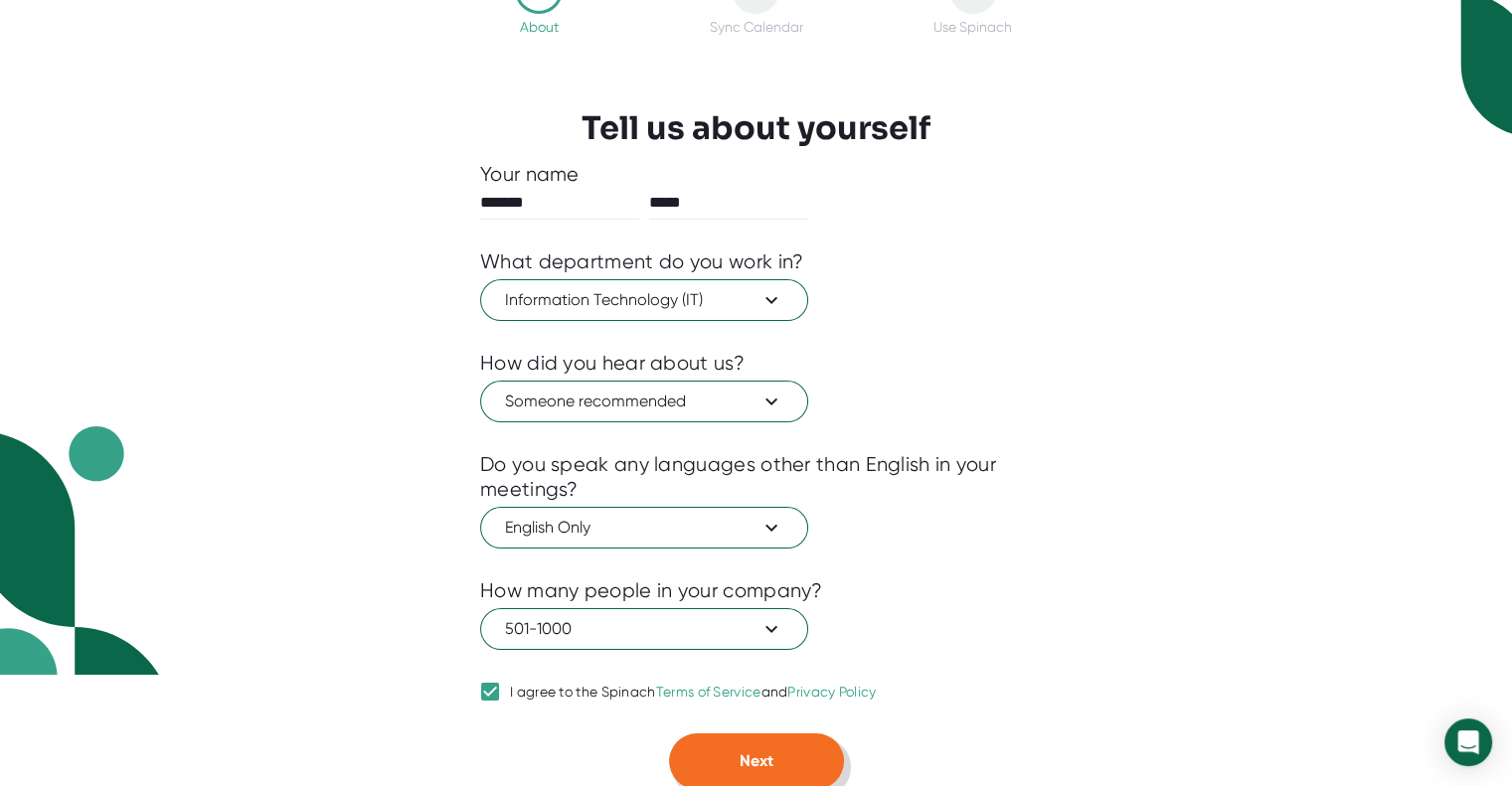 click on "Next" at bounding box center (756, 760) 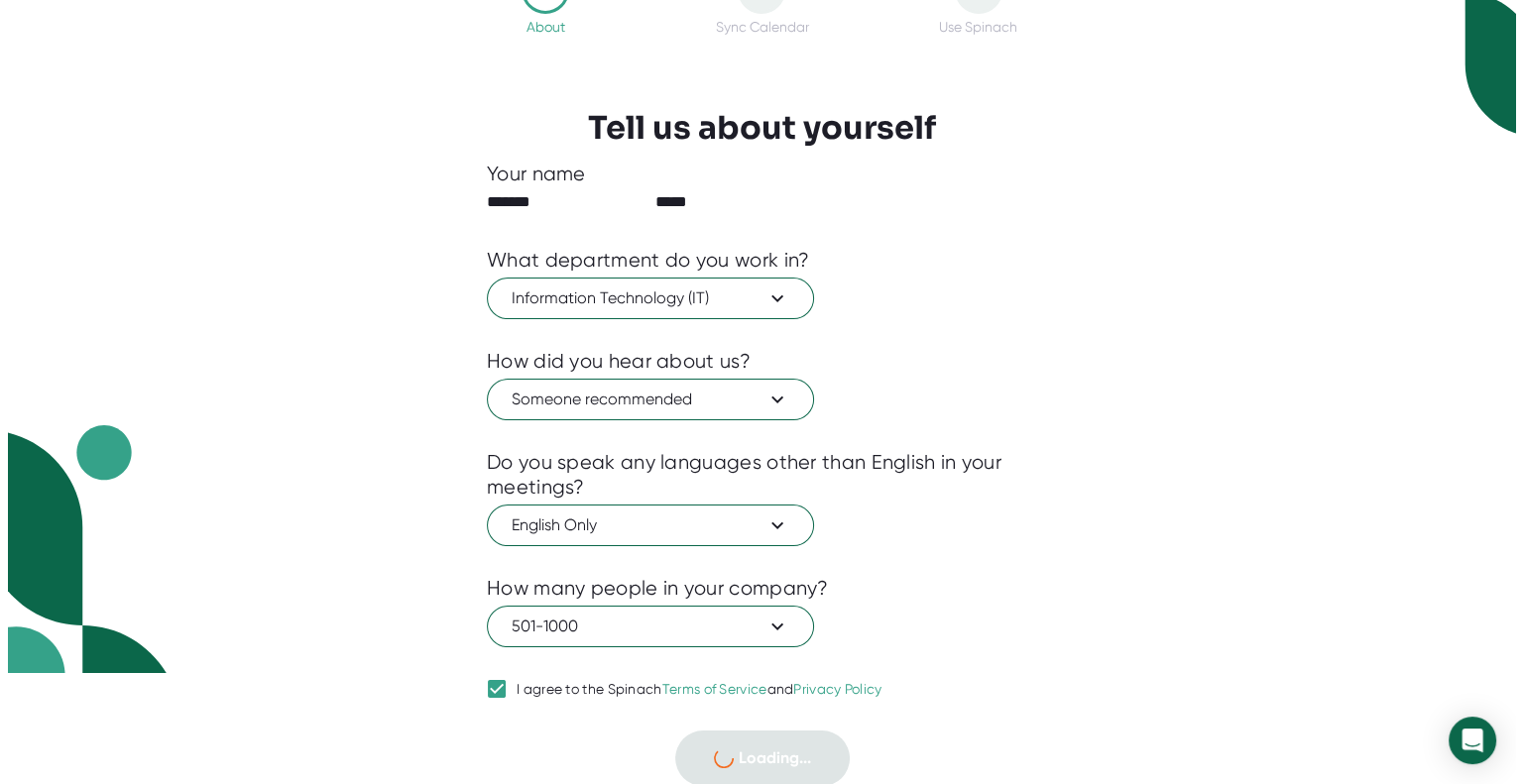 scroll, scrollTop: 0, scrollLeft: 0, axis: both 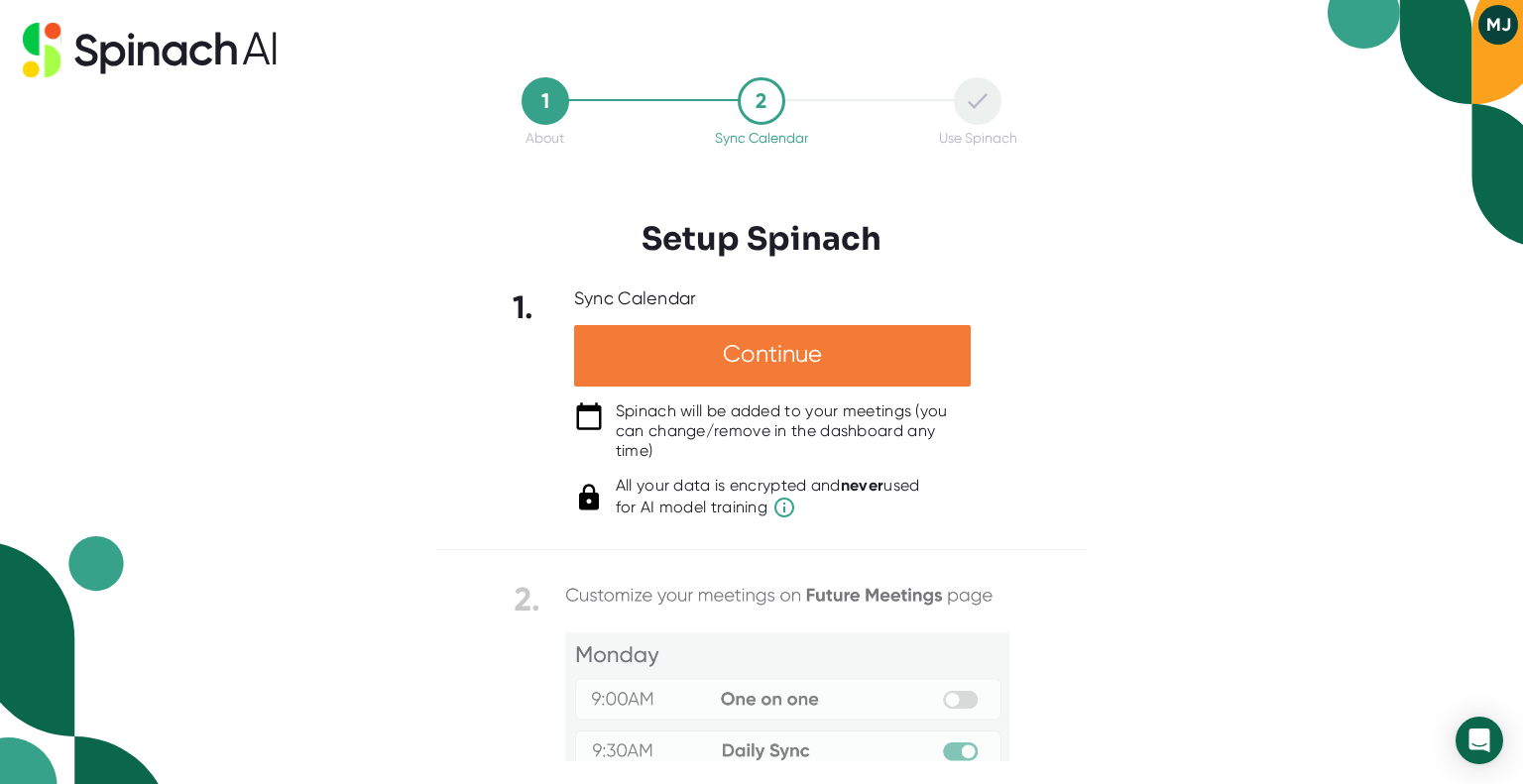 click on "Continue" at bounding box center (772, 356) 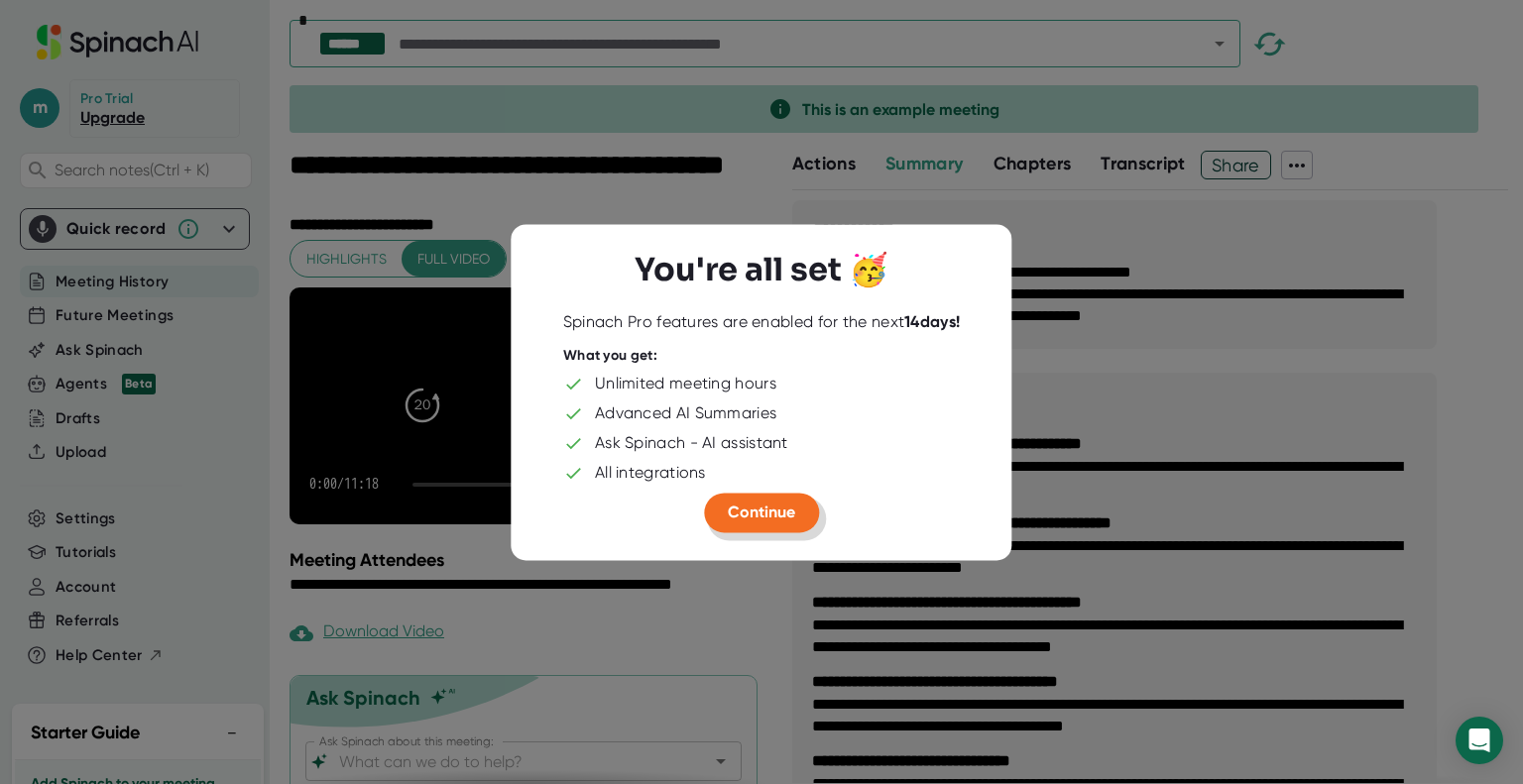 click on "Continue" at bounding box center (762, 511) 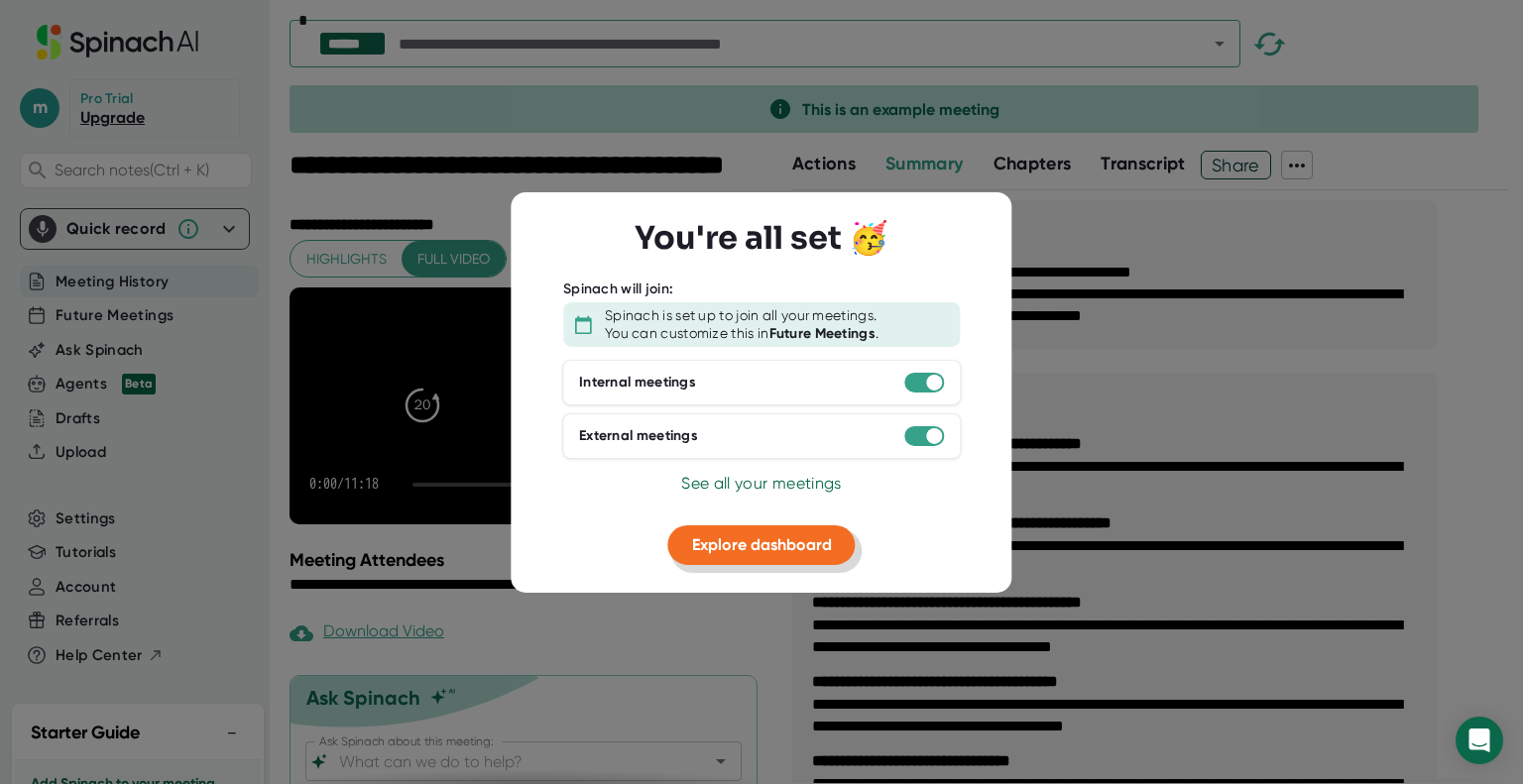 click on "Explore dashboard" at bounding box center [762, 544] 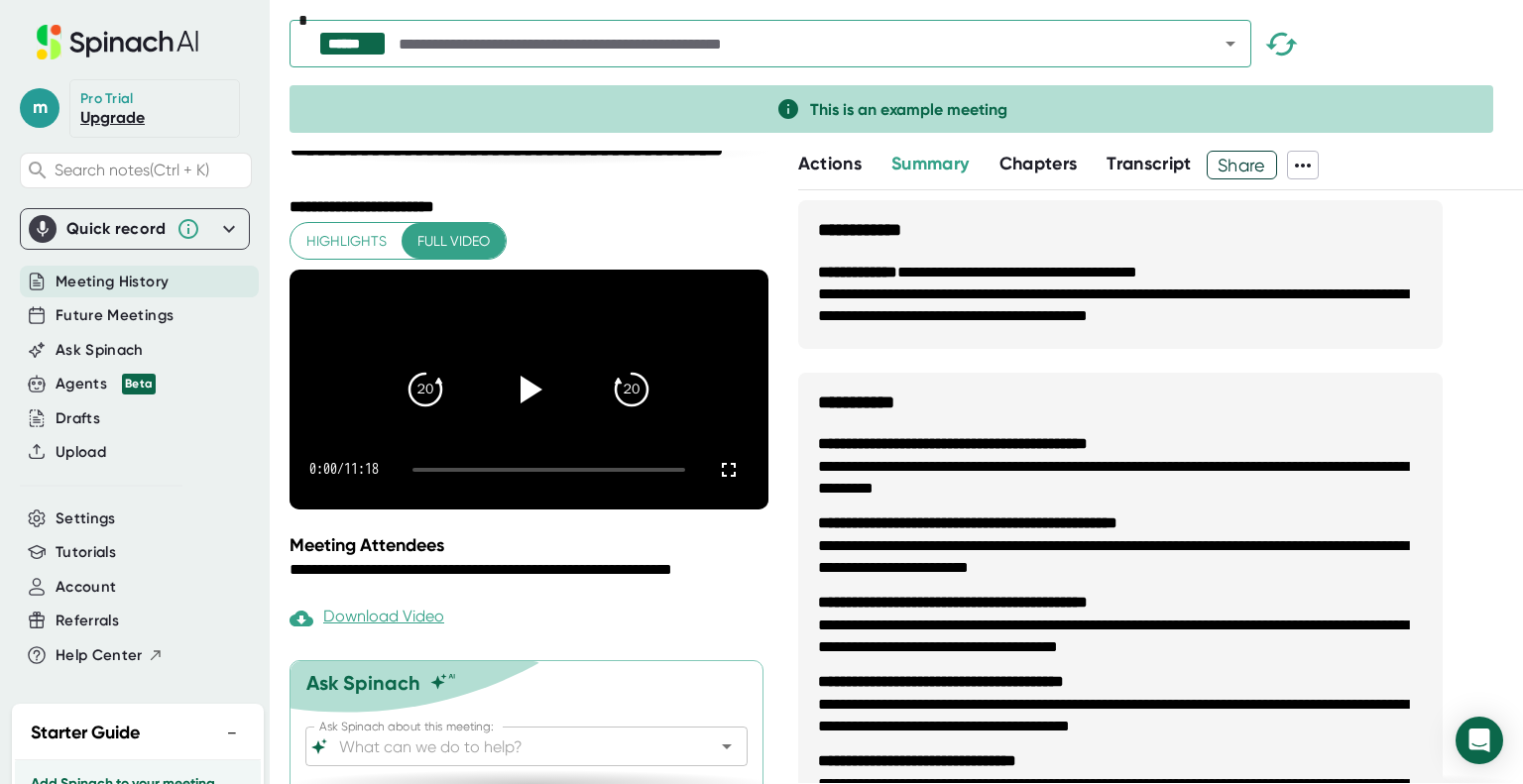 scroll, scrollTop: 95, scrollLeft: 0, axis: vertical 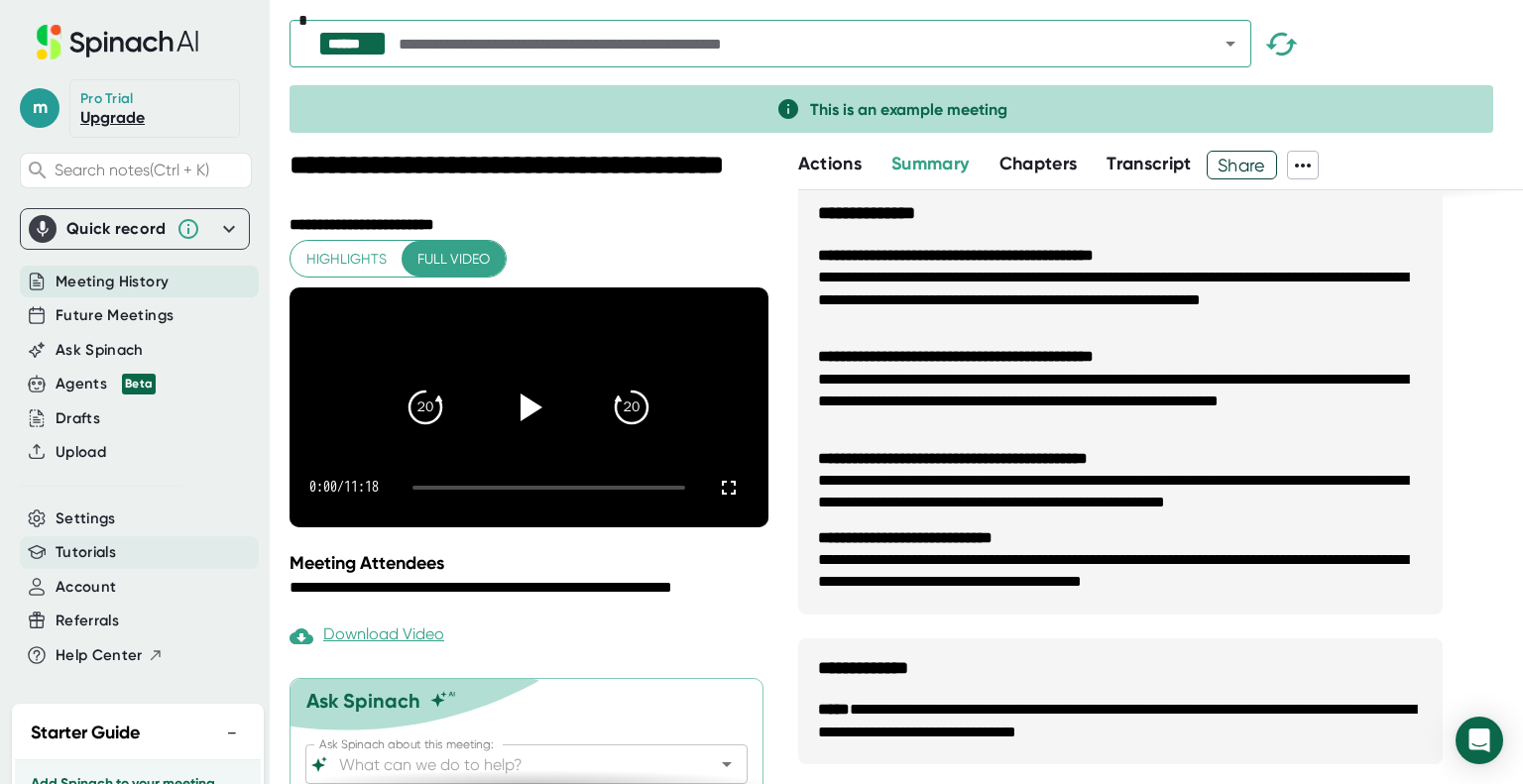 click on "Tutorials" at bounding box center [85, 552] 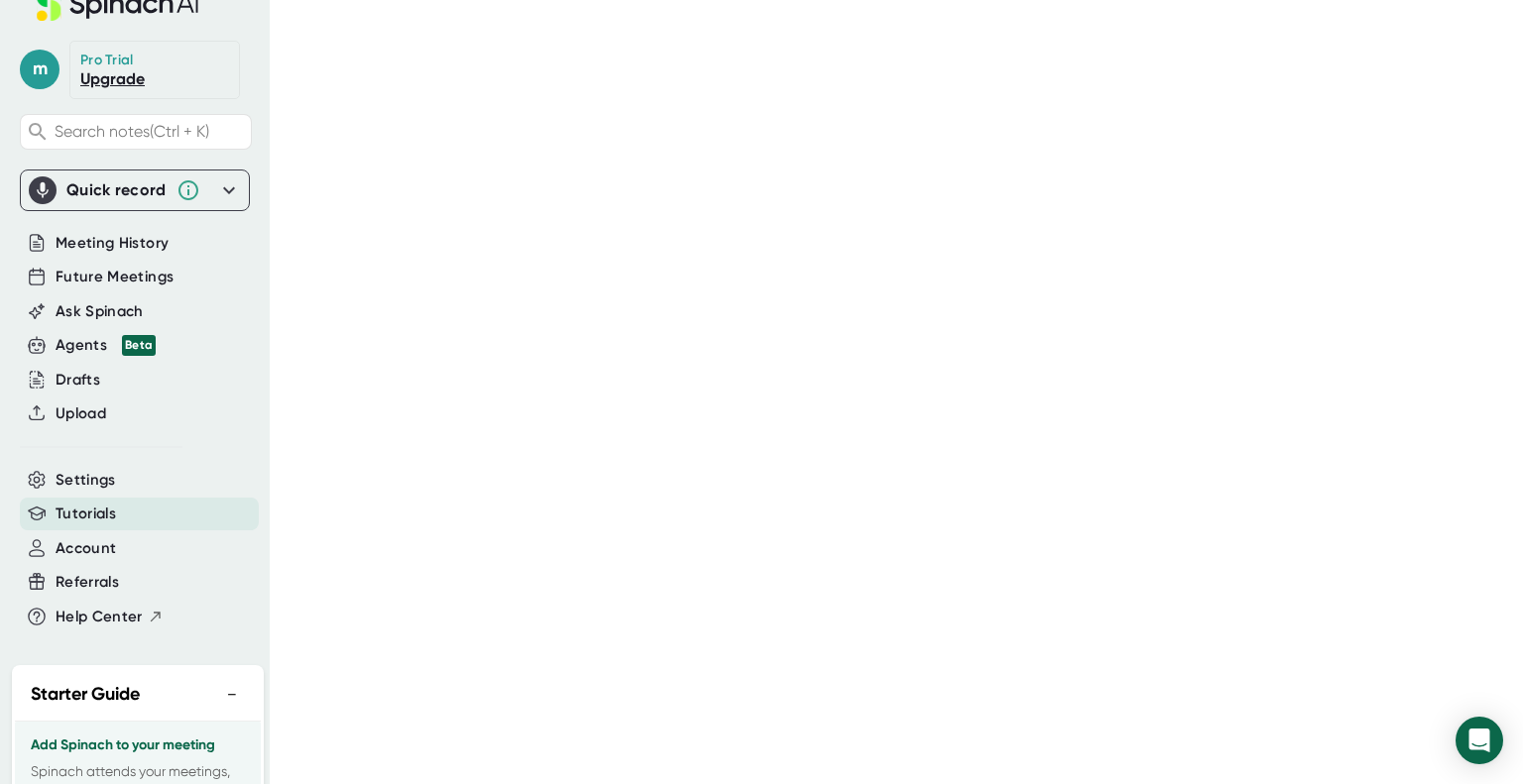 scroll, scrollTop: 36, scrollLeft: 0, axis: vertical 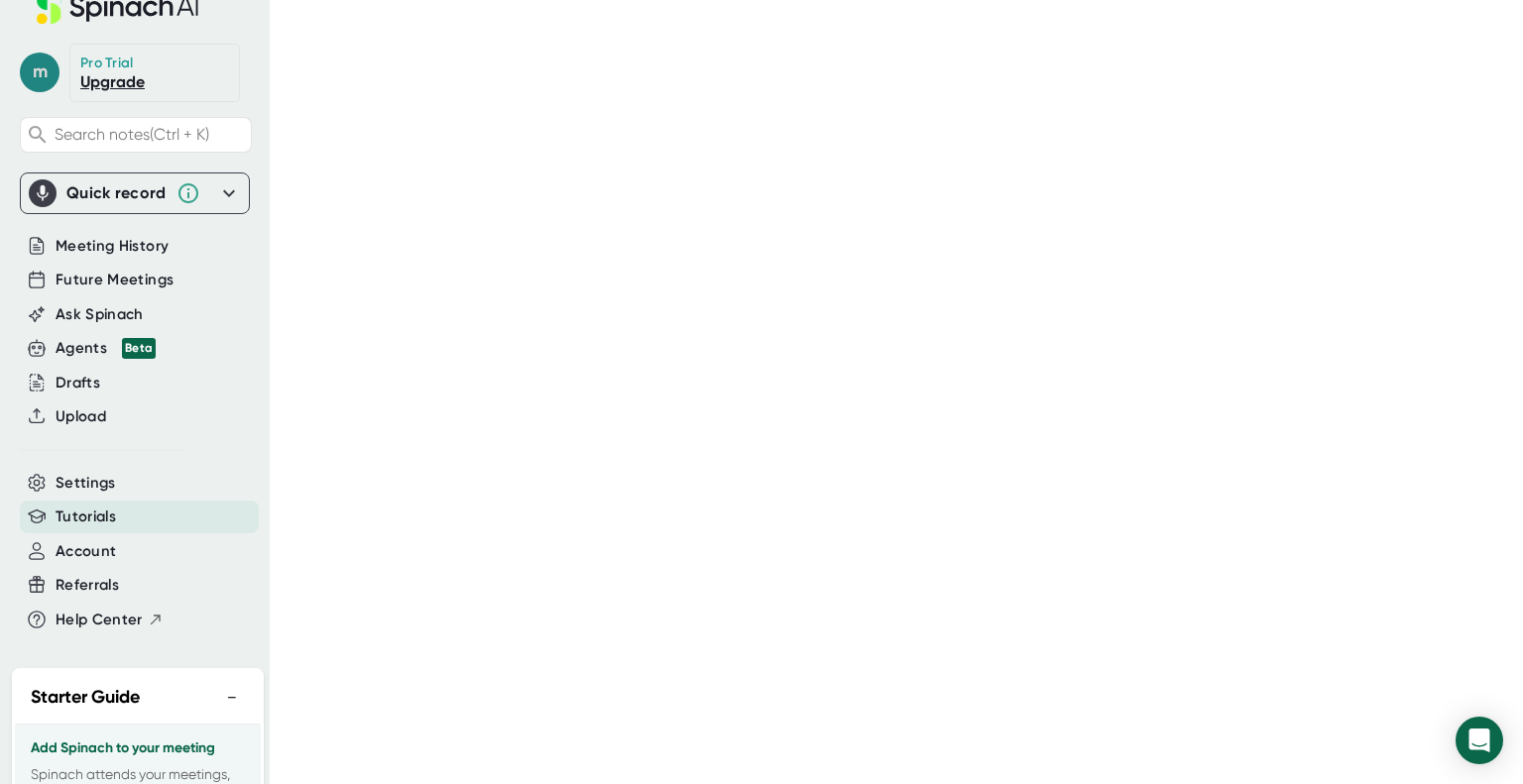 click on "m" at bounding box center [40, 72] 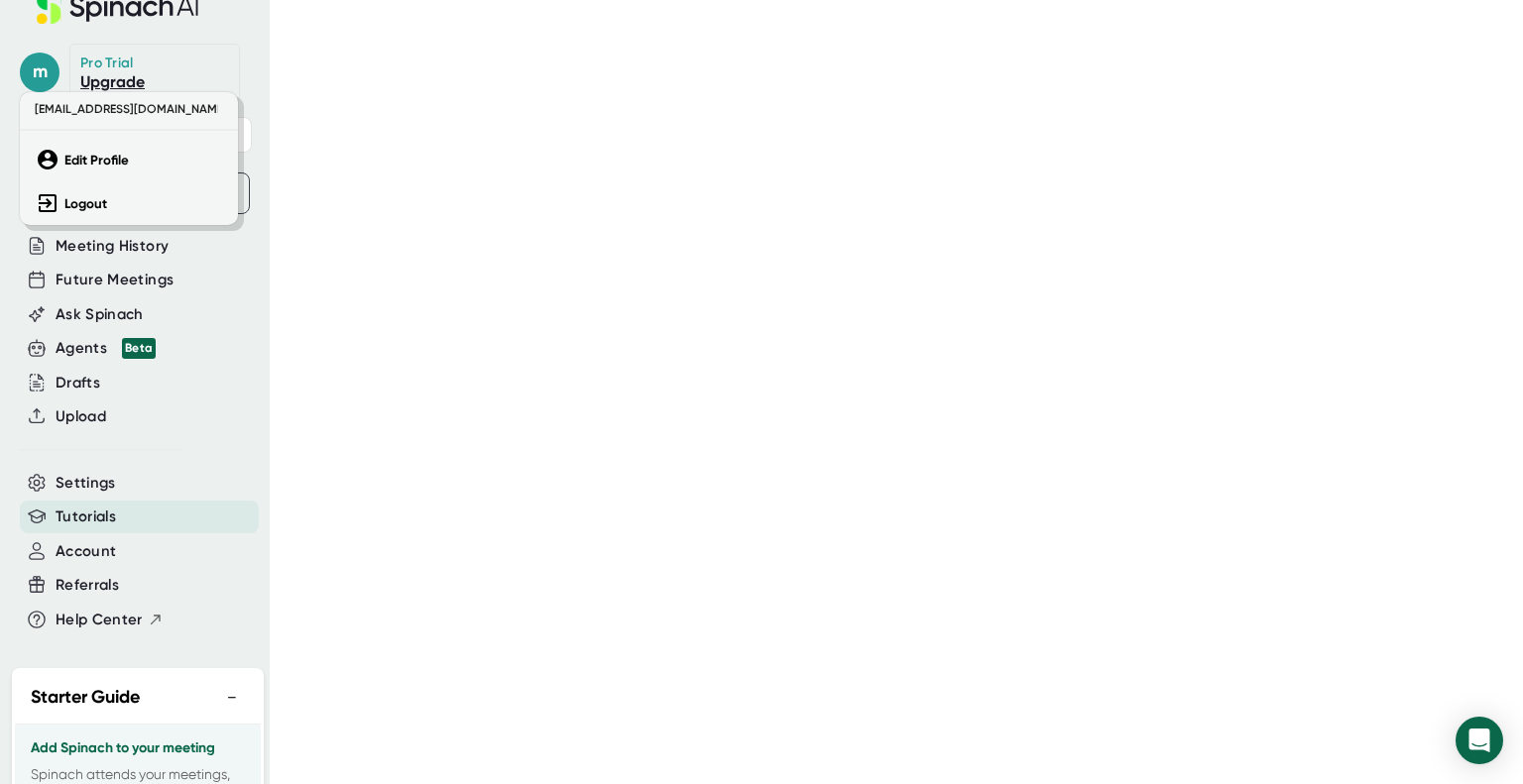 click at bounding box center [762, 392] 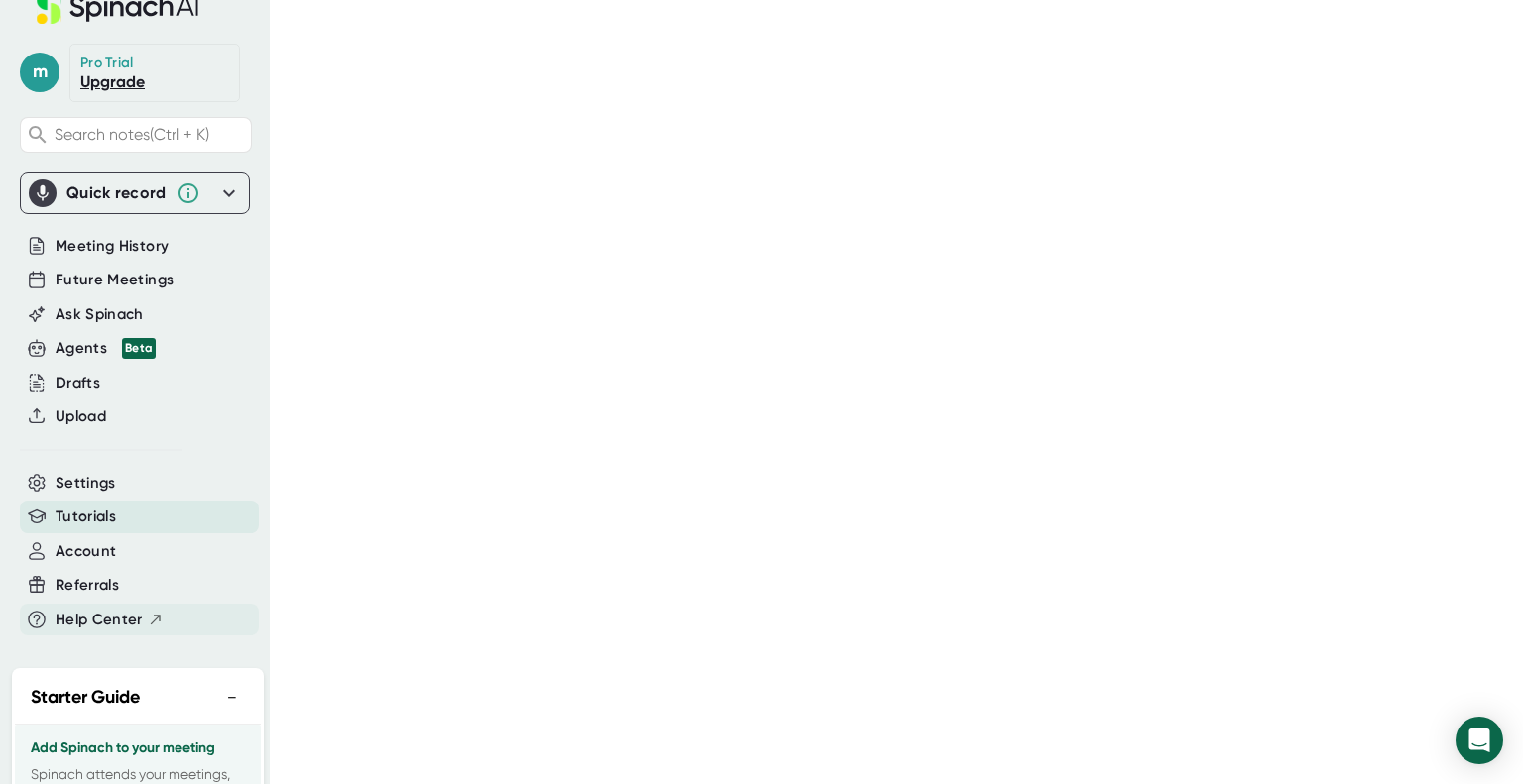 scroll, scrollTop: 218, scrollLeft: 0, axis: vertical 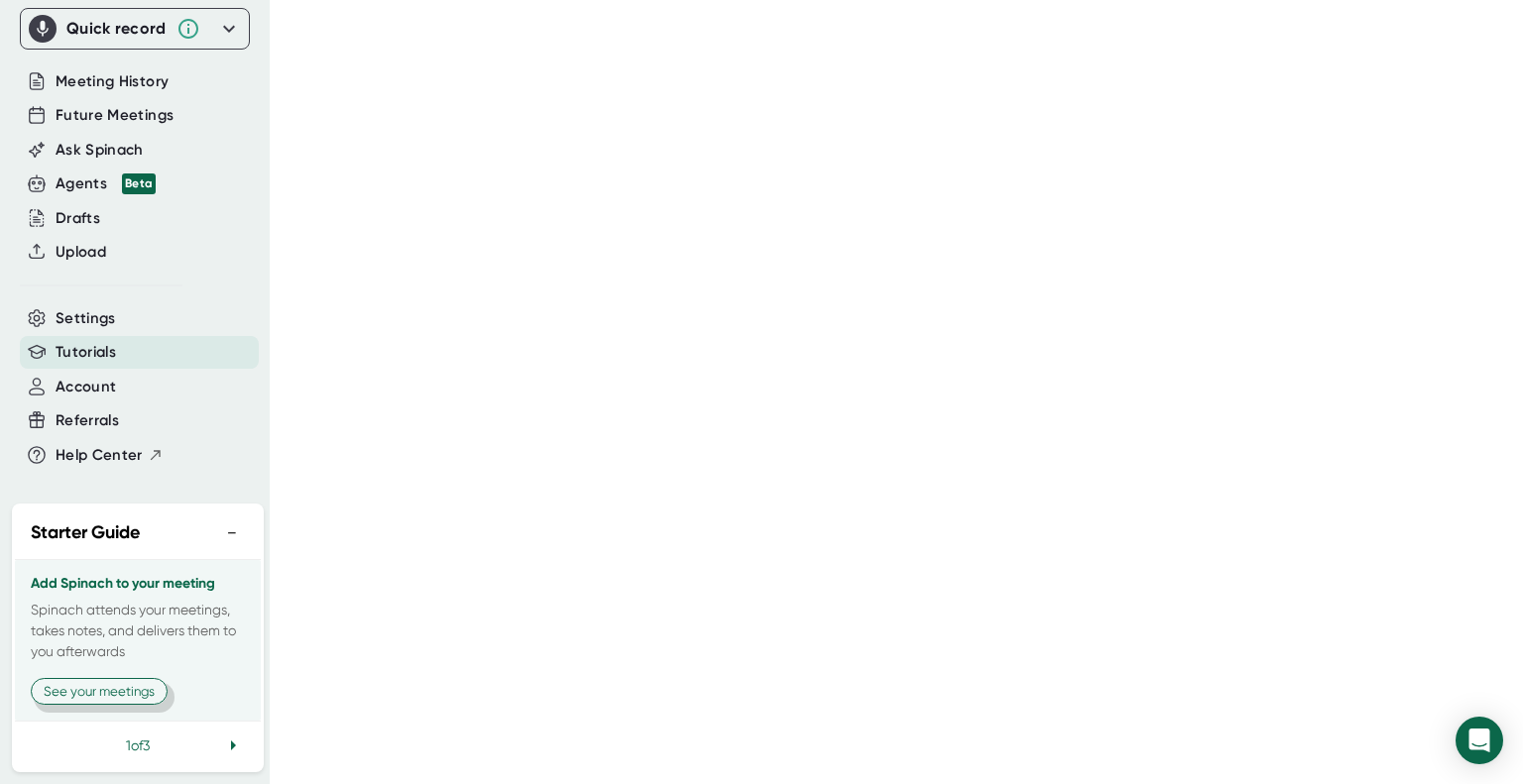 click on "See your meetings" at bounding box center [99, 691] 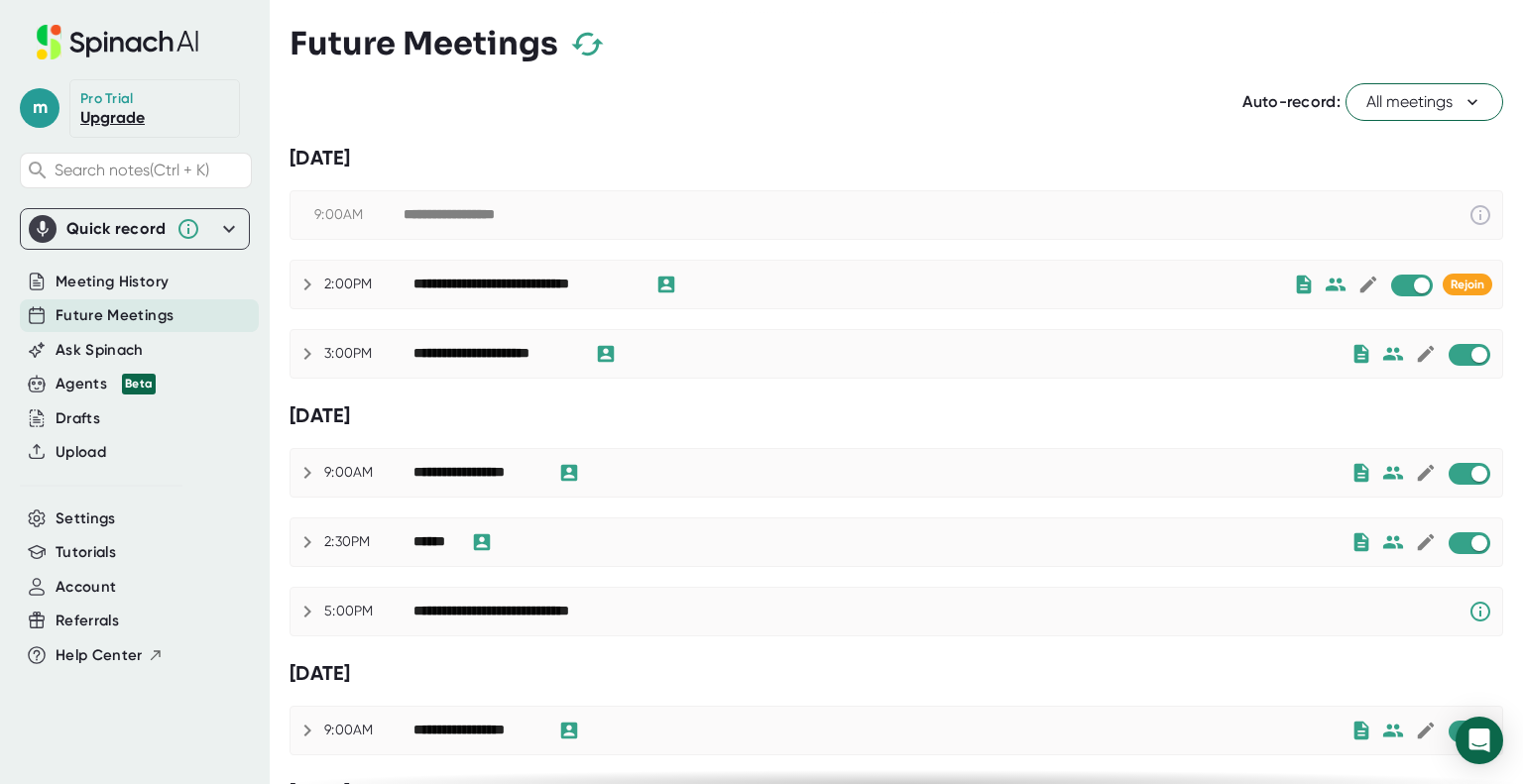 scroll, scrollTop: 0, scrollLeft: 0, axis: both 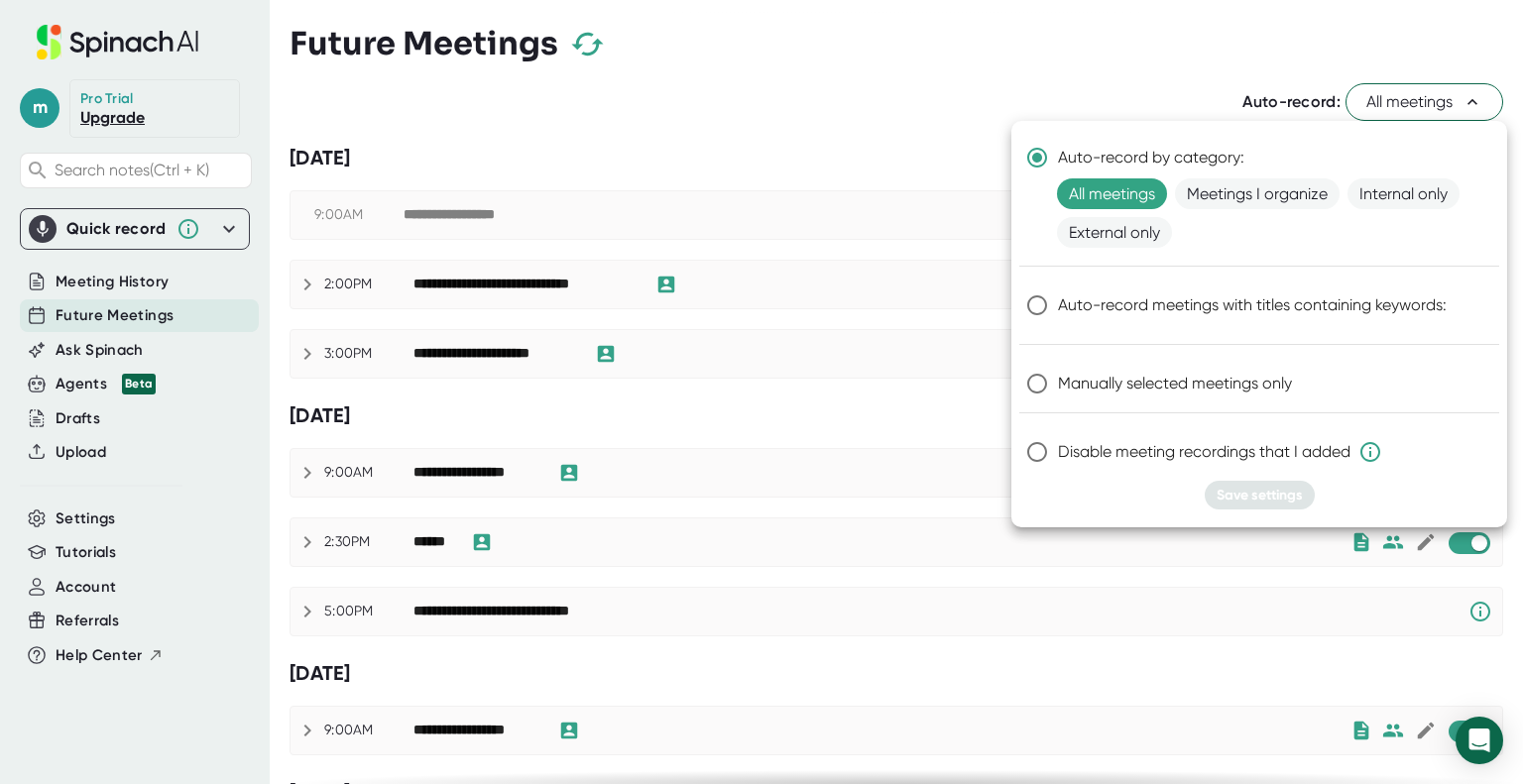 click at bounding box center (762, 392) 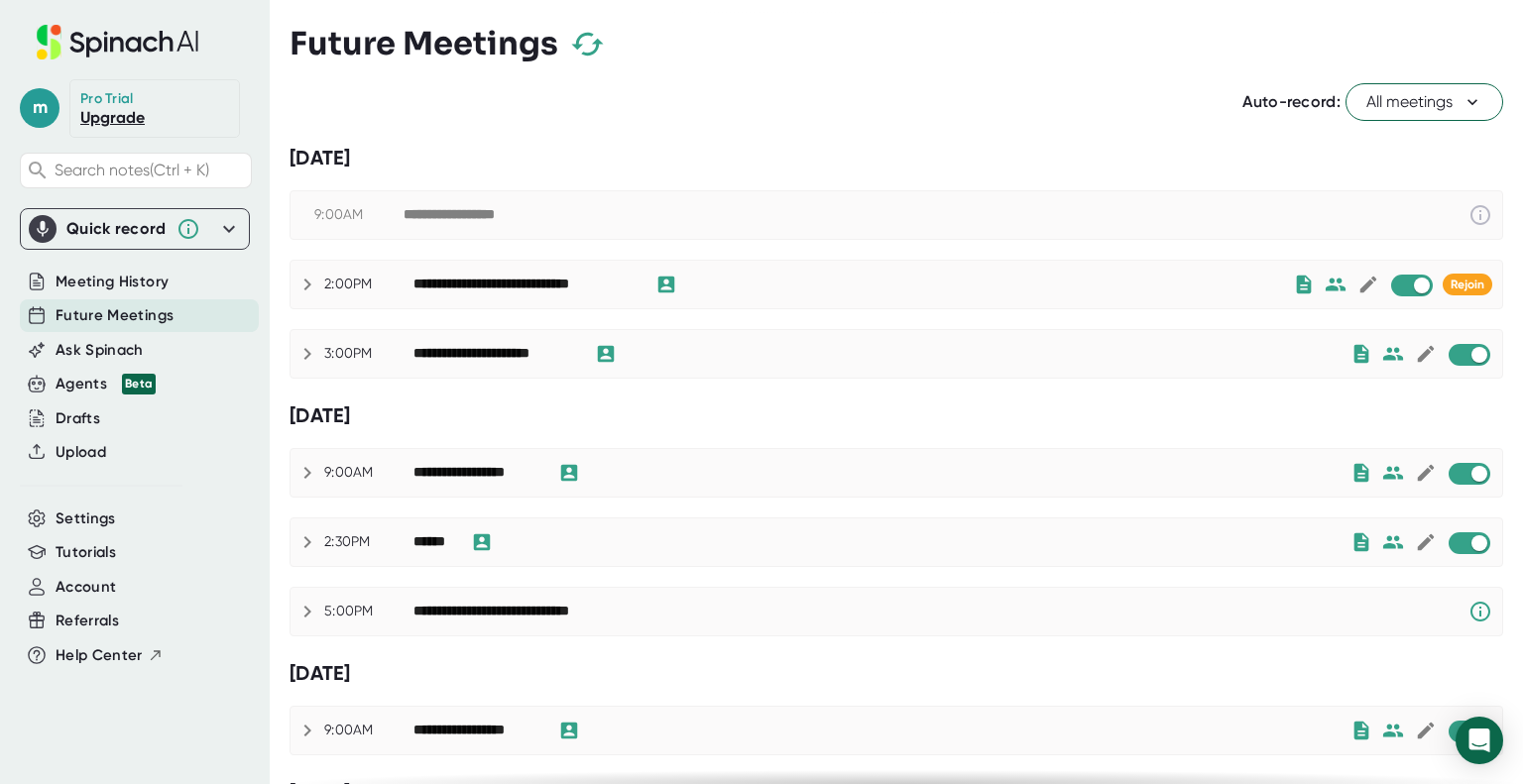 click on "**********" at bounding box center [906, 392] 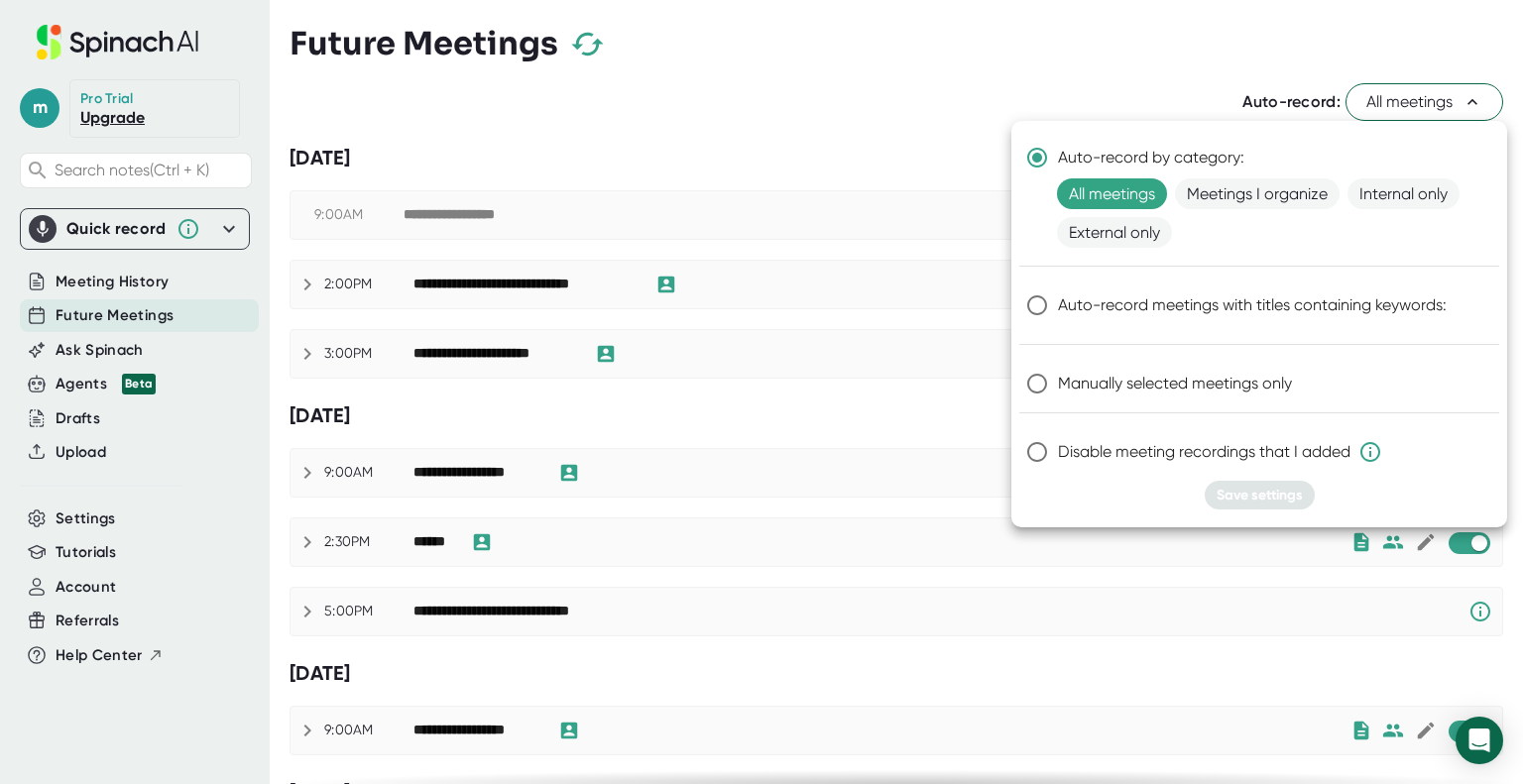 click on "Auto-record by category: All meetings Meetings I organize Internal only External only Auto-record meetings with titles containing keywords: Manually selected meetings only Disable meeting recordings that I added Save settings" at bounding box center [1259, 324] 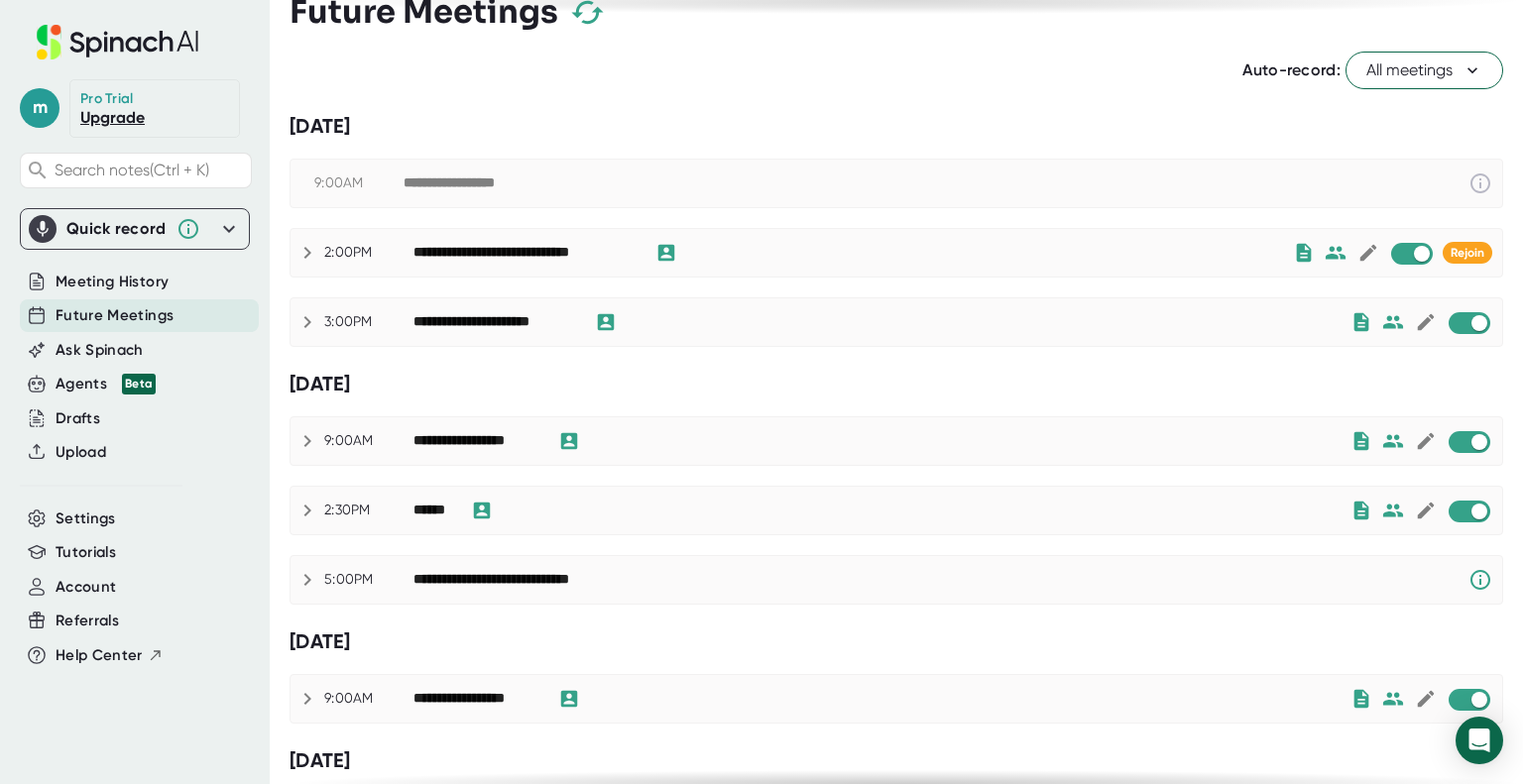scroll, scrollTop: 0, scrollLeft: 0, axis: both 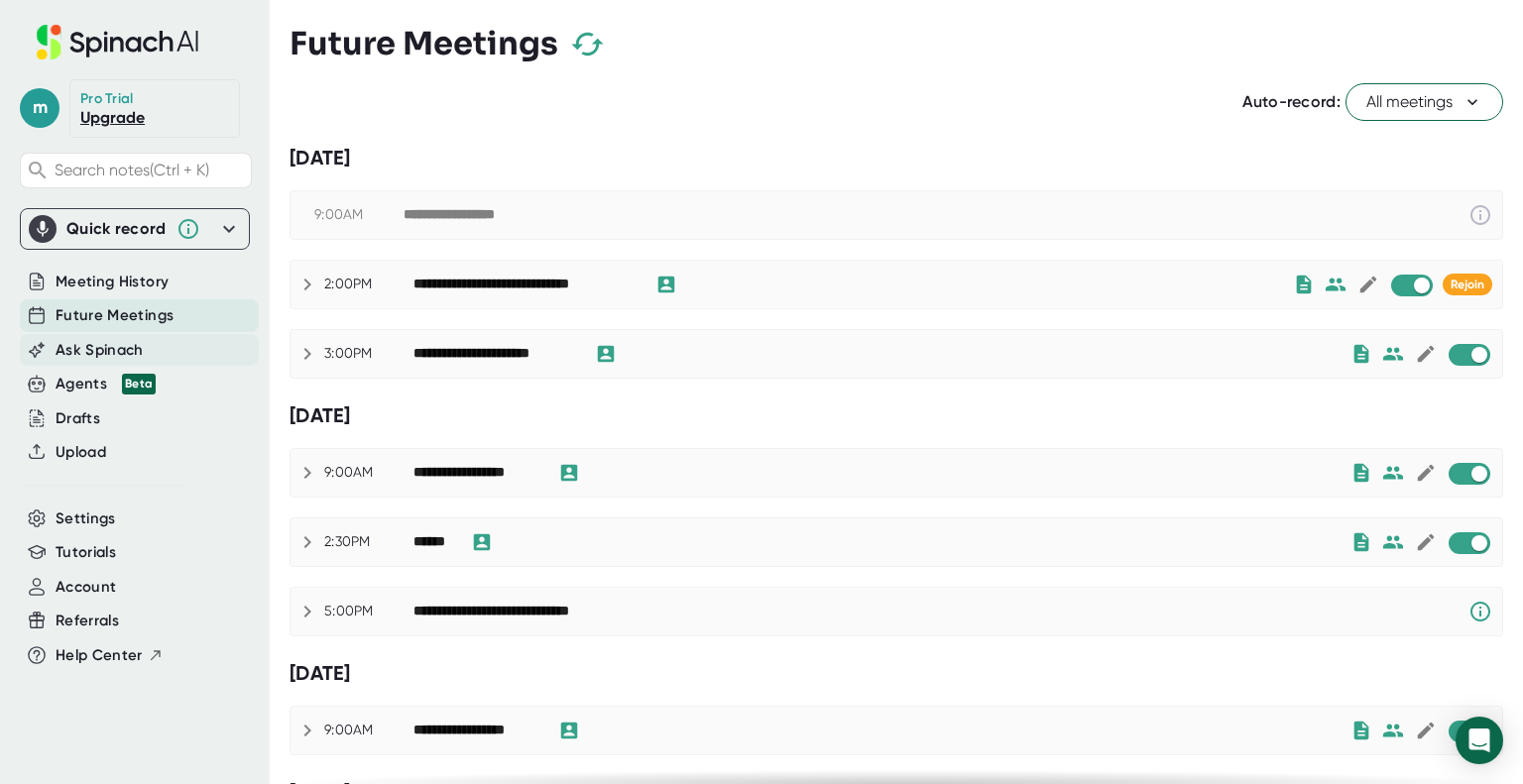 click on "Ask Spinach" at bounding box center (99, 350) 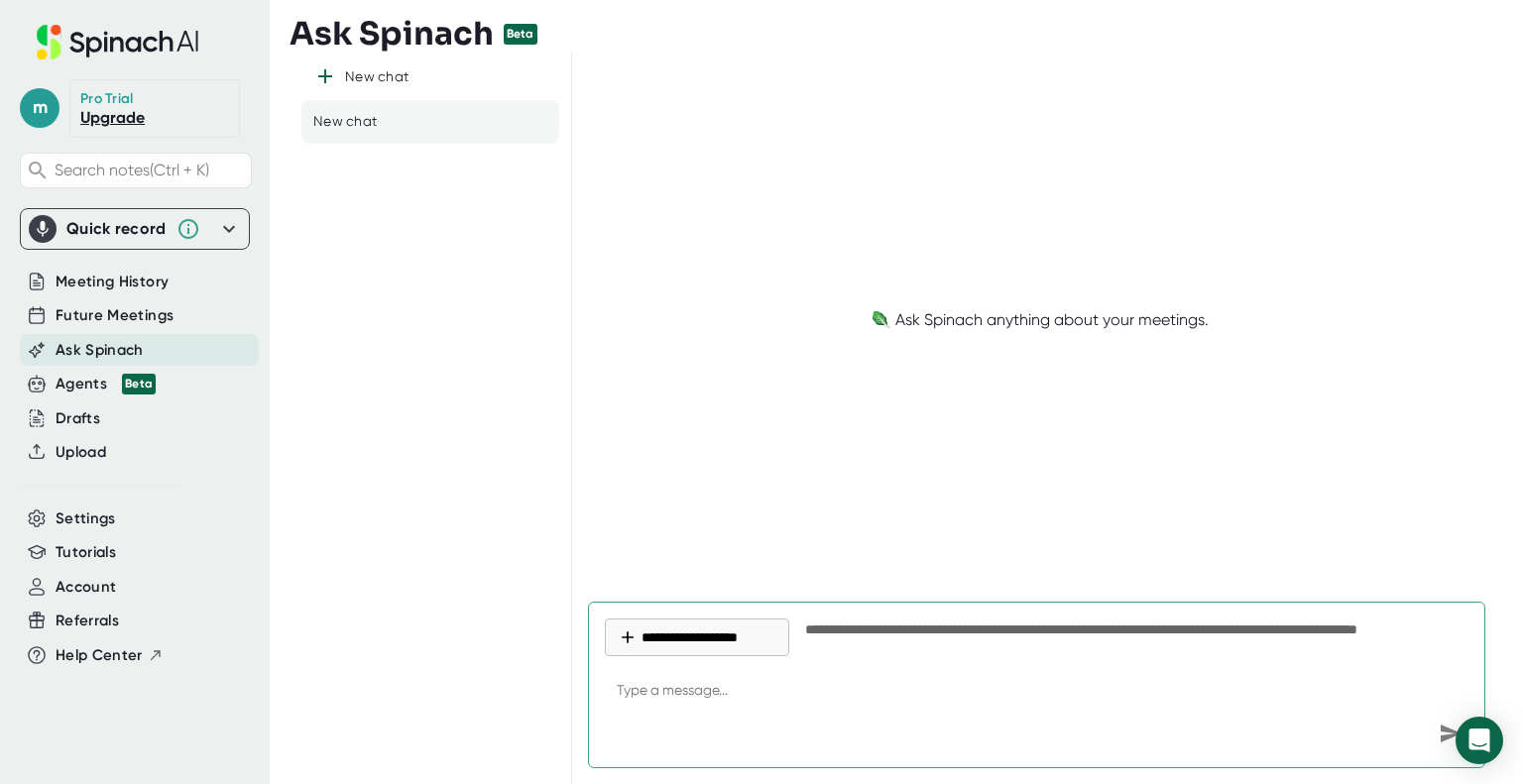 click on "**********" at bounding box center [1133, 638] 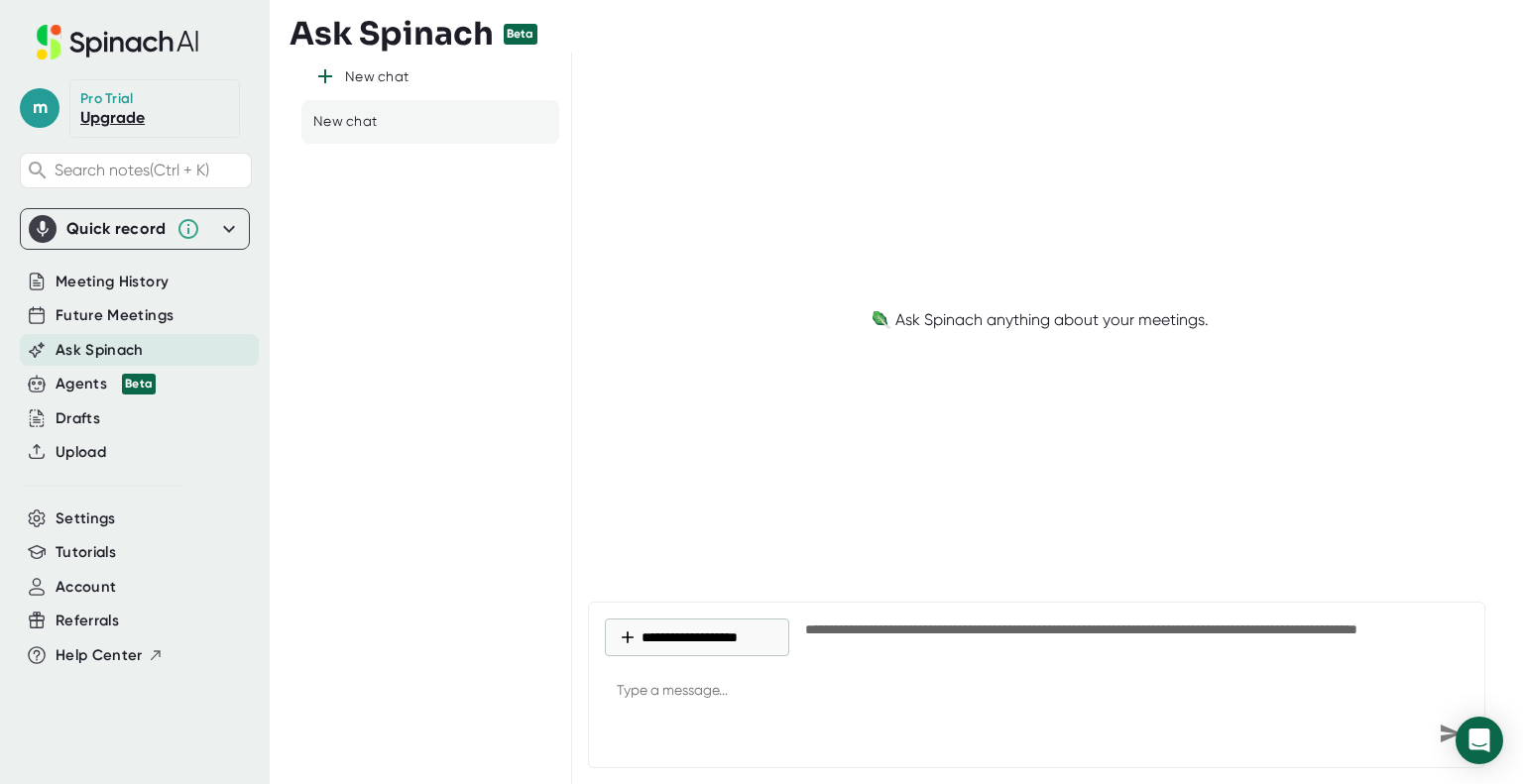 type on "x" 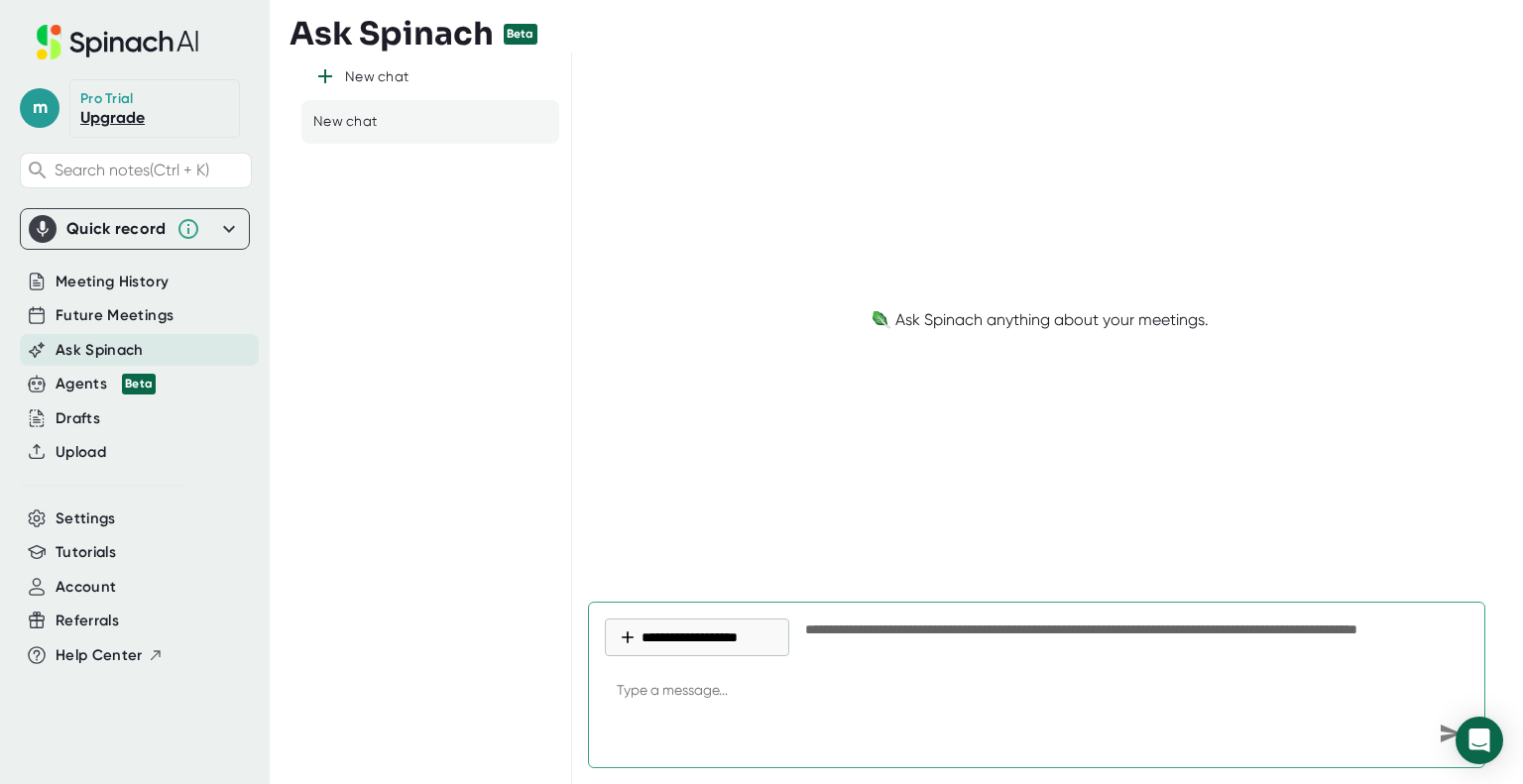 click at bounding box center (1036, 692) 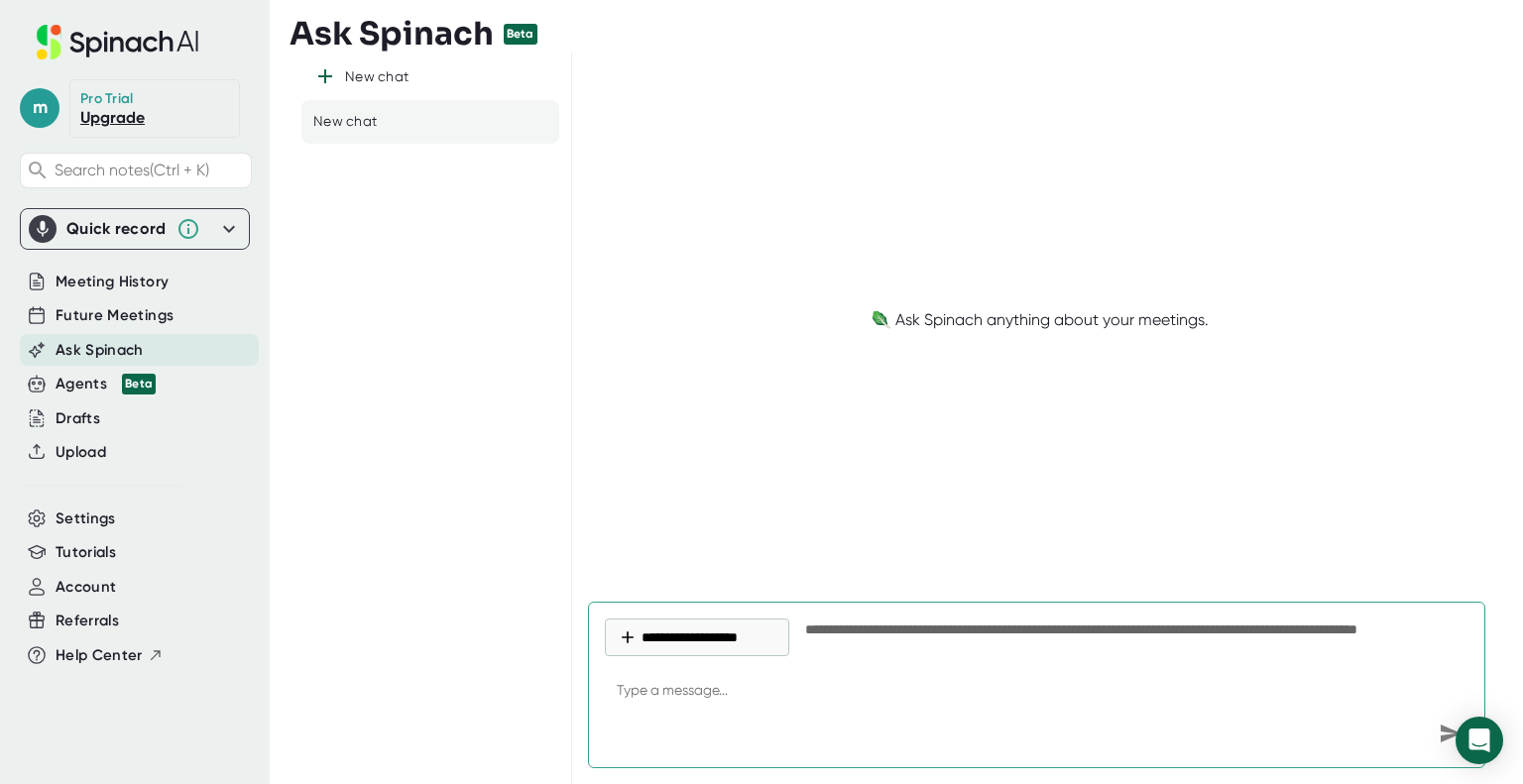 type on "c" 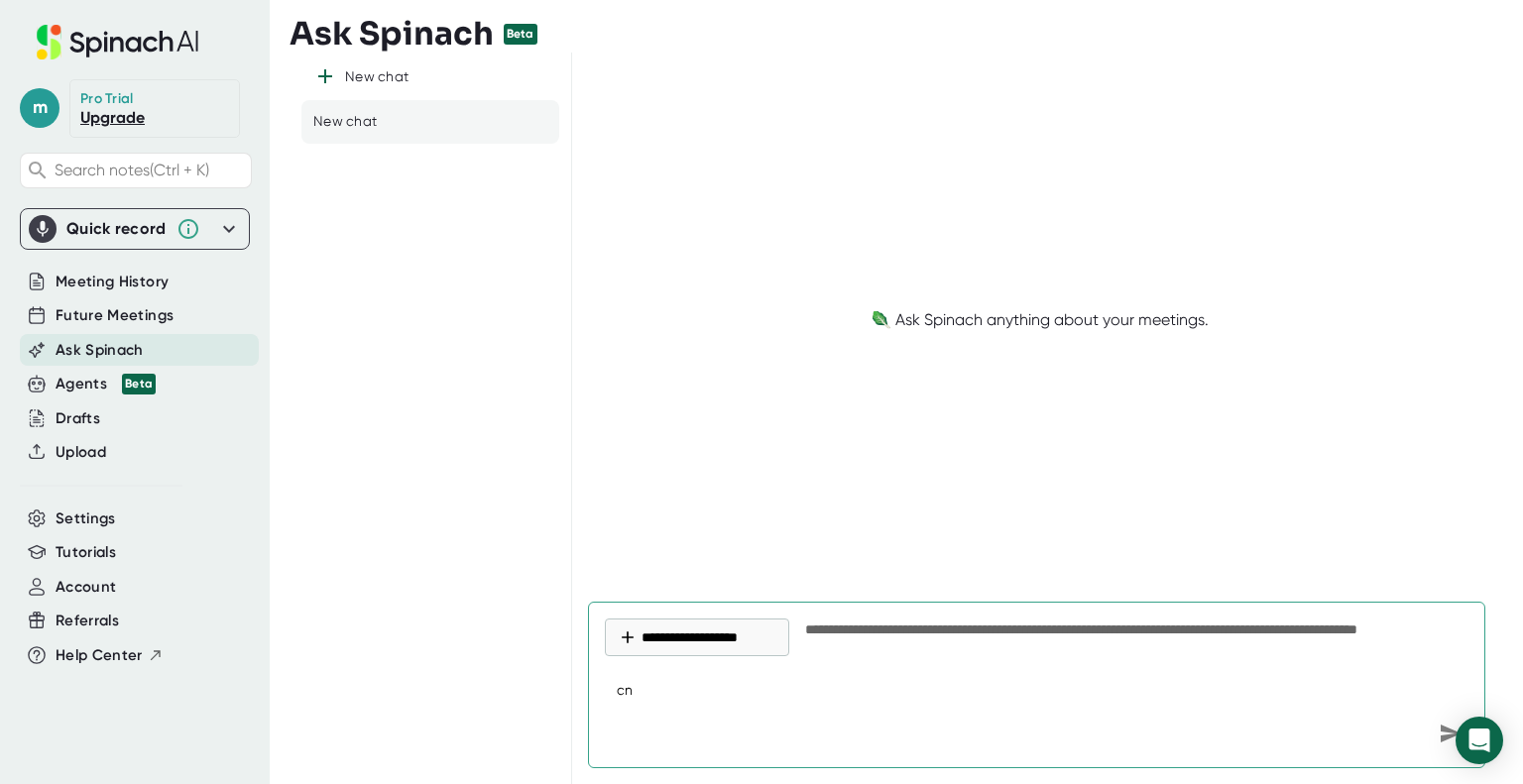 type on "cna" 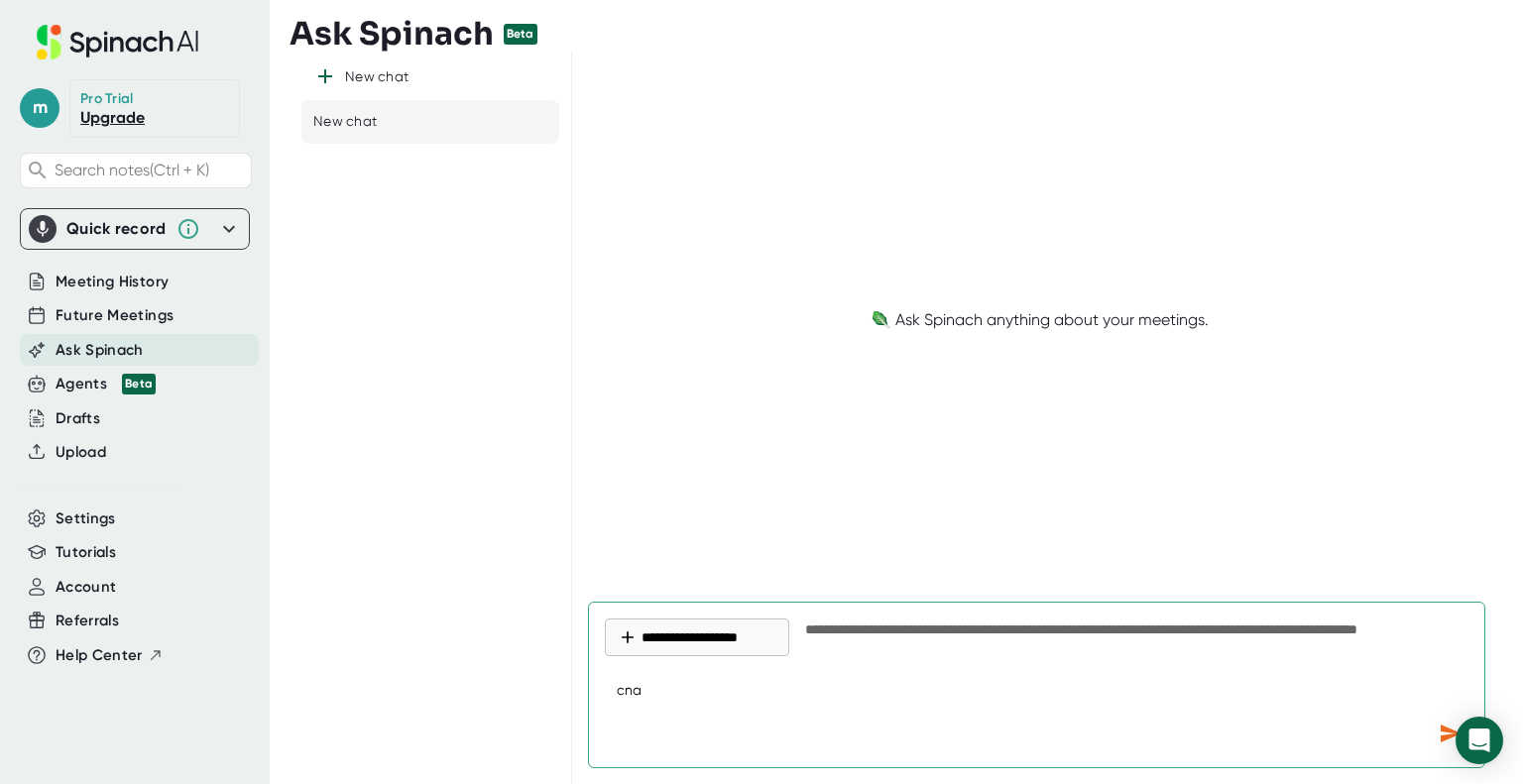 type on "cna" 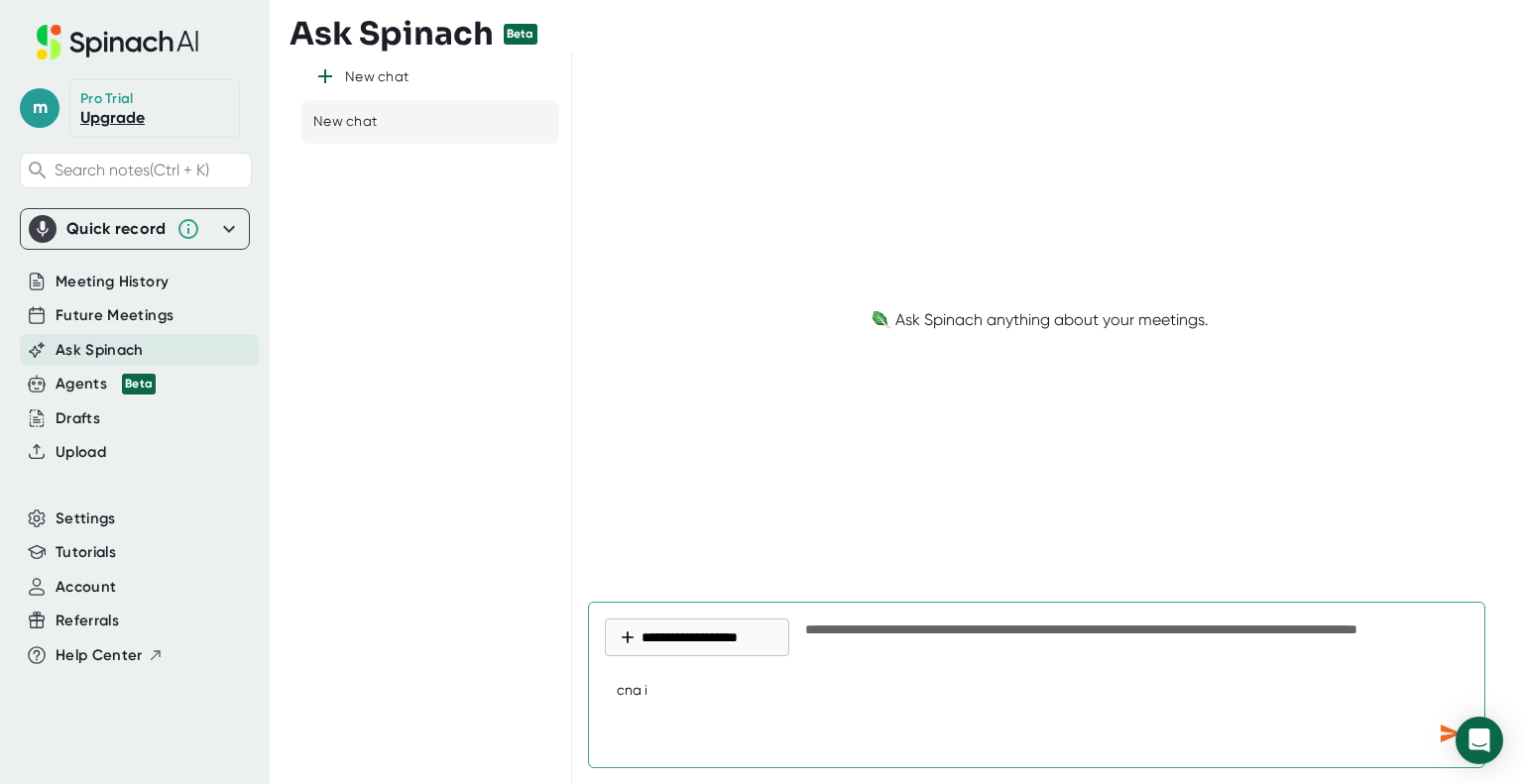 type on "x" 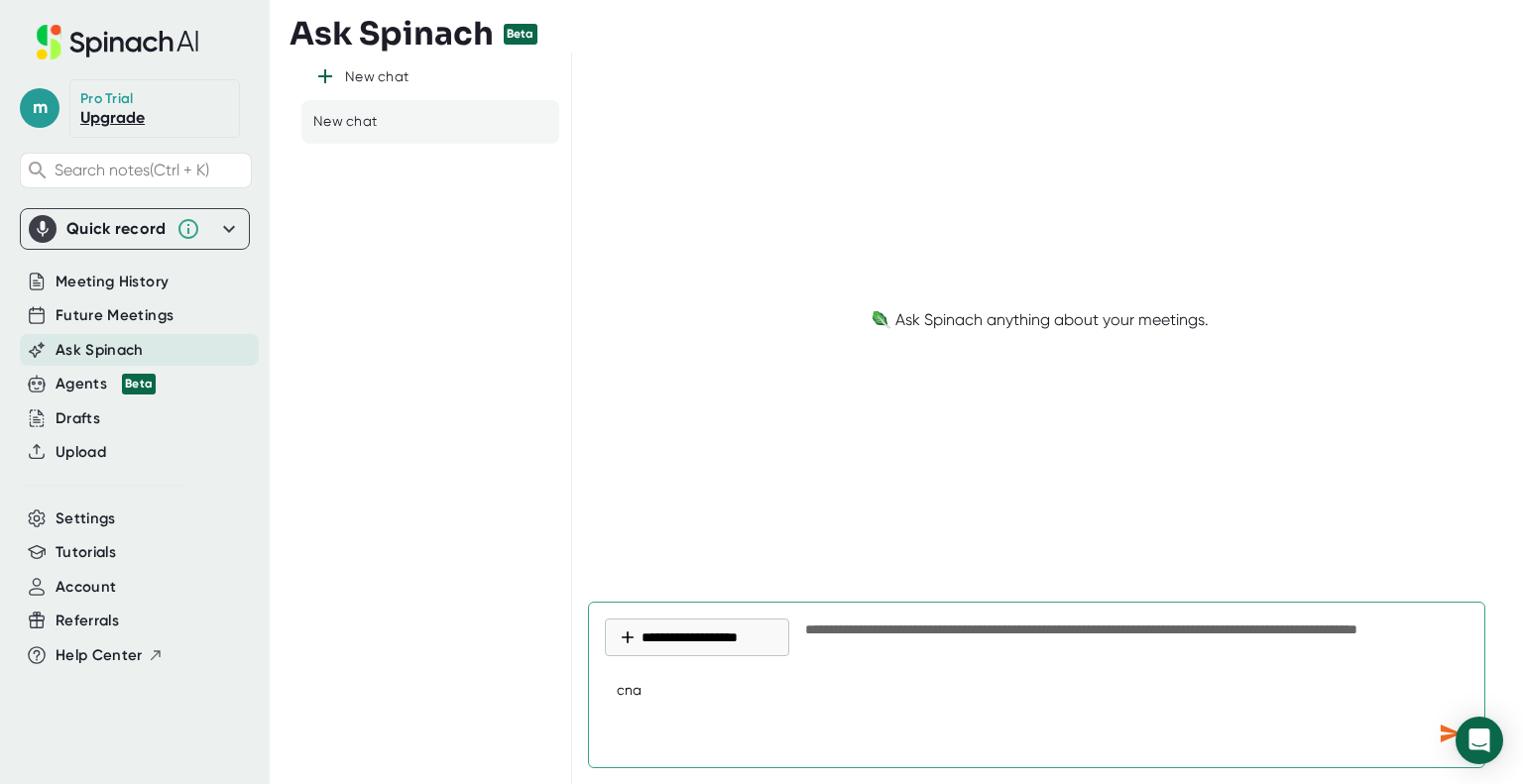 type on "cna" 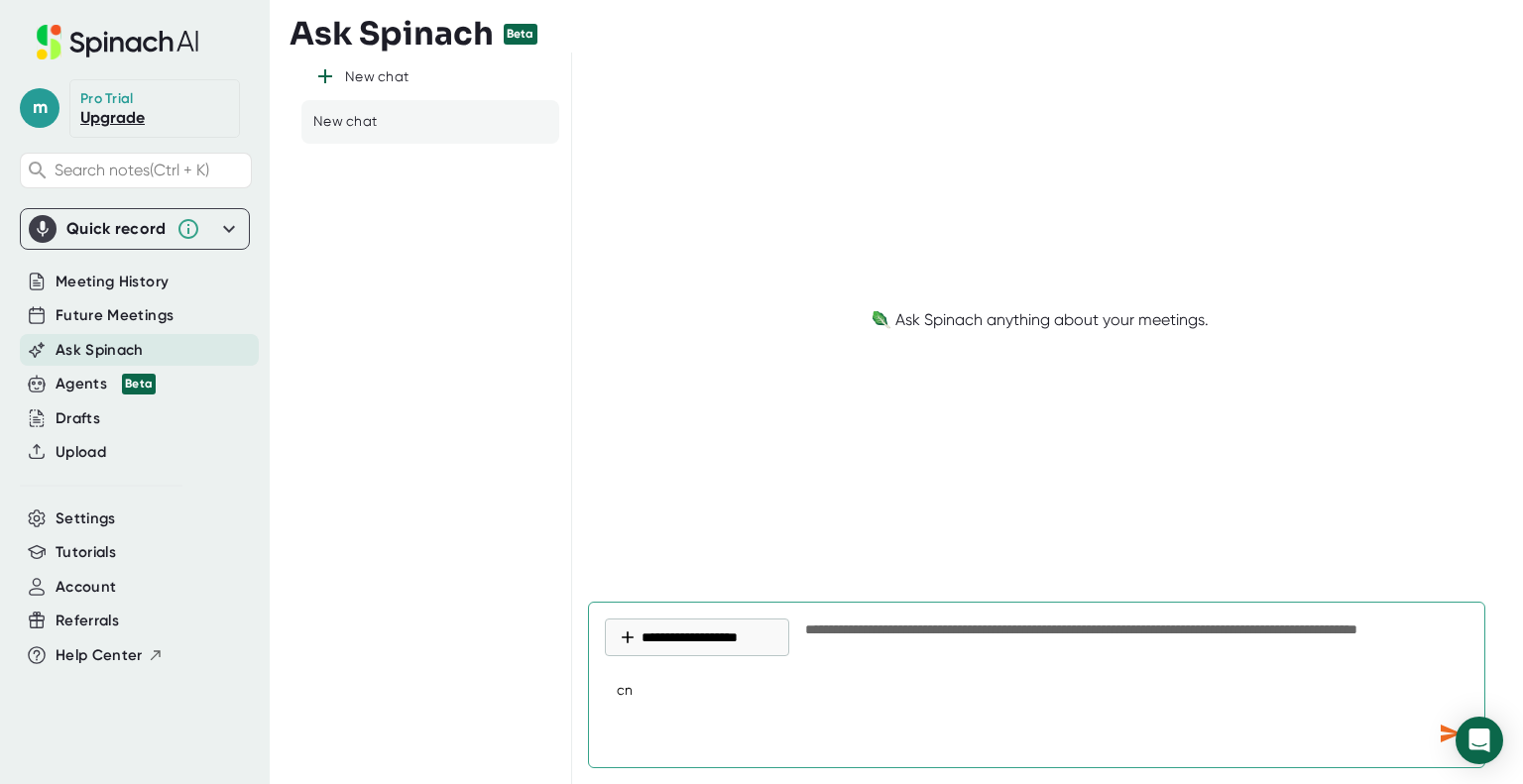 type on "c" 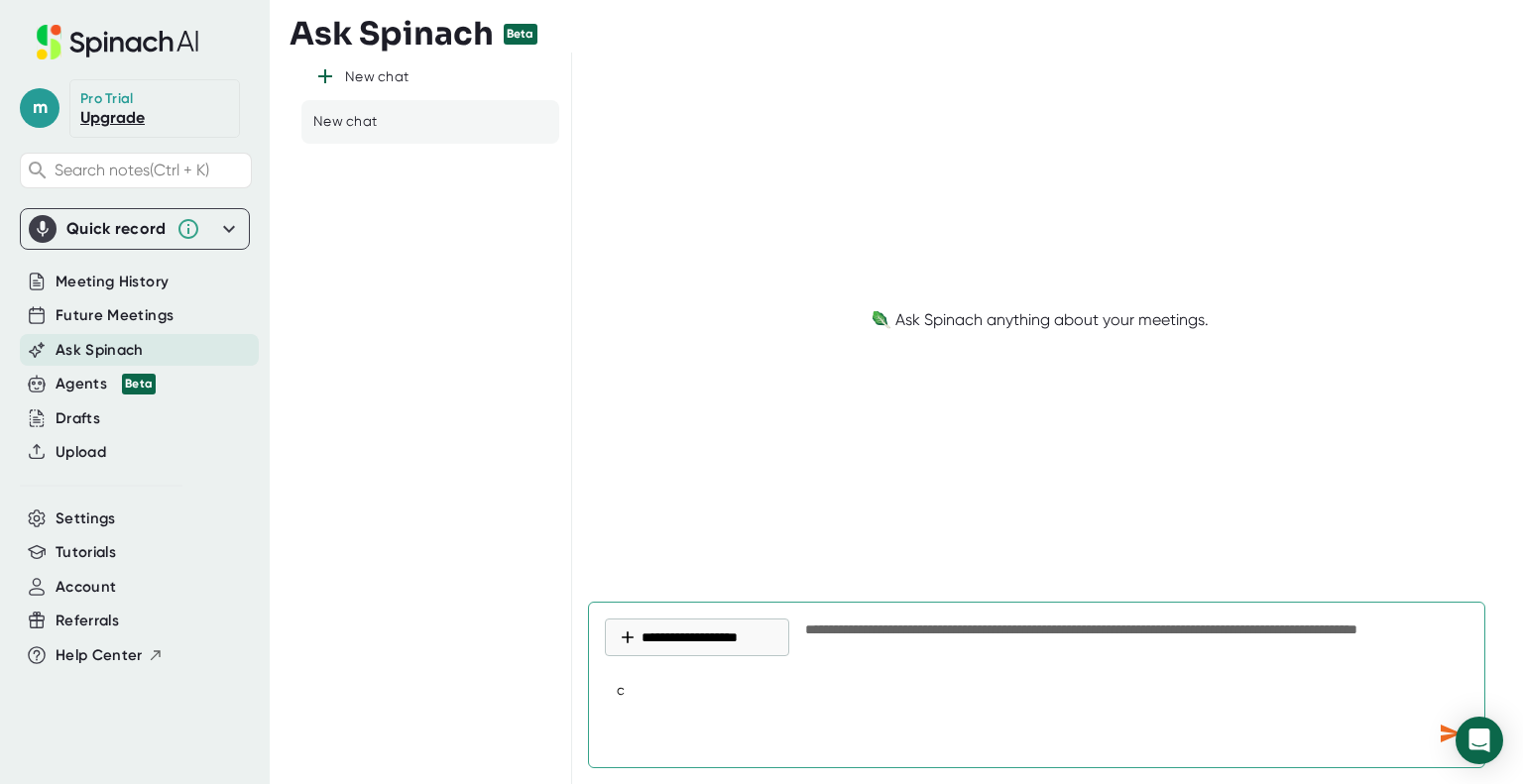 type on "ca" 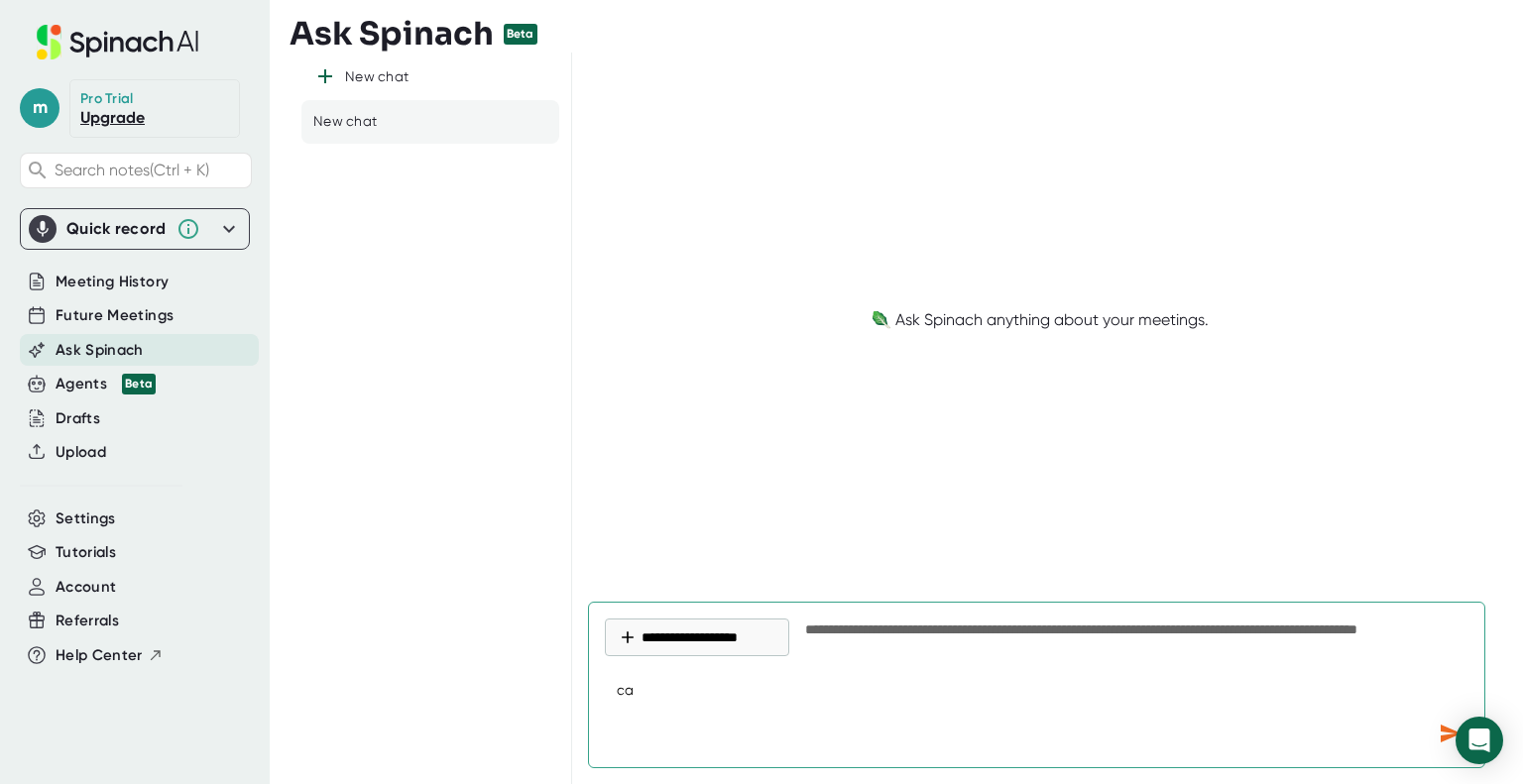 type on "can" 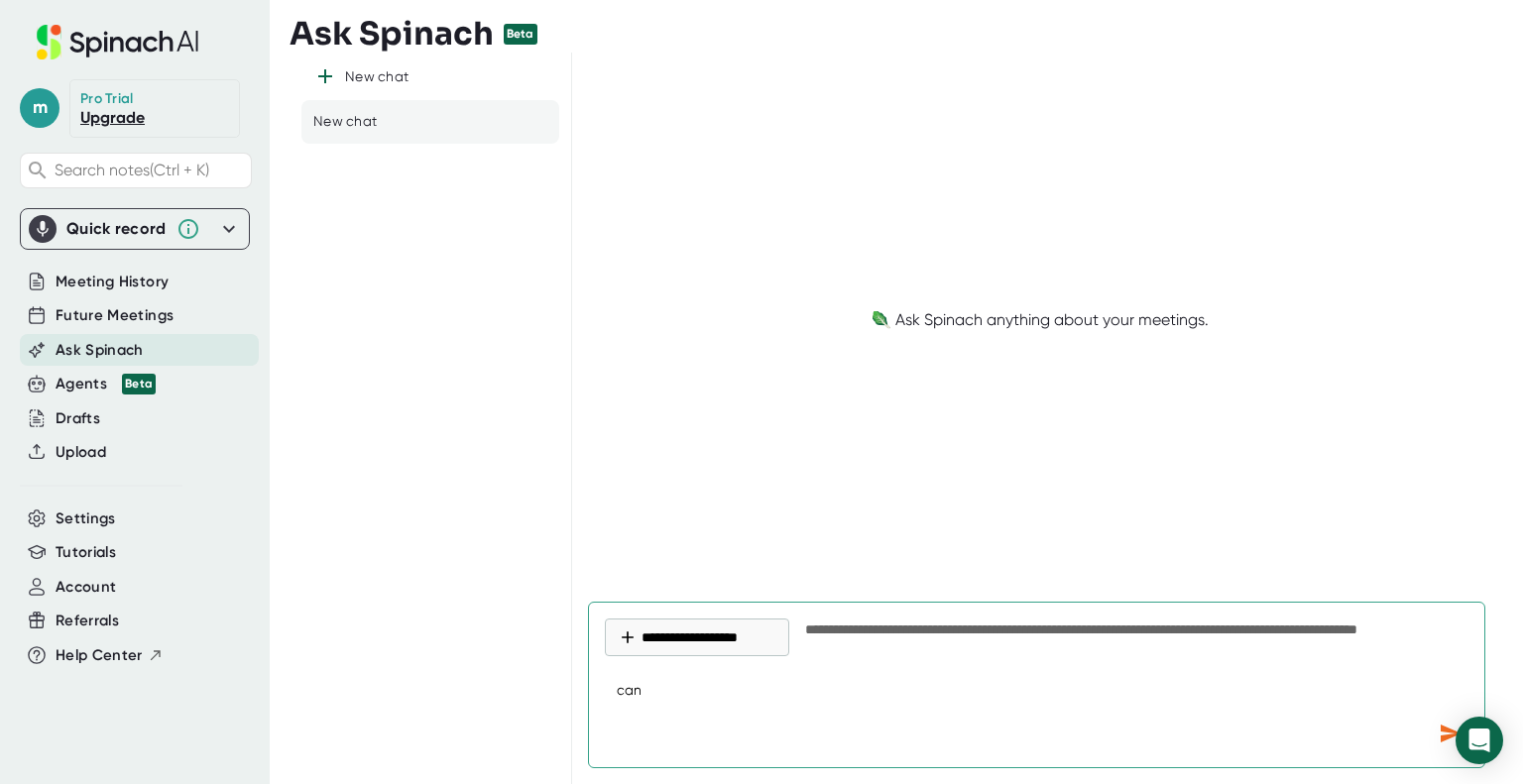 type on "can" 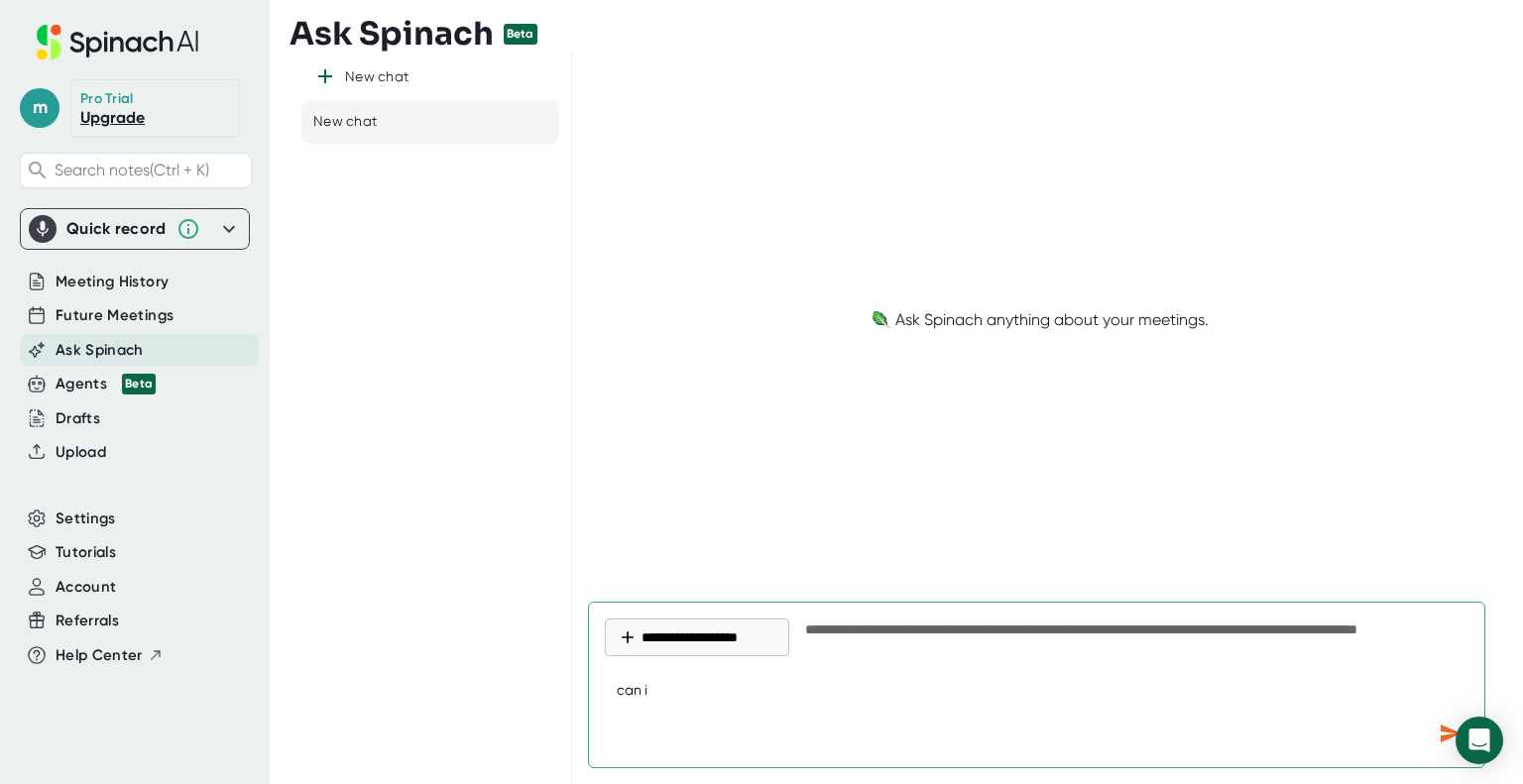 type on "can i" 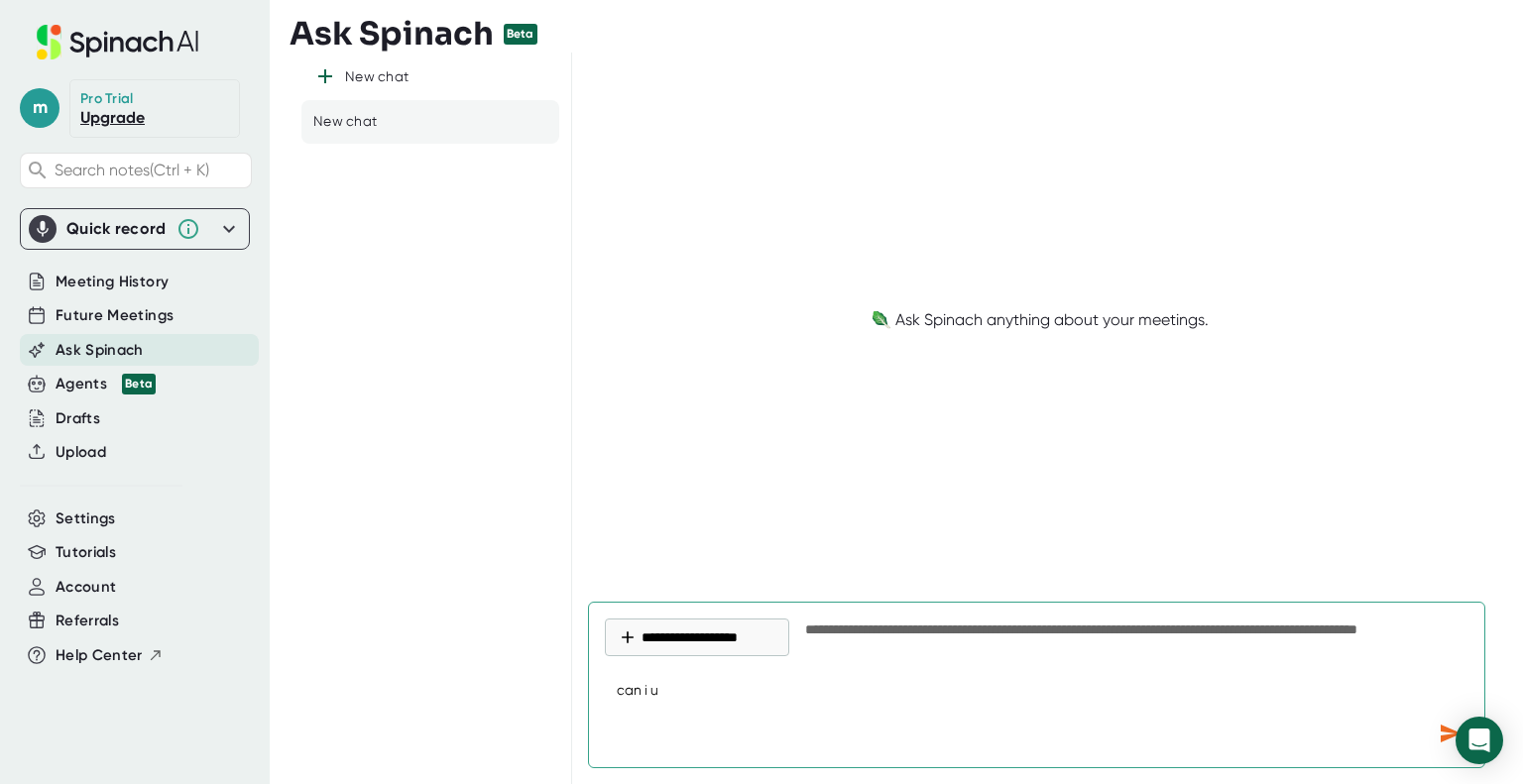 type on "can i [GEOGRAPHIC_DATA]" 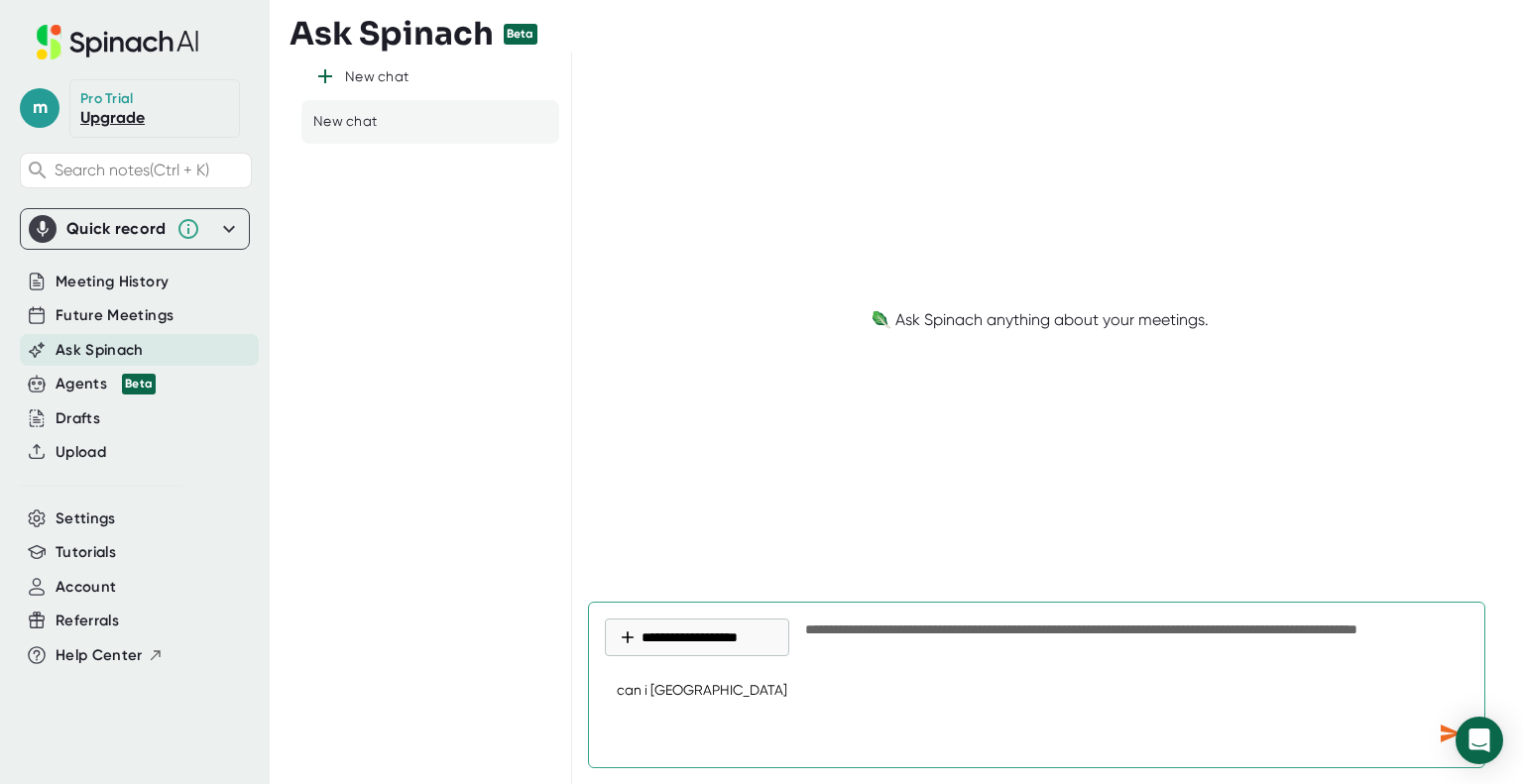type on "can i use" 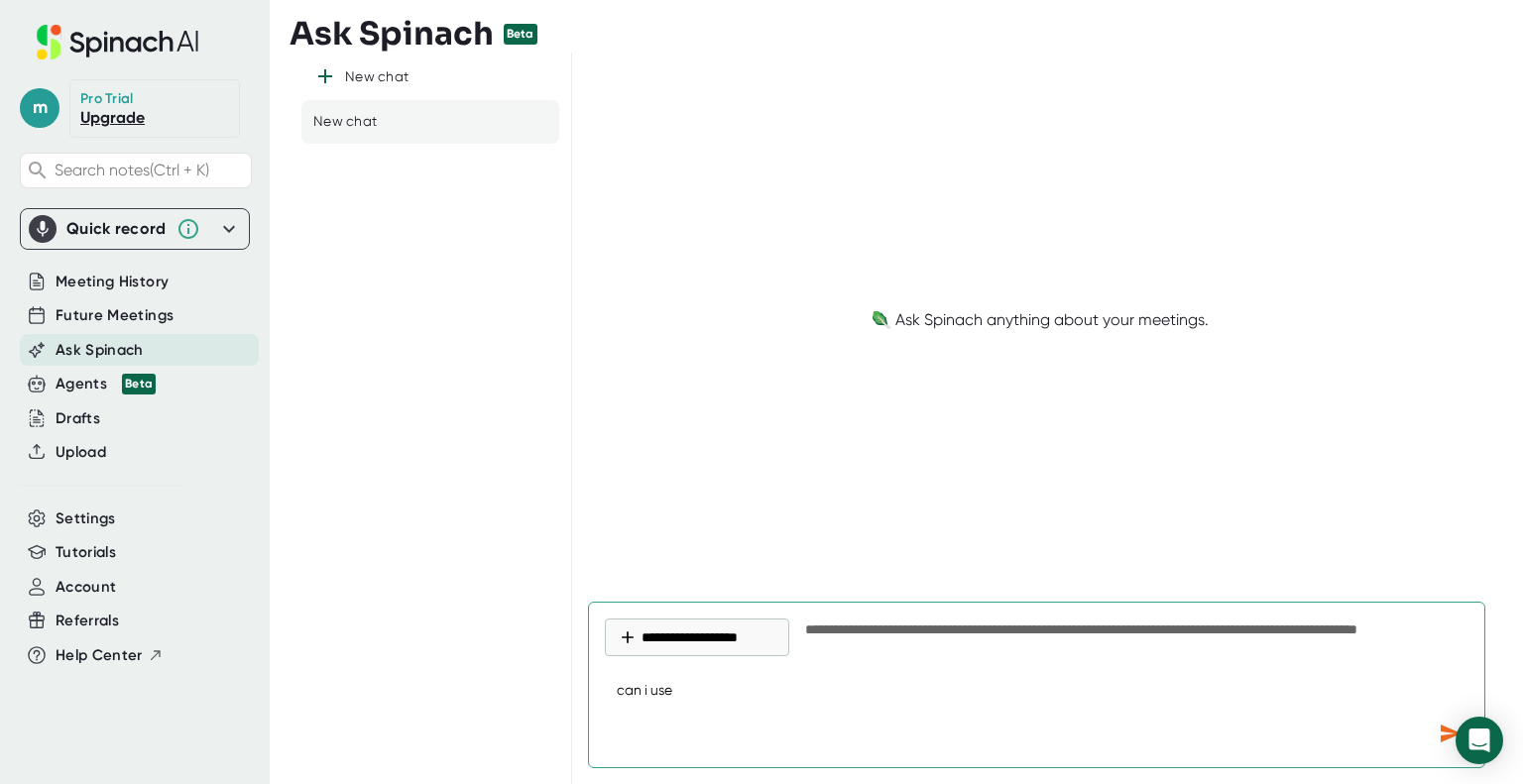 type on "can i use" 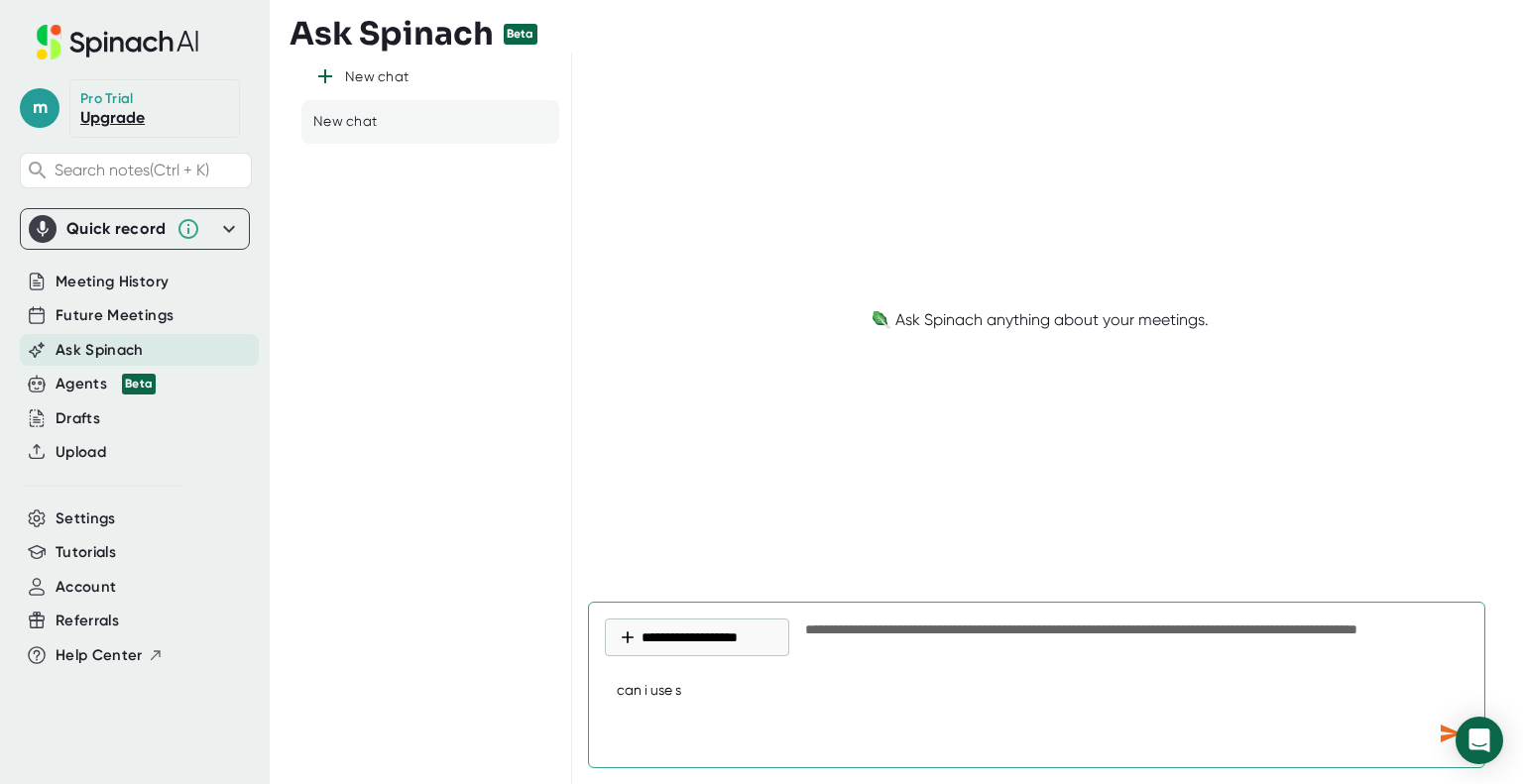 type on "can i use sp" 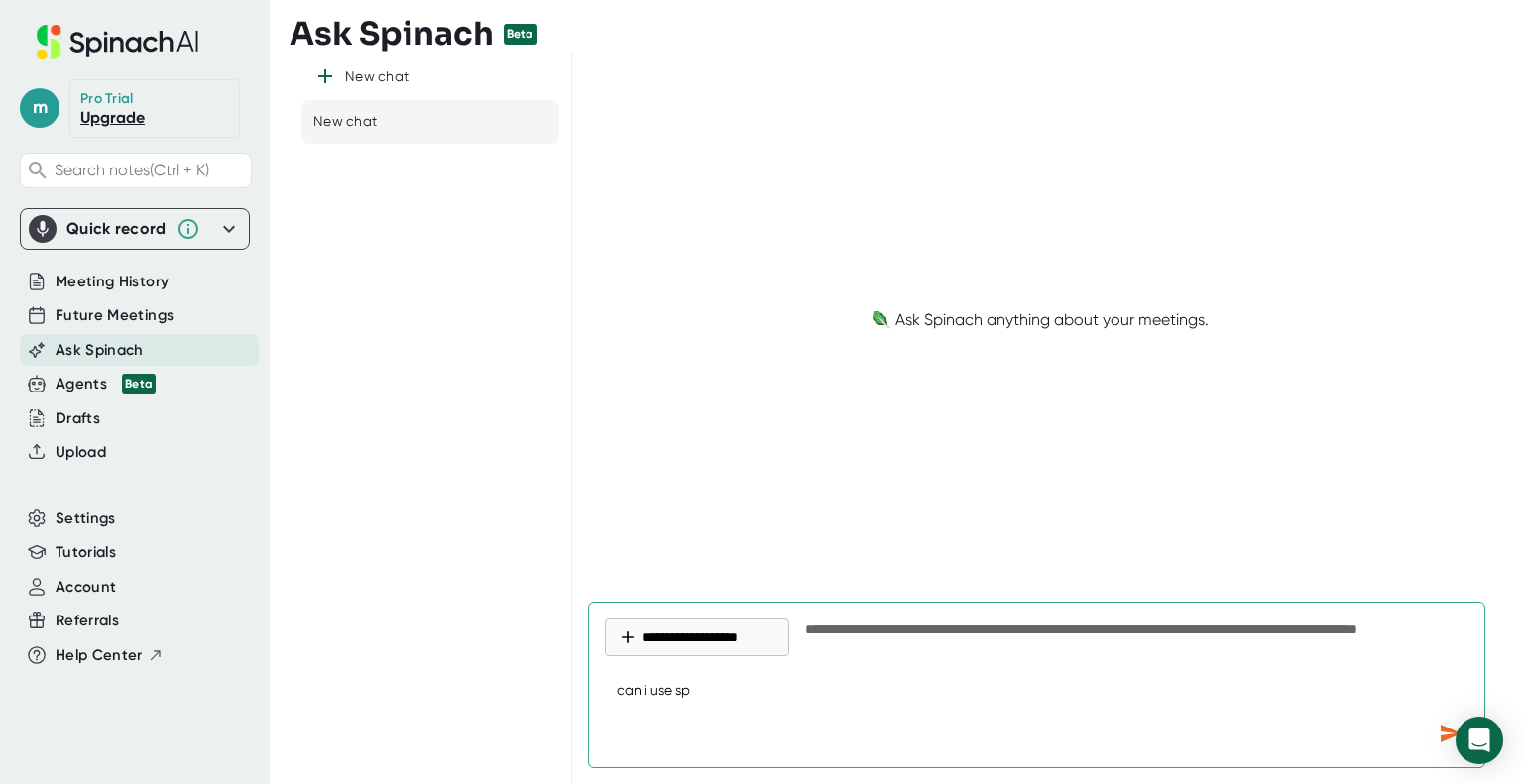 type on "can i use spi" 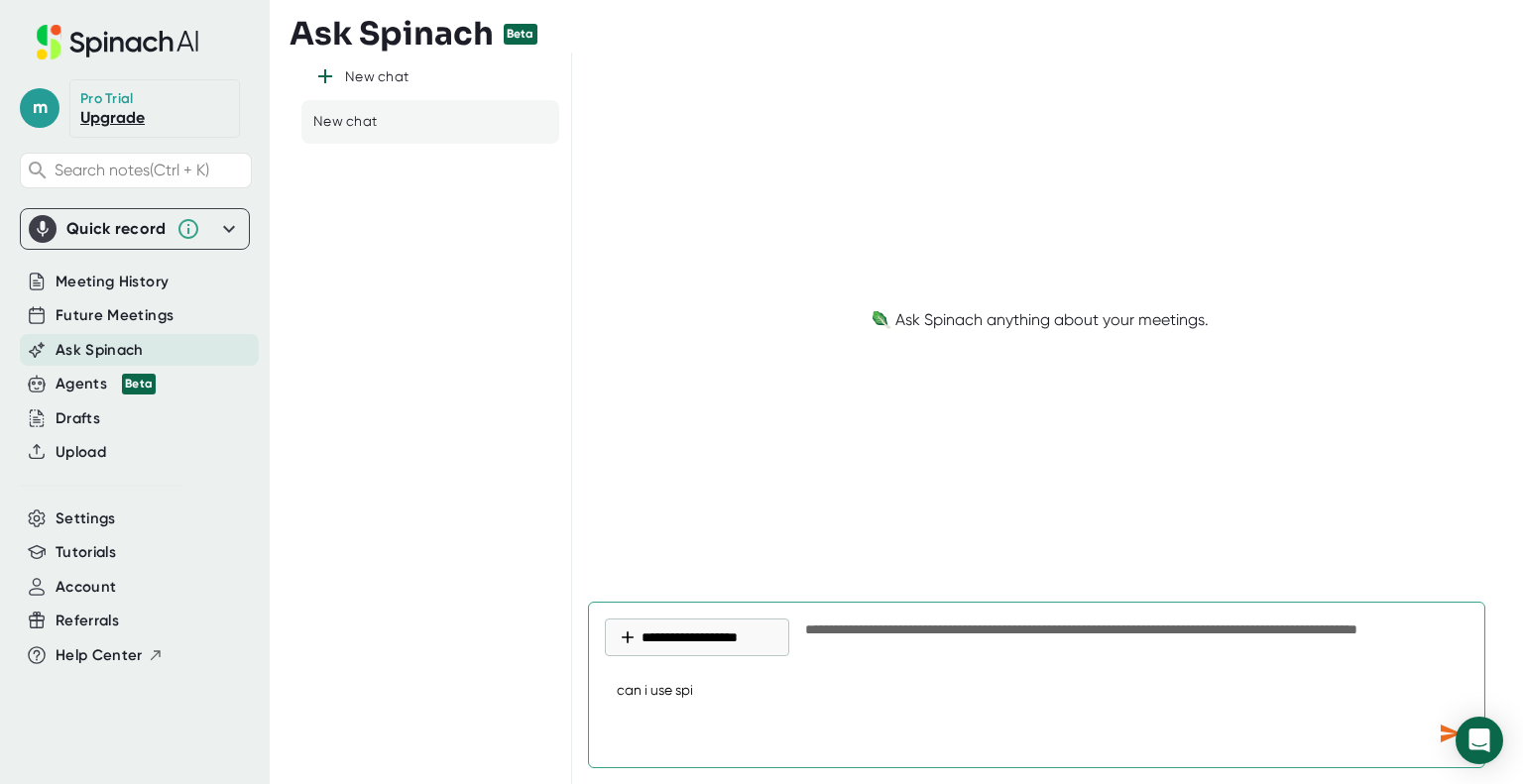 type on "can i use spin" 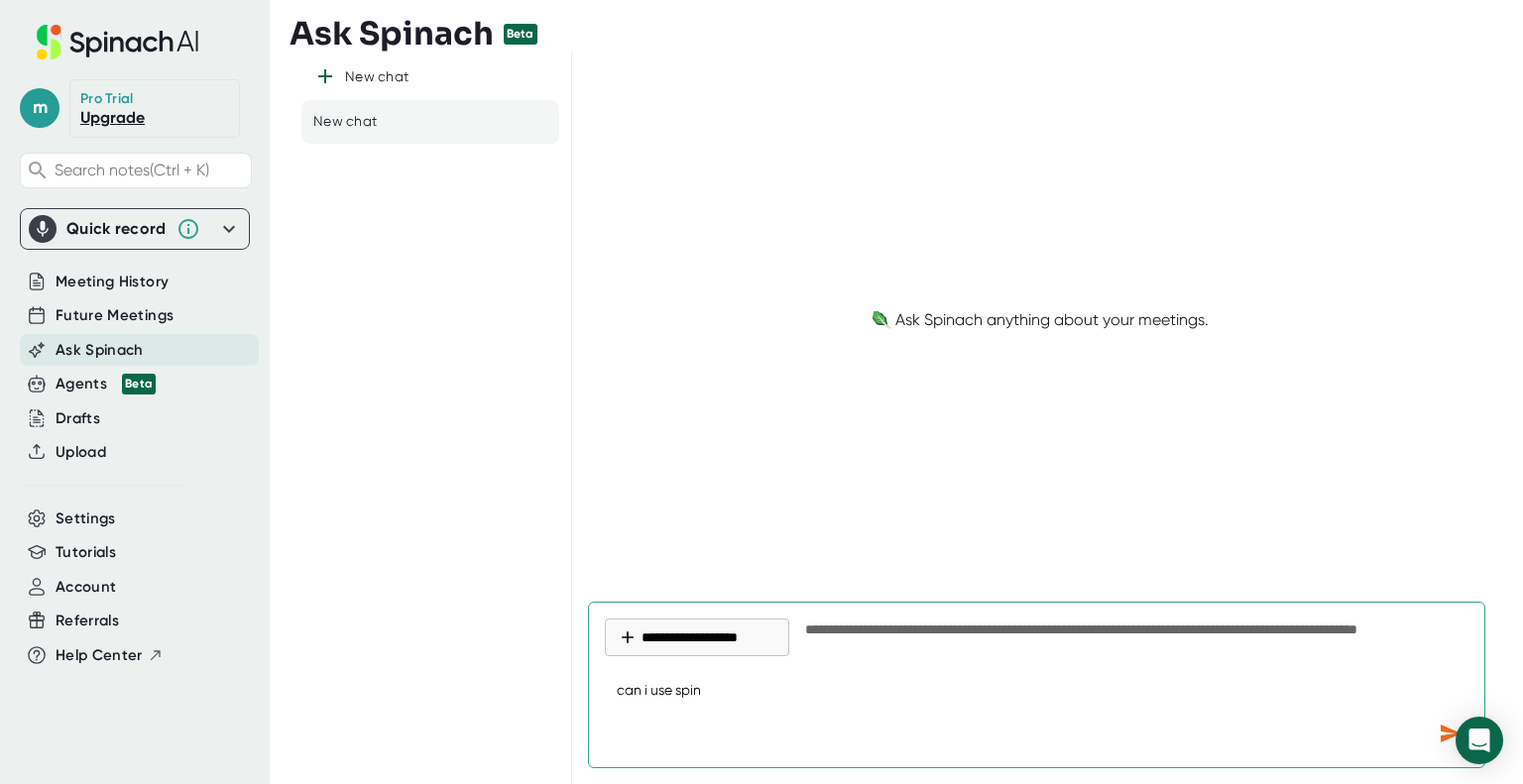 type on "can i use [PERSON_NAME]" 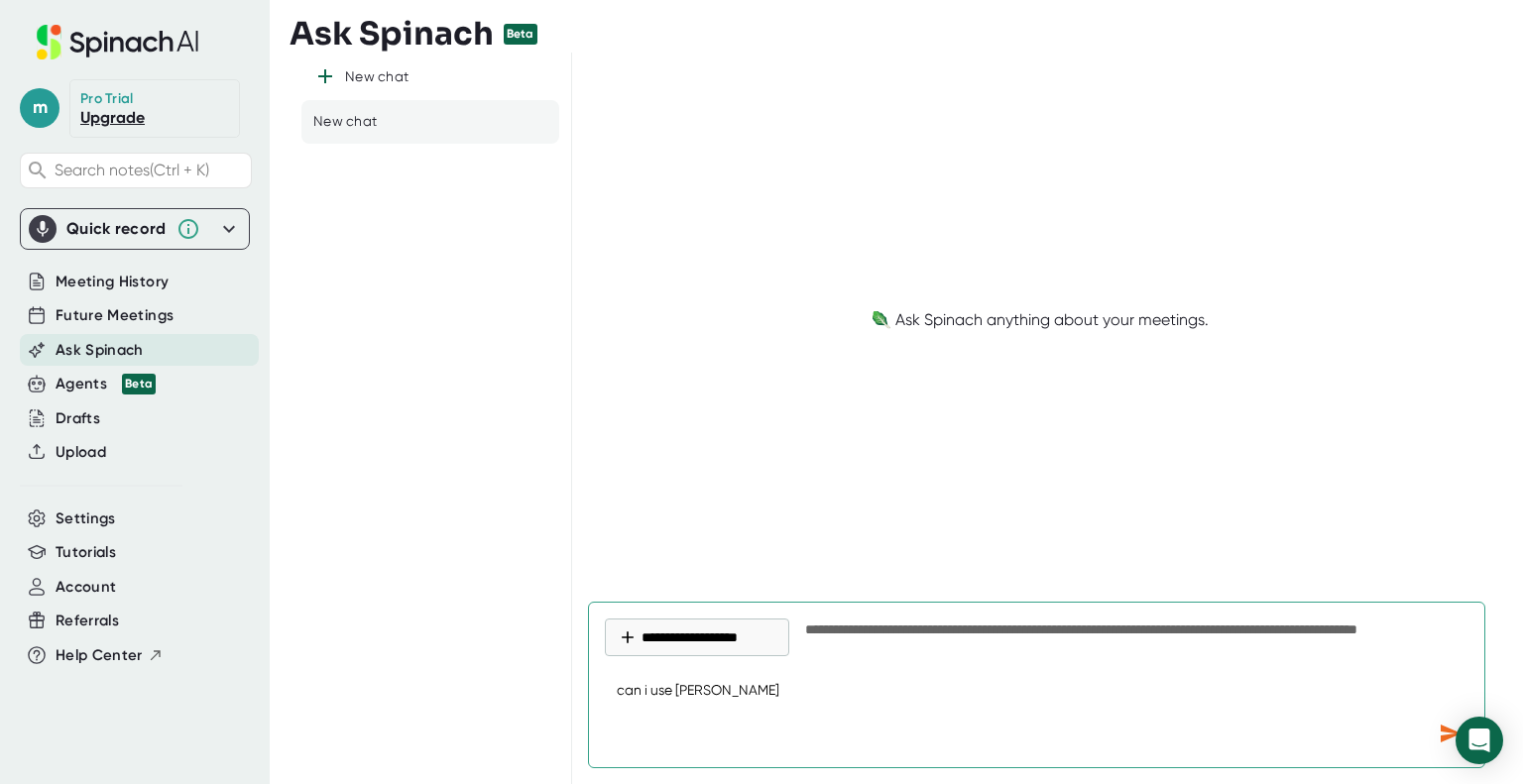 type on "can i use spinac" 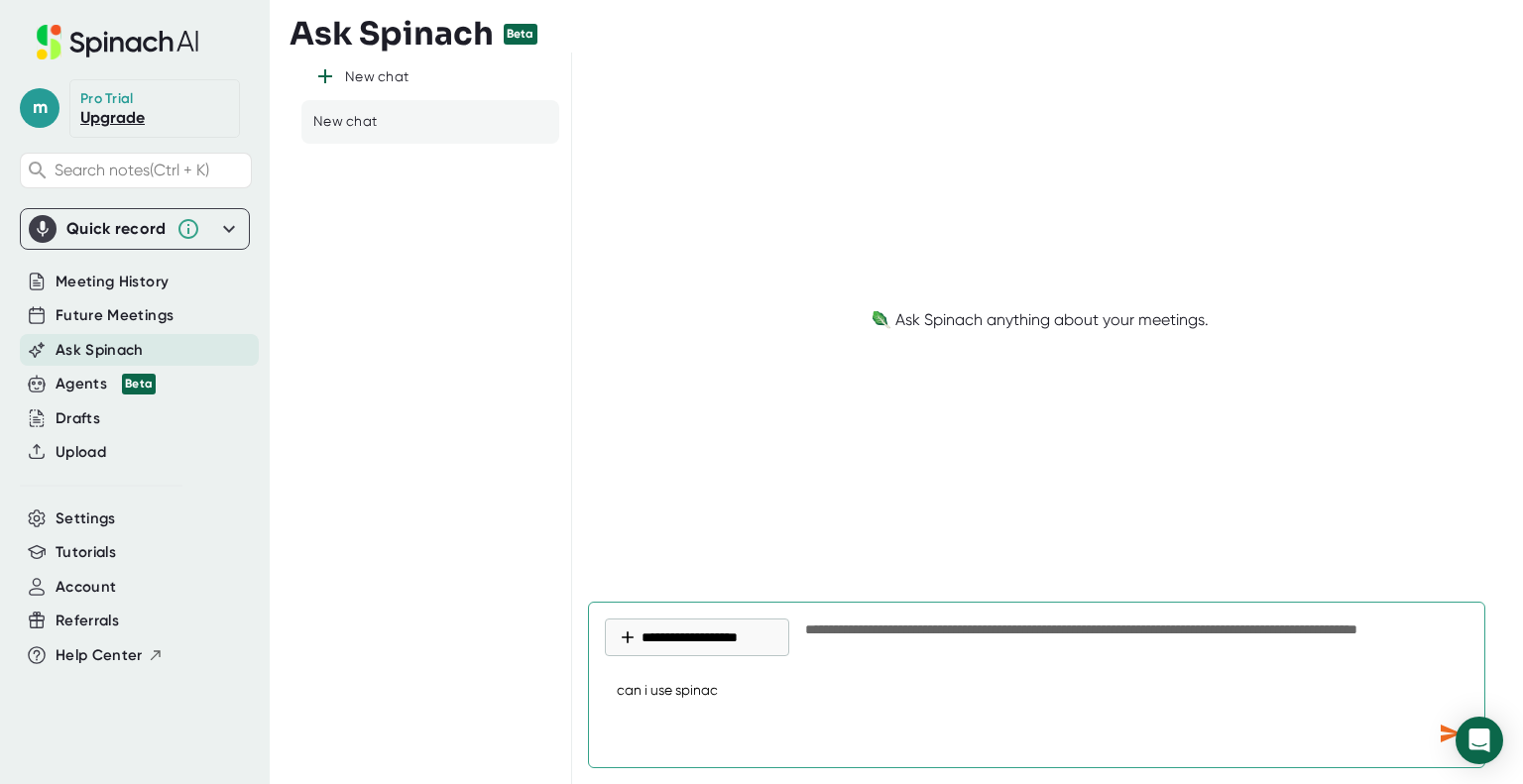 type on "can i use spinach" 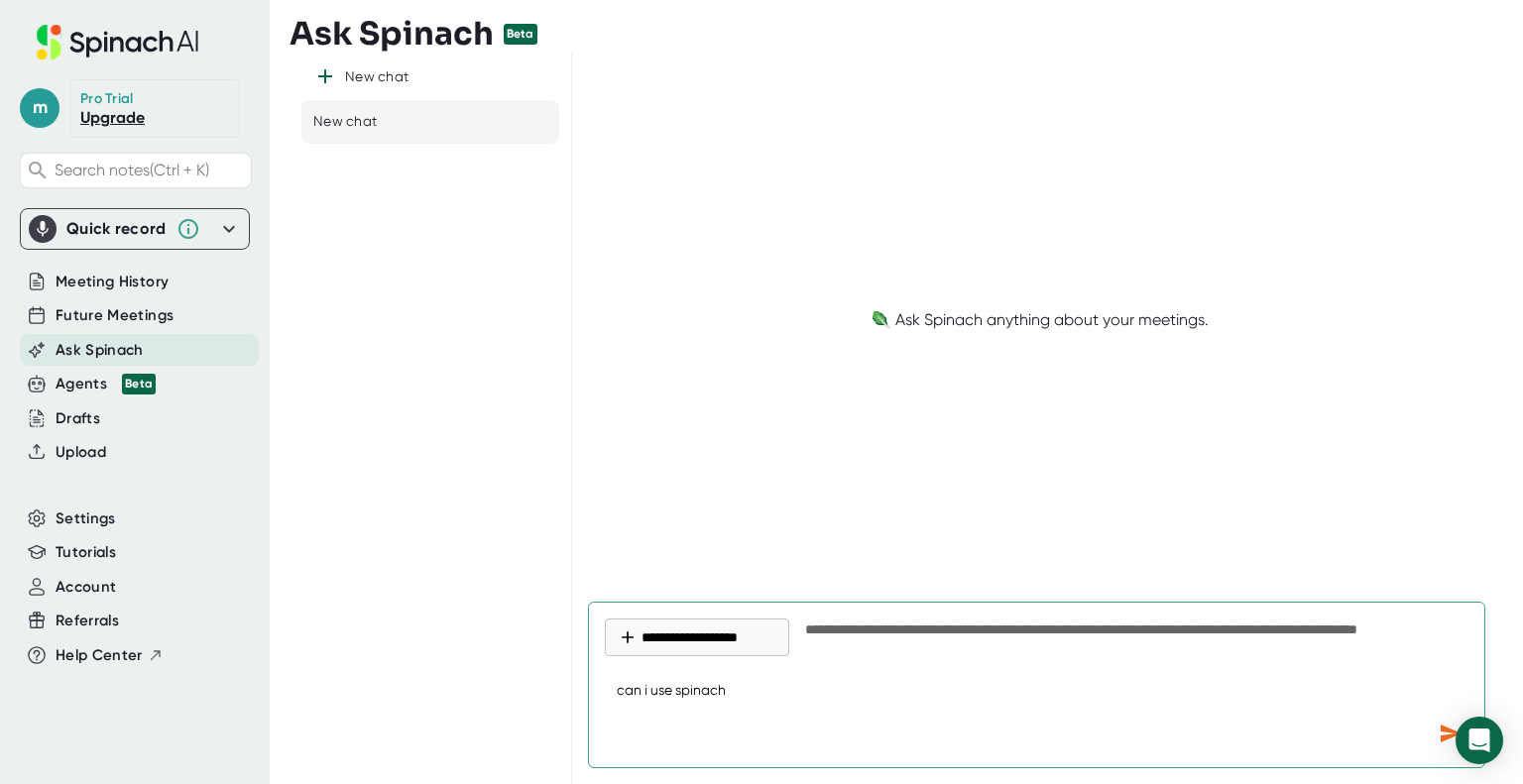 type on "x" 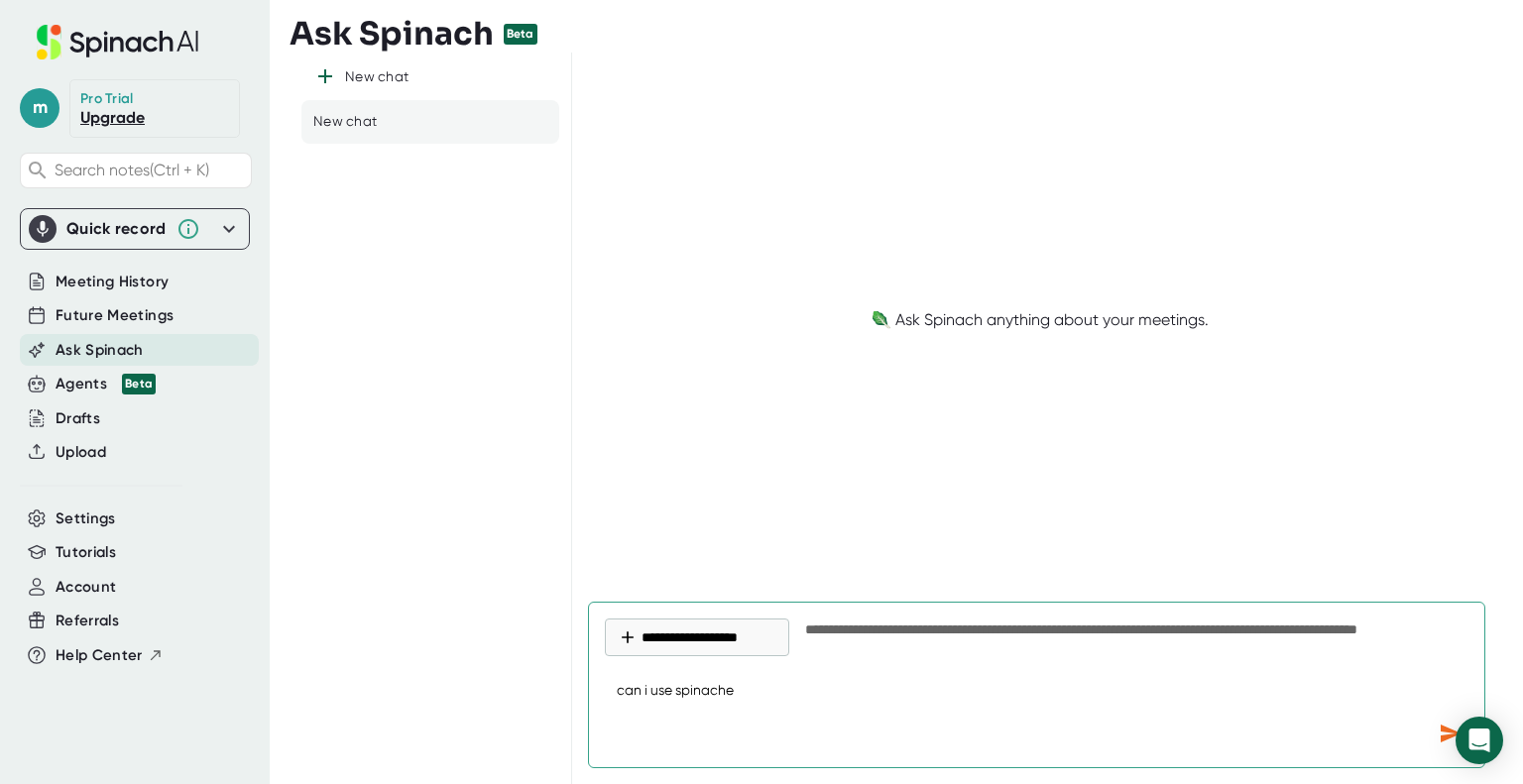 type on "can i use spinache" 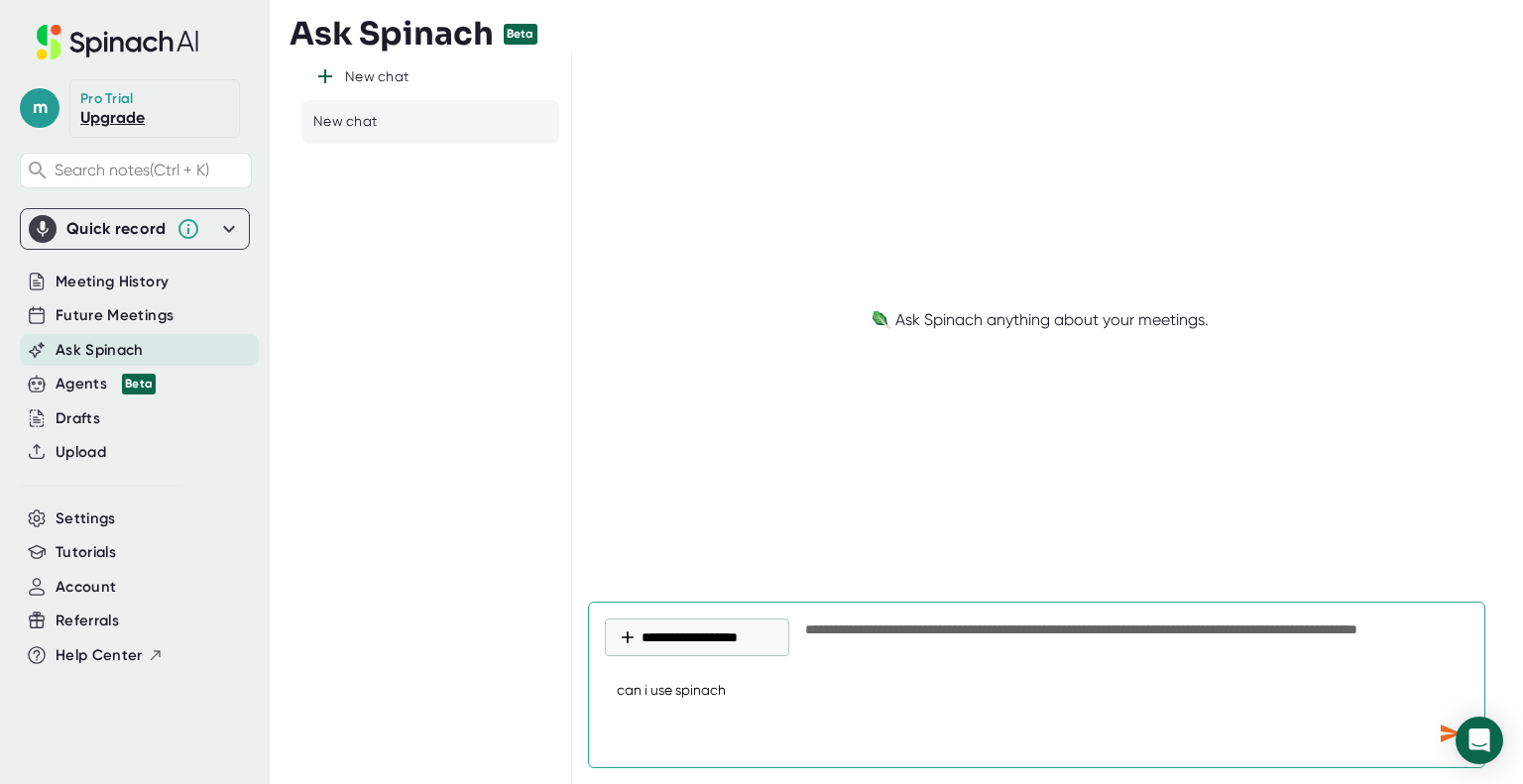 type on "can i use spinach" 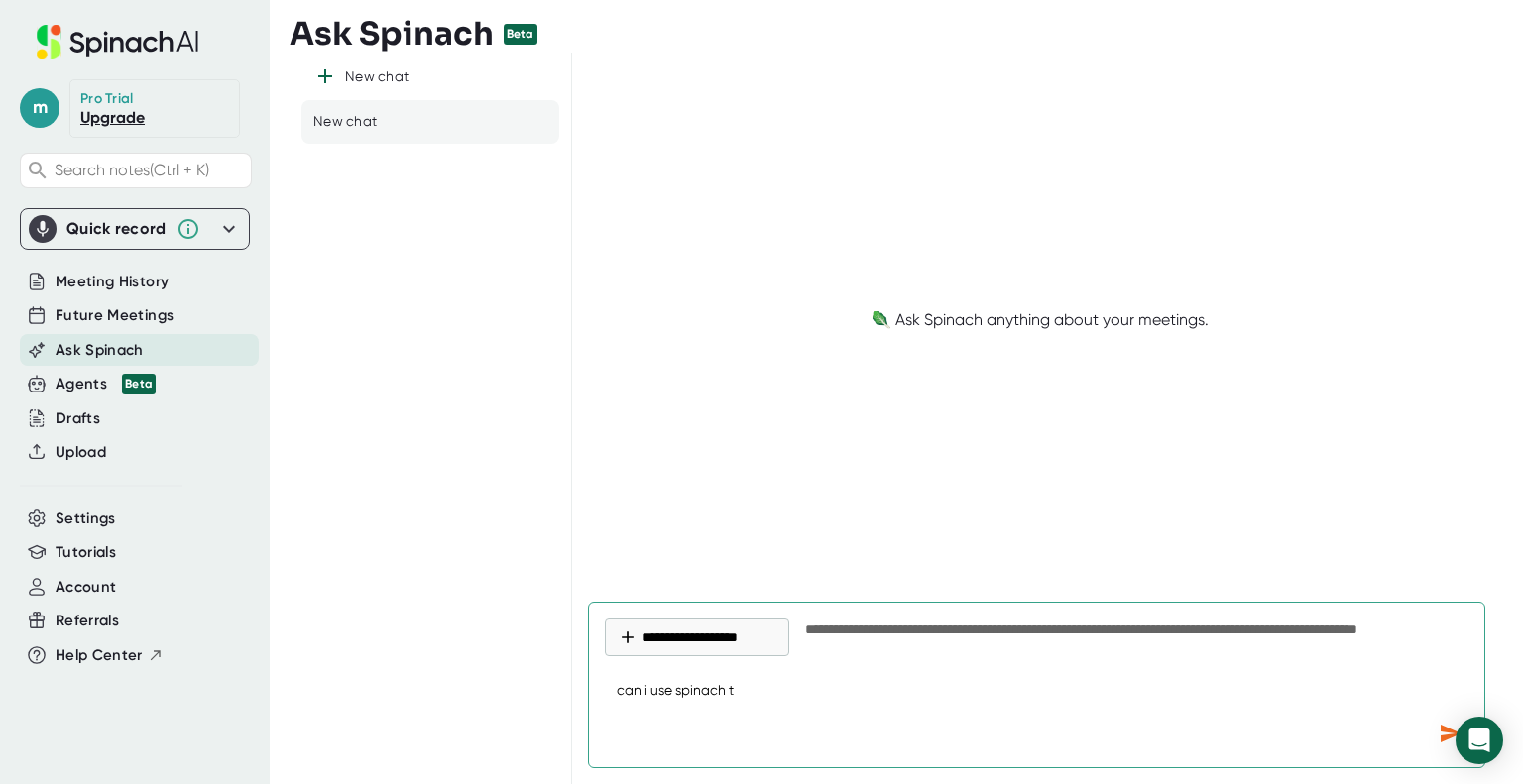 type on "can i use spinach to" 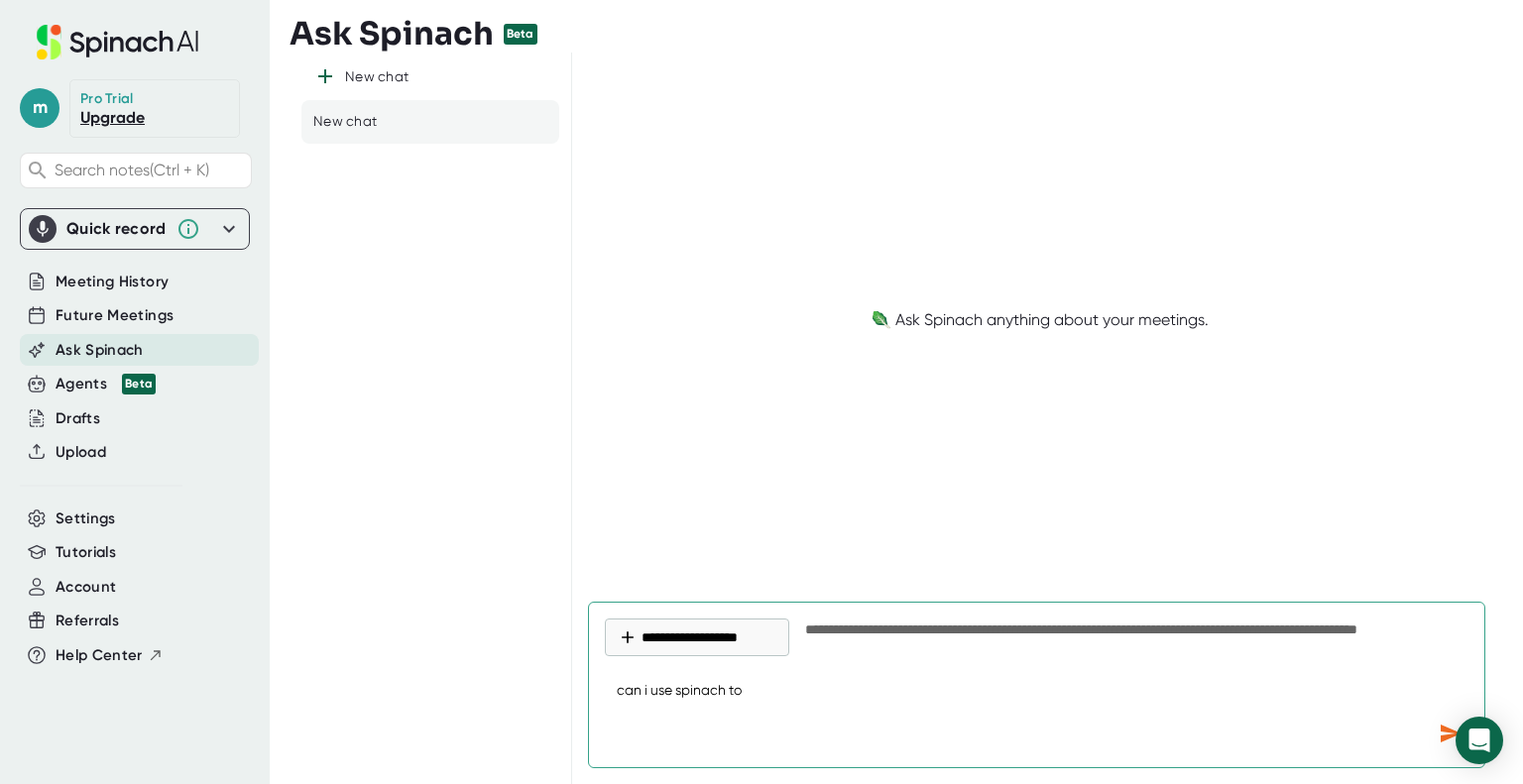 type on "can i use spinach to" 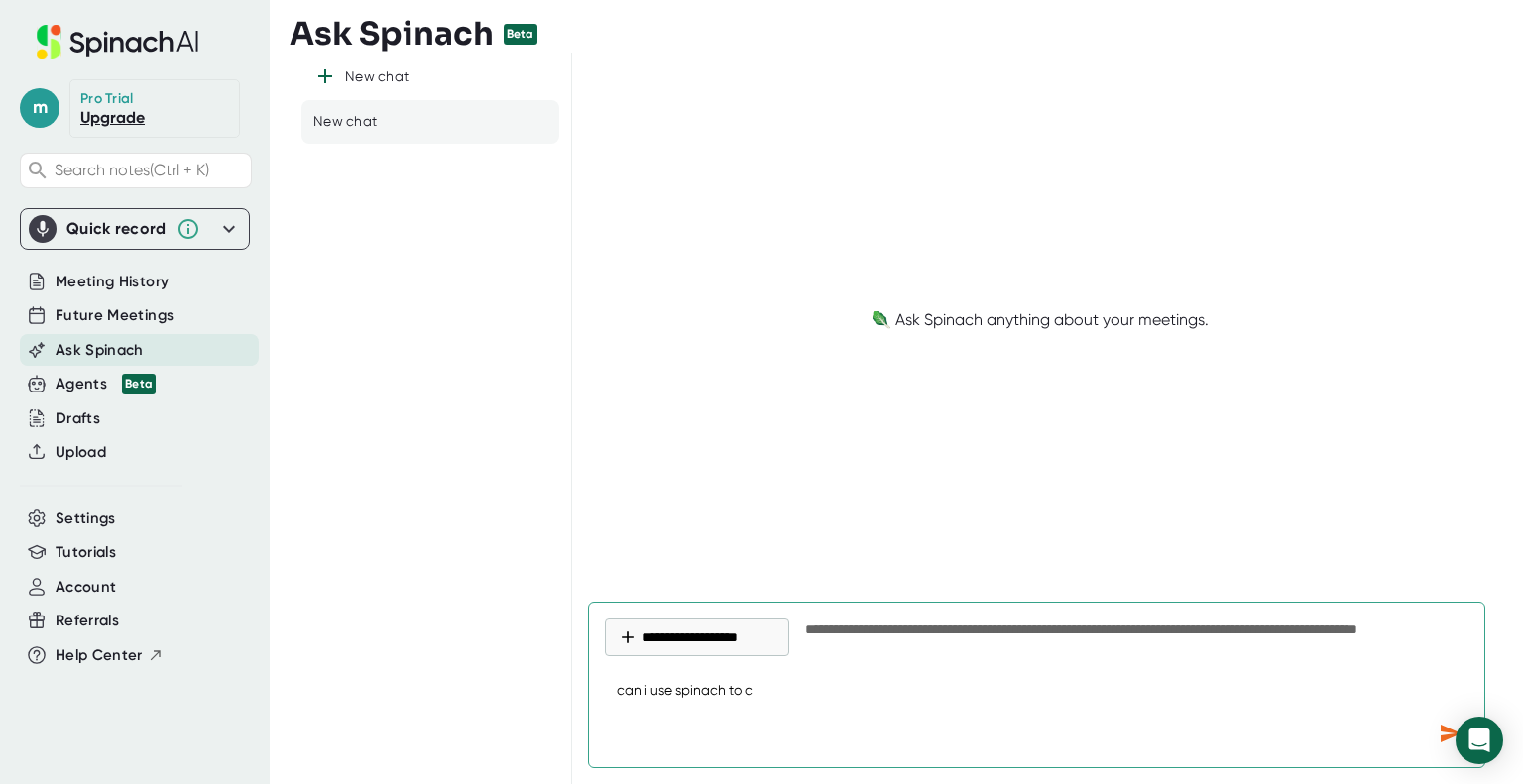 type on "can i use spinach to cr" 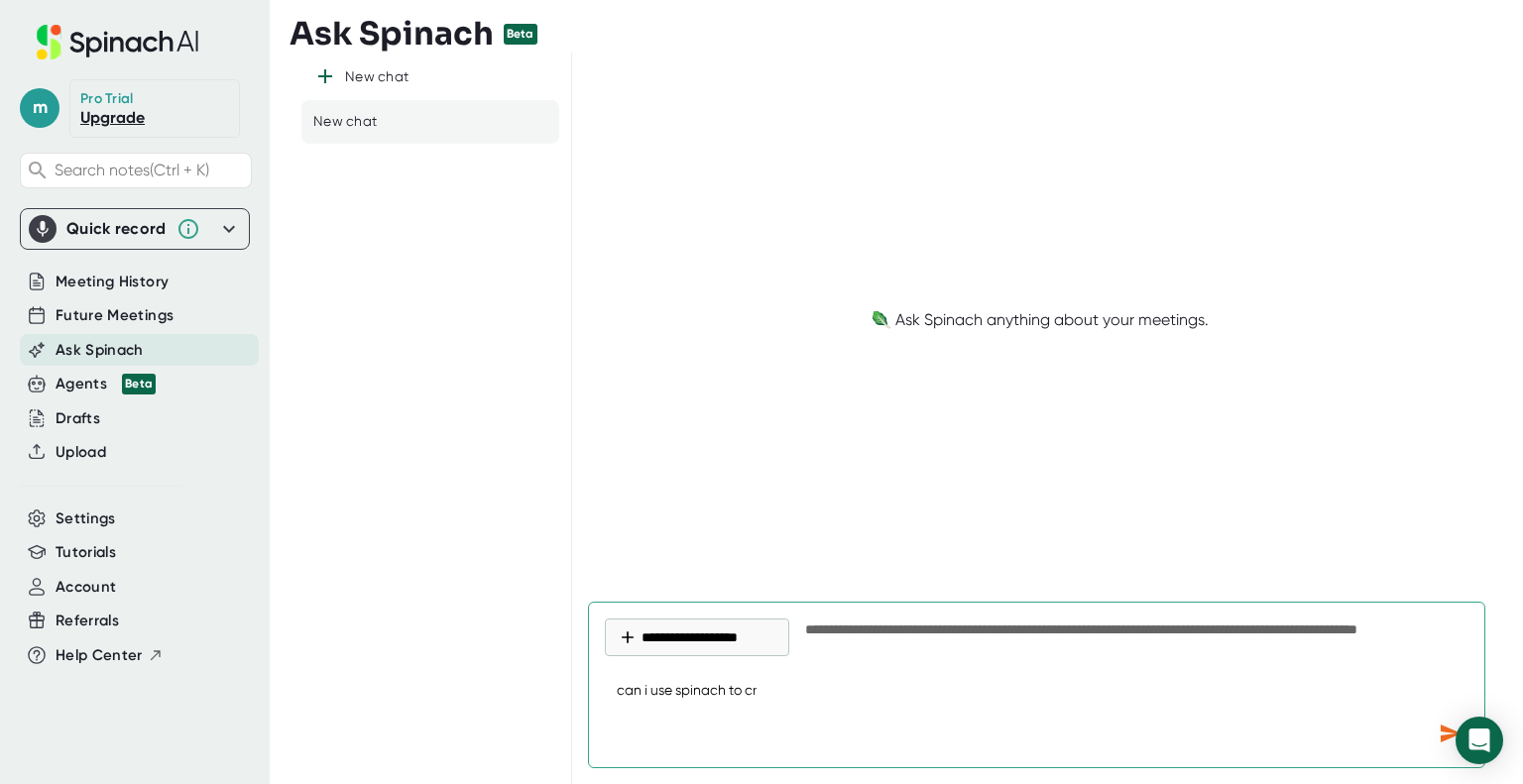type on "can i use spinach to cre" 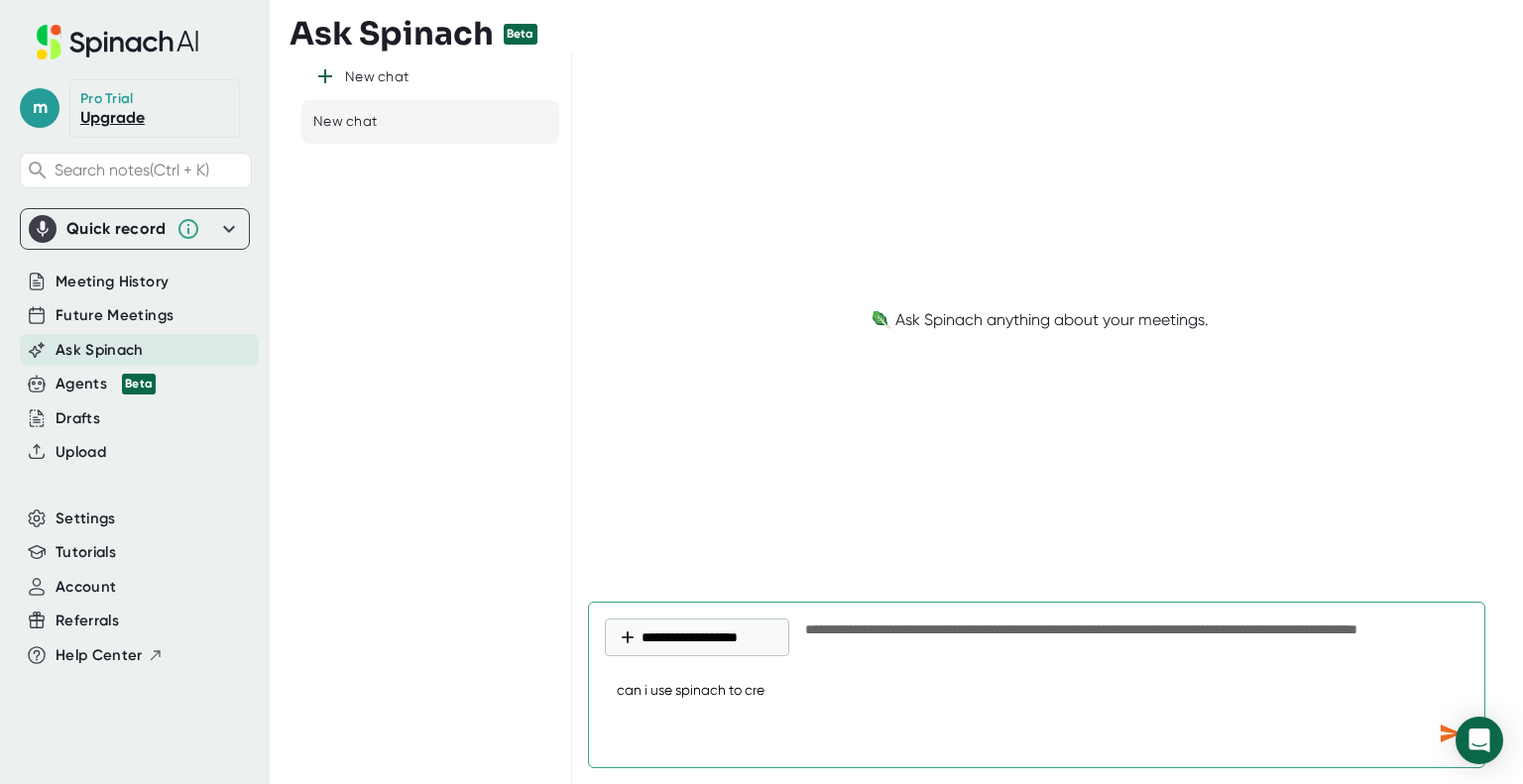 type on "can i use spinach to crea" 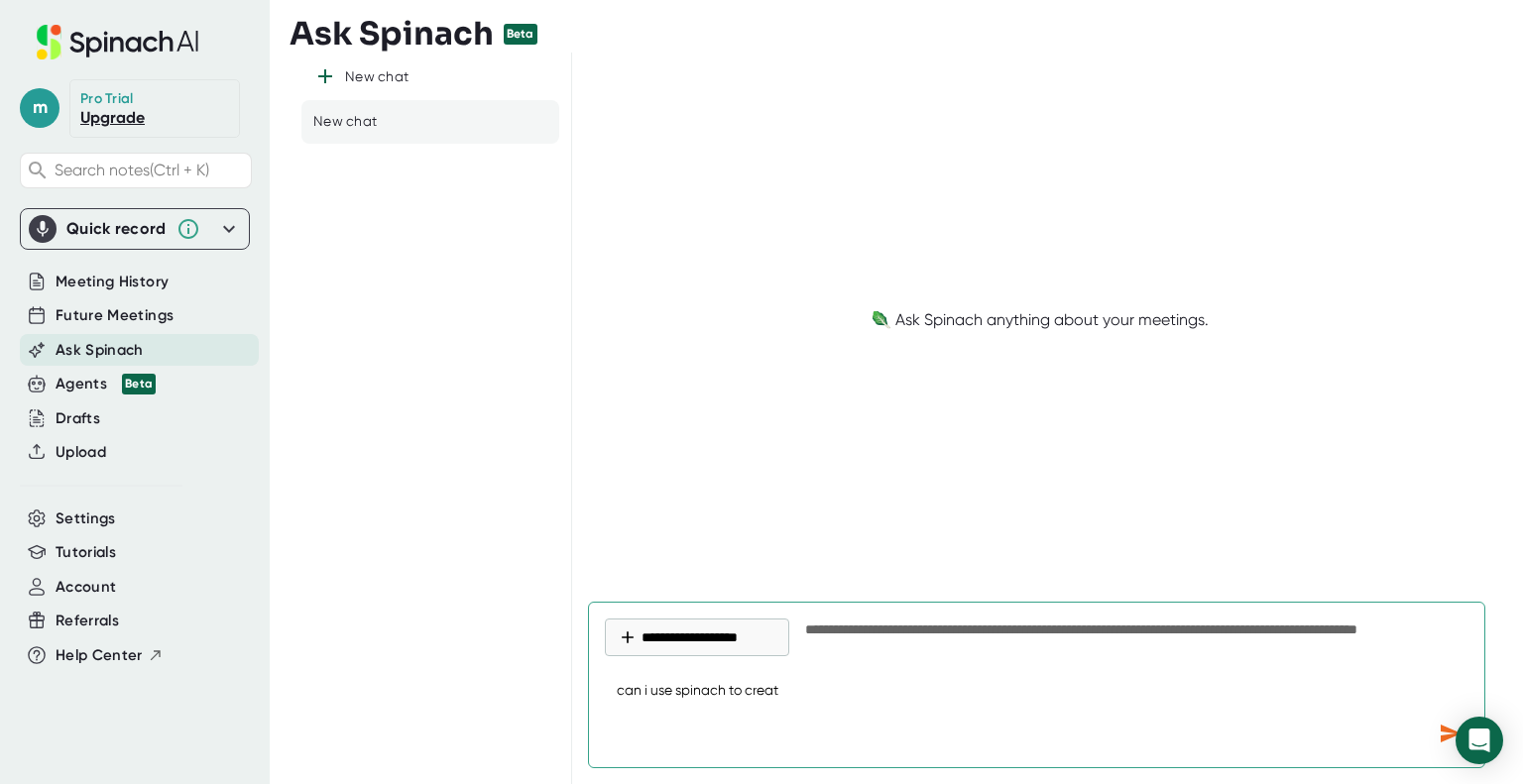 type on "can i use spinach to create" 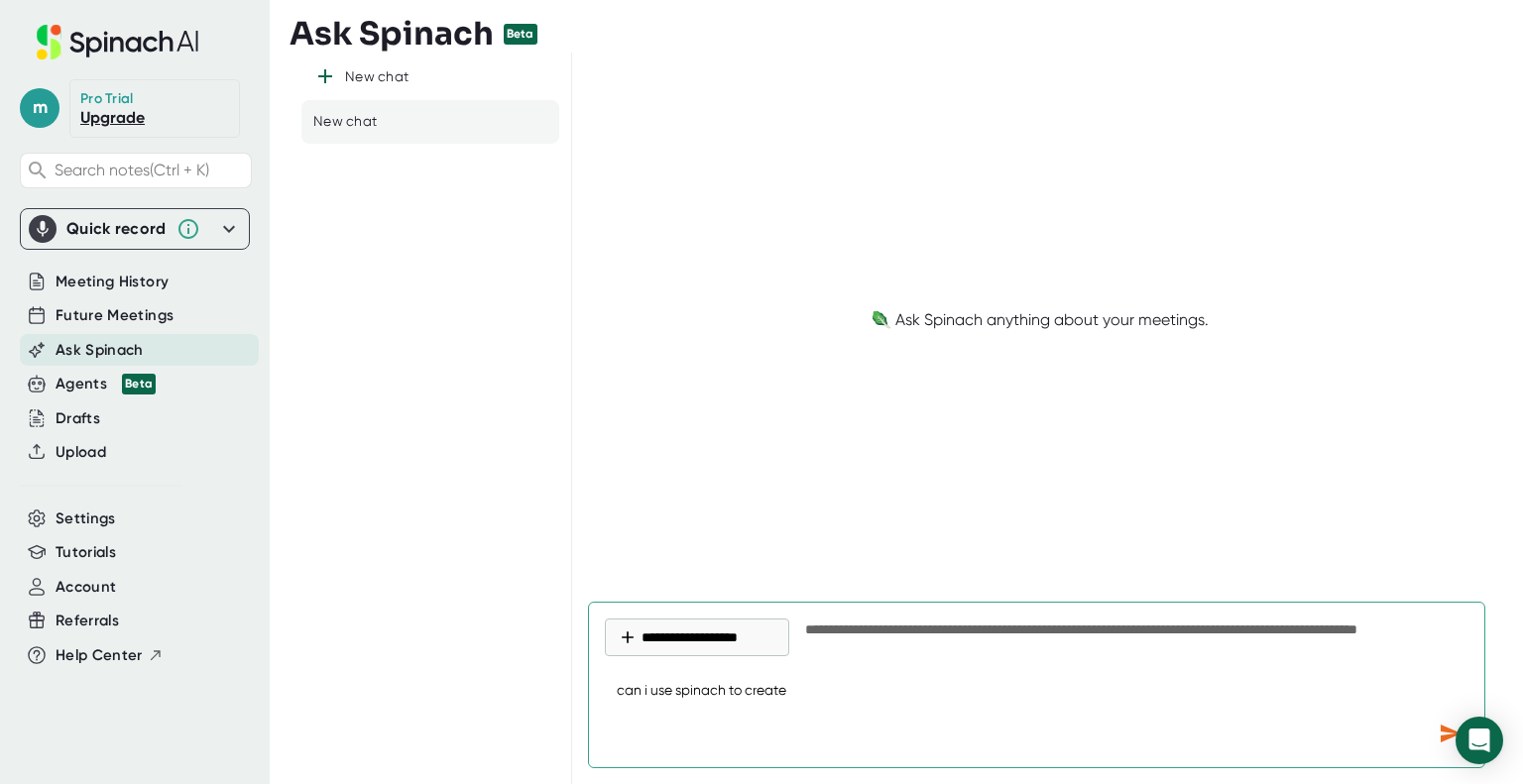type on "can i use spinach to create" 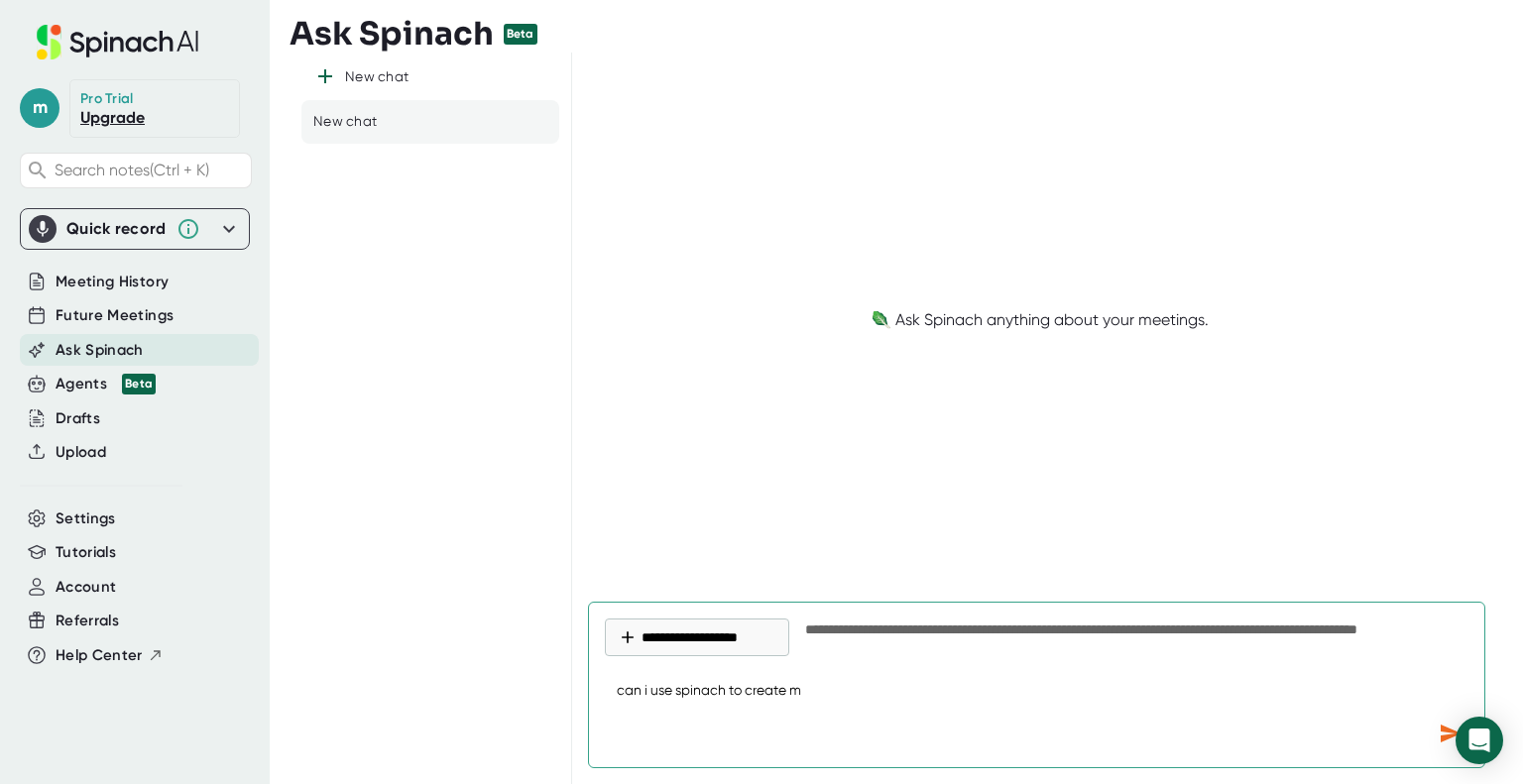 type on "can i use spinach to create me" 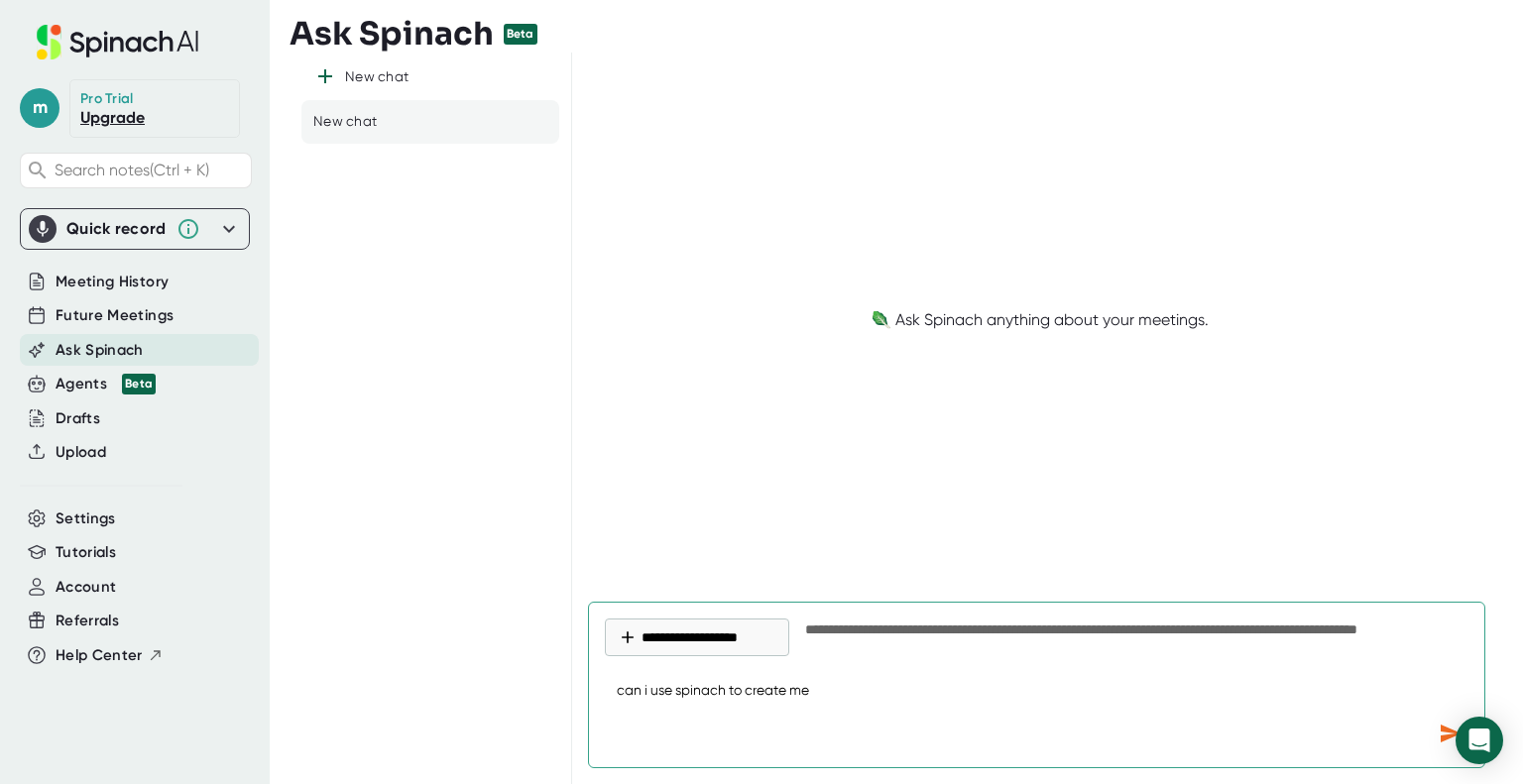 type on "can i use spinach to create mee" 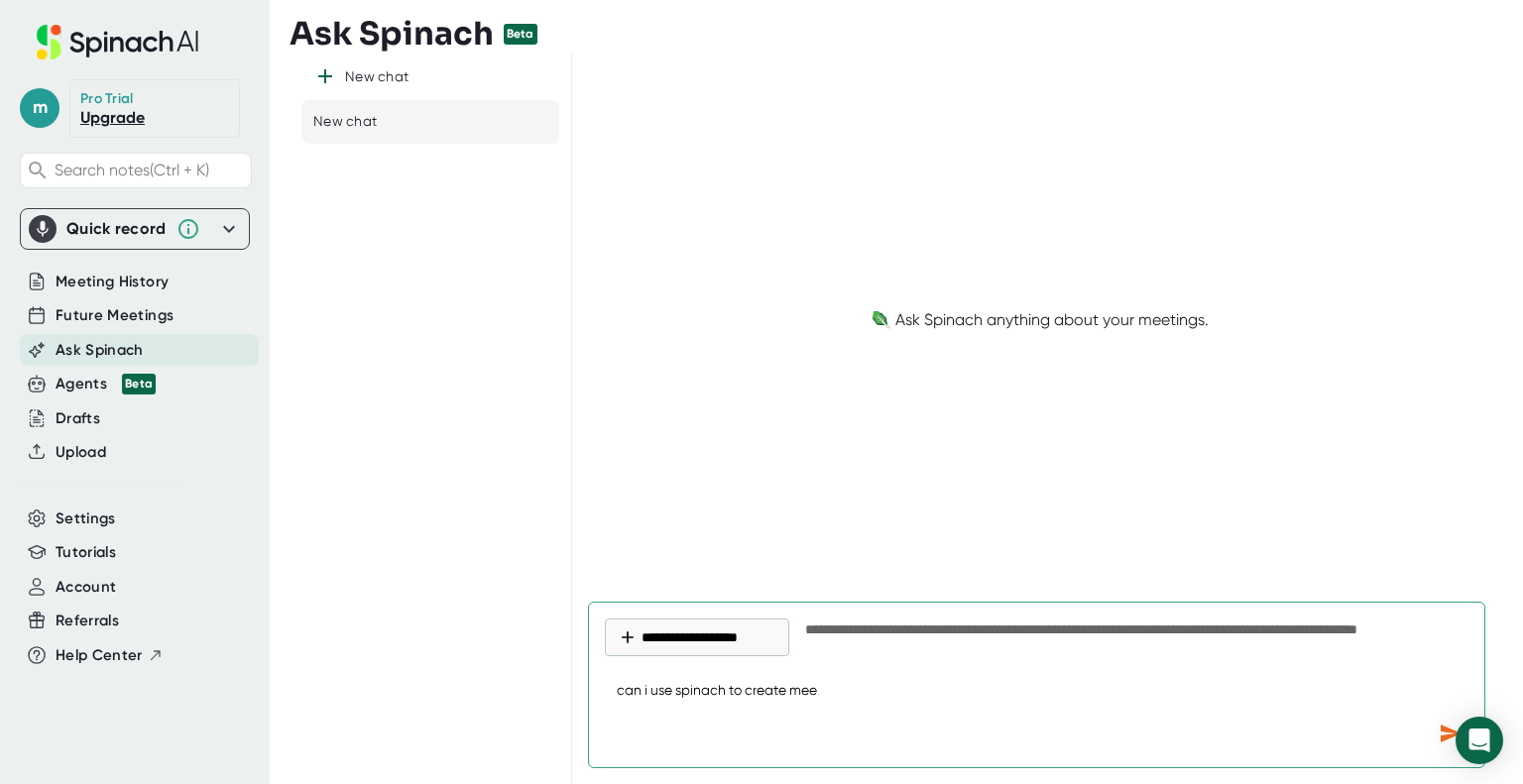 type on "can i use spinach to create meee" 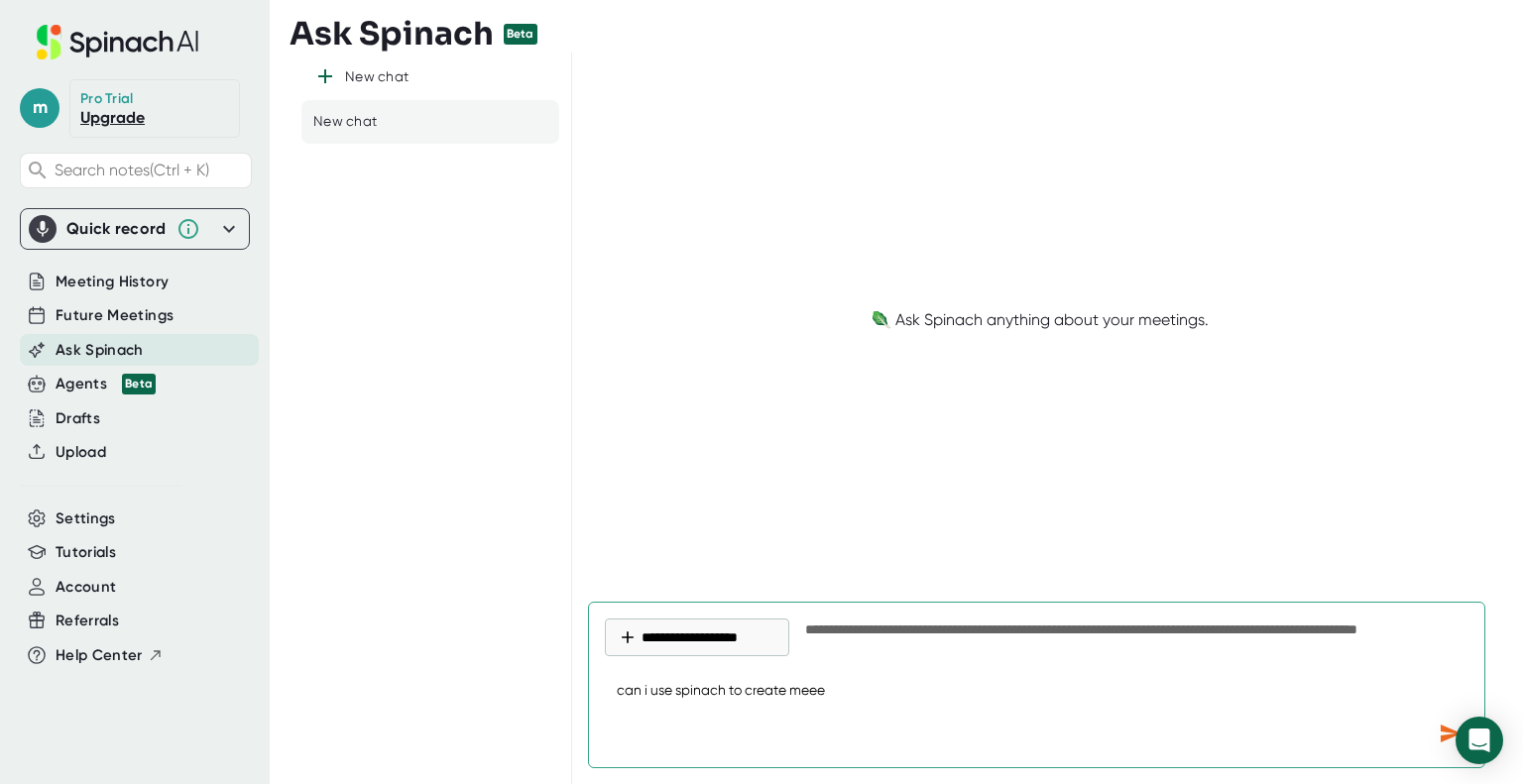 type on "can i use spinach to create meeet" 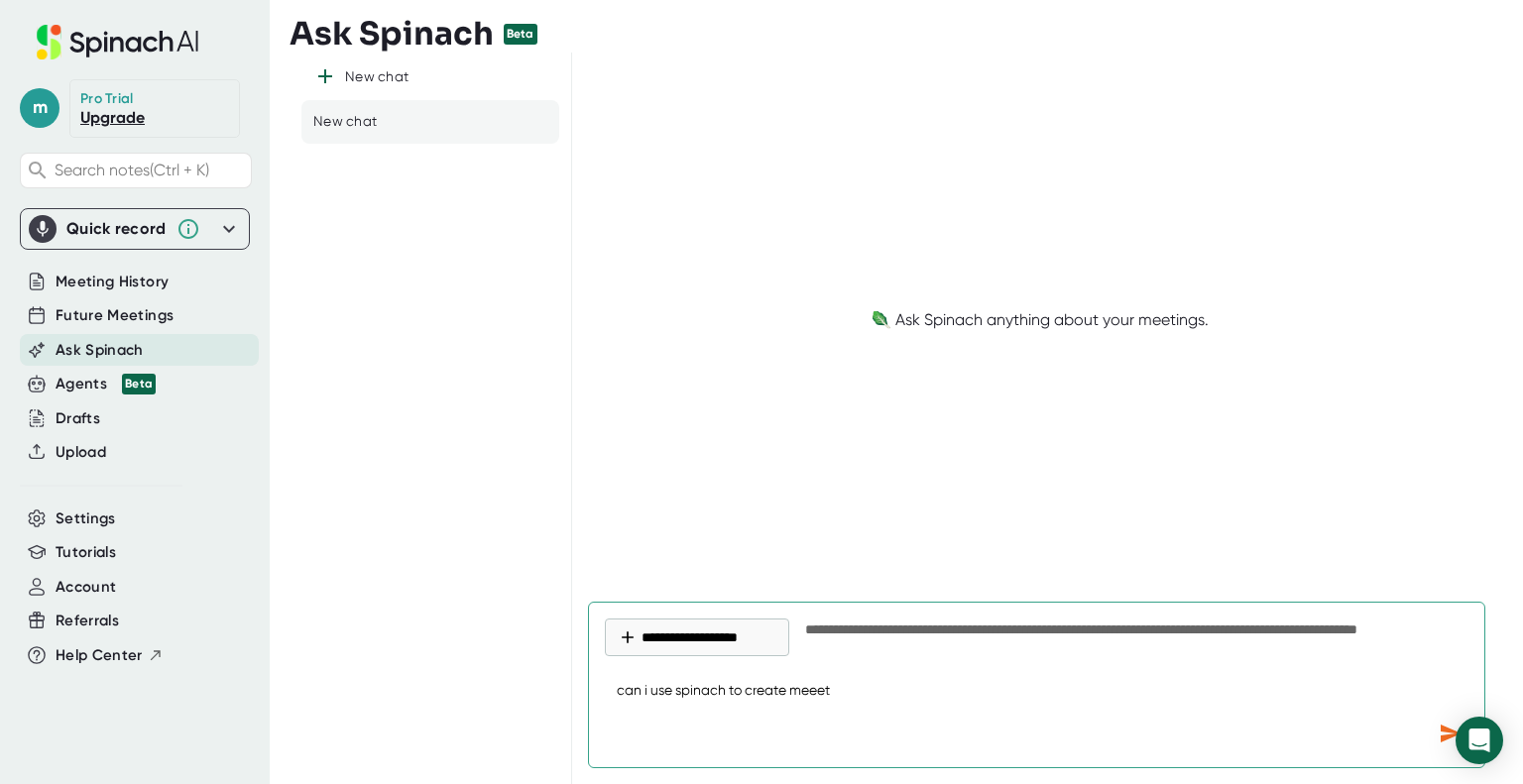 type on "can i use spinach to create meee" 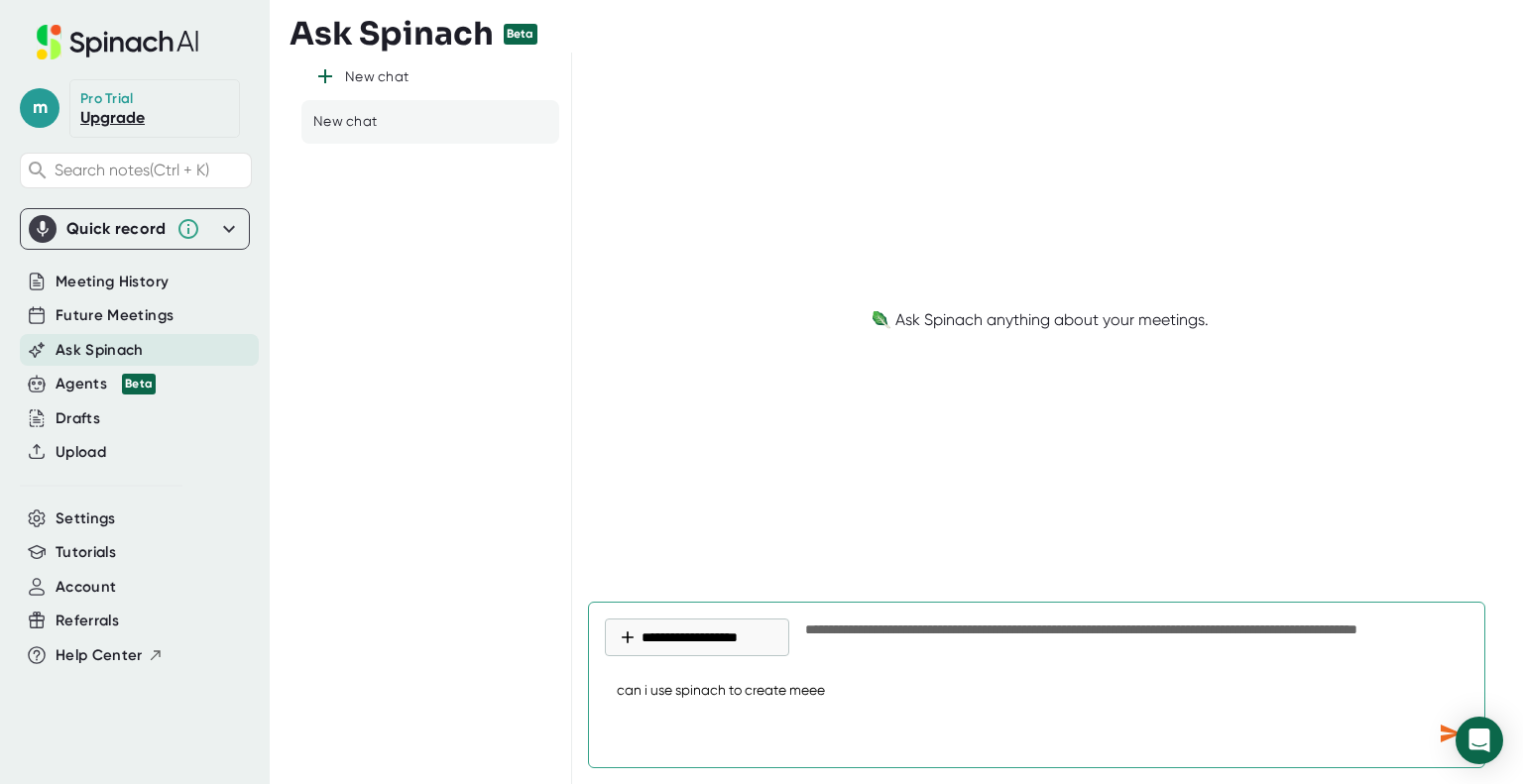 type on "can i use spinach to create mee" 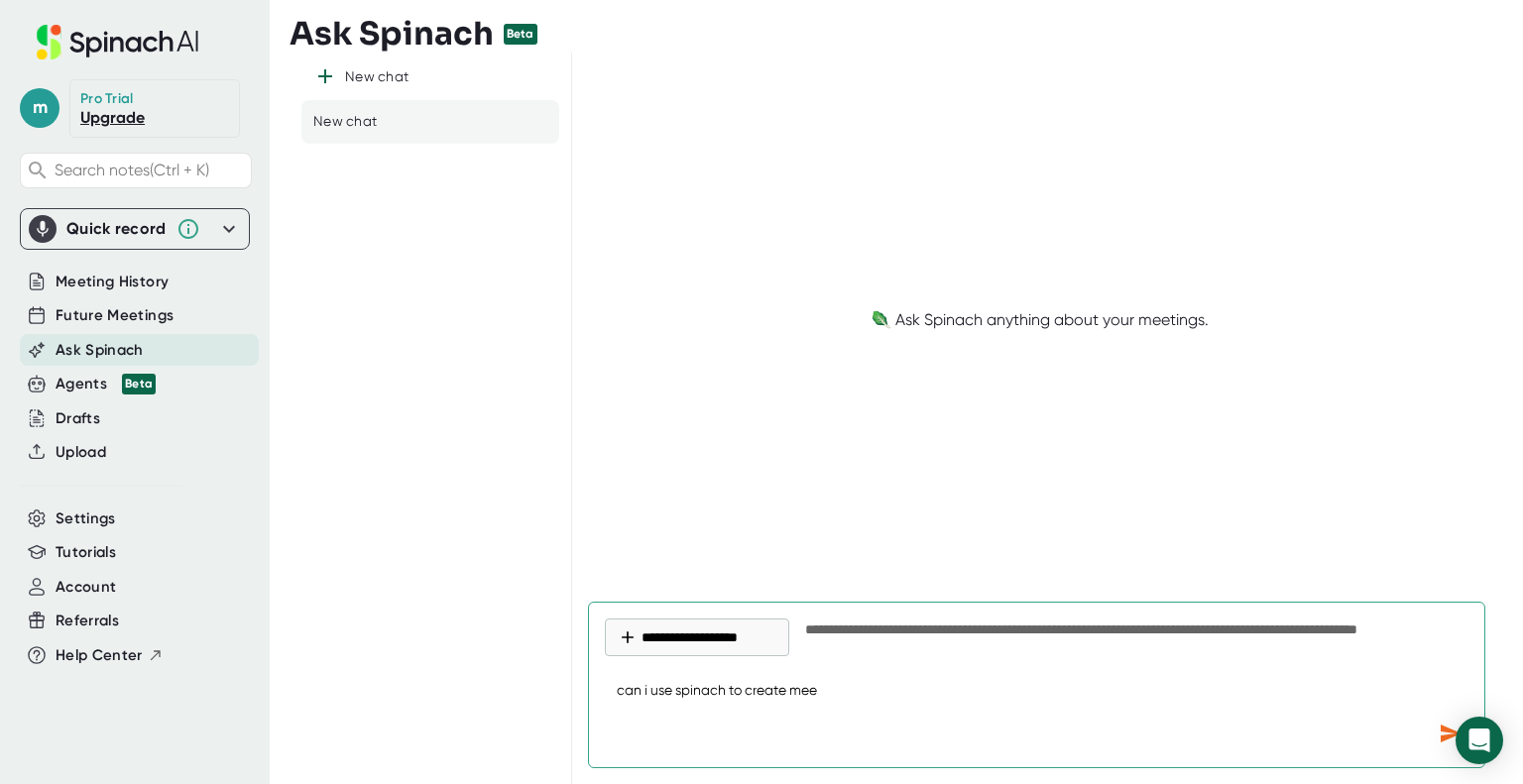 type on "can i use spinach to create meet" 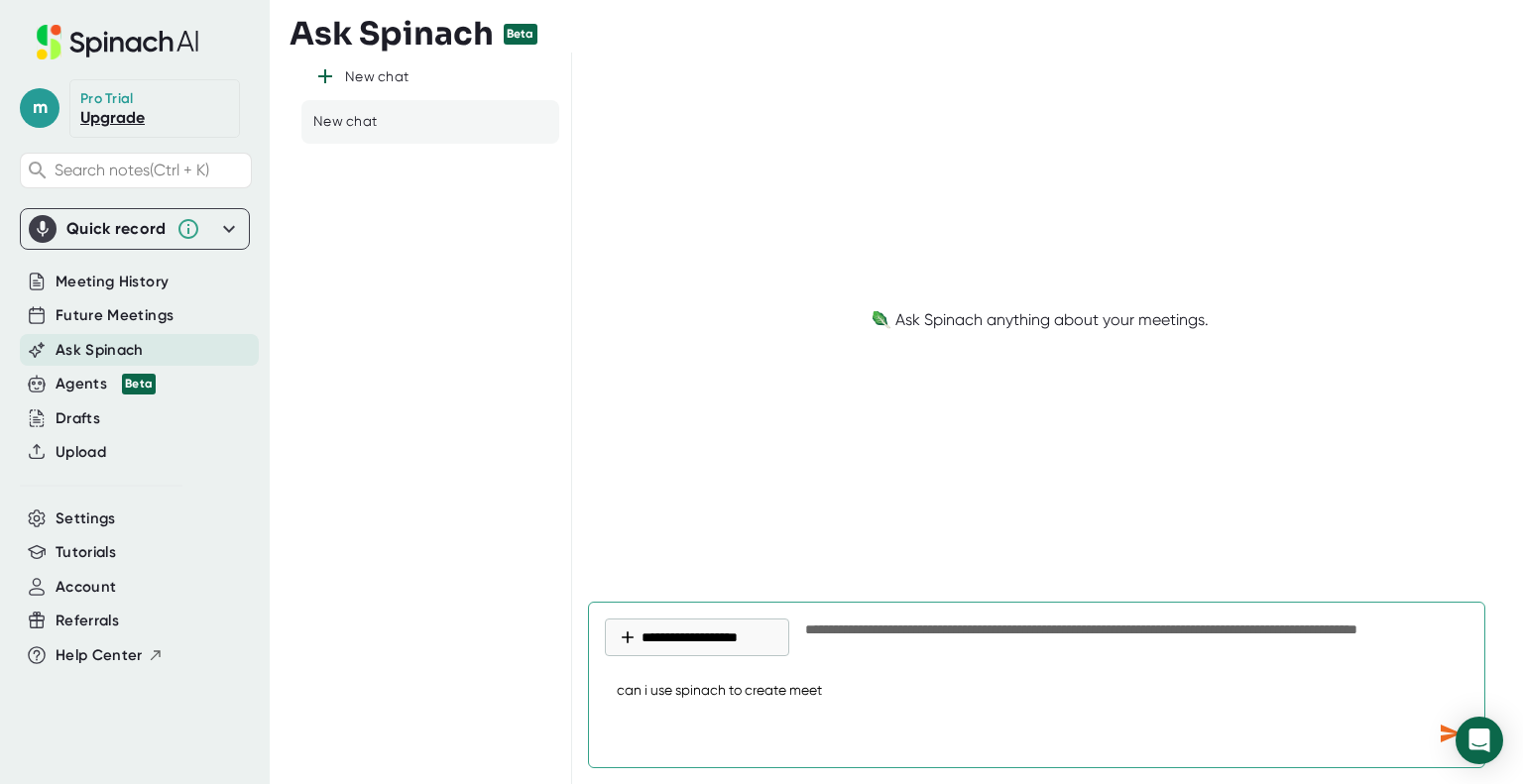 type on "can i use spinach to create meeti" 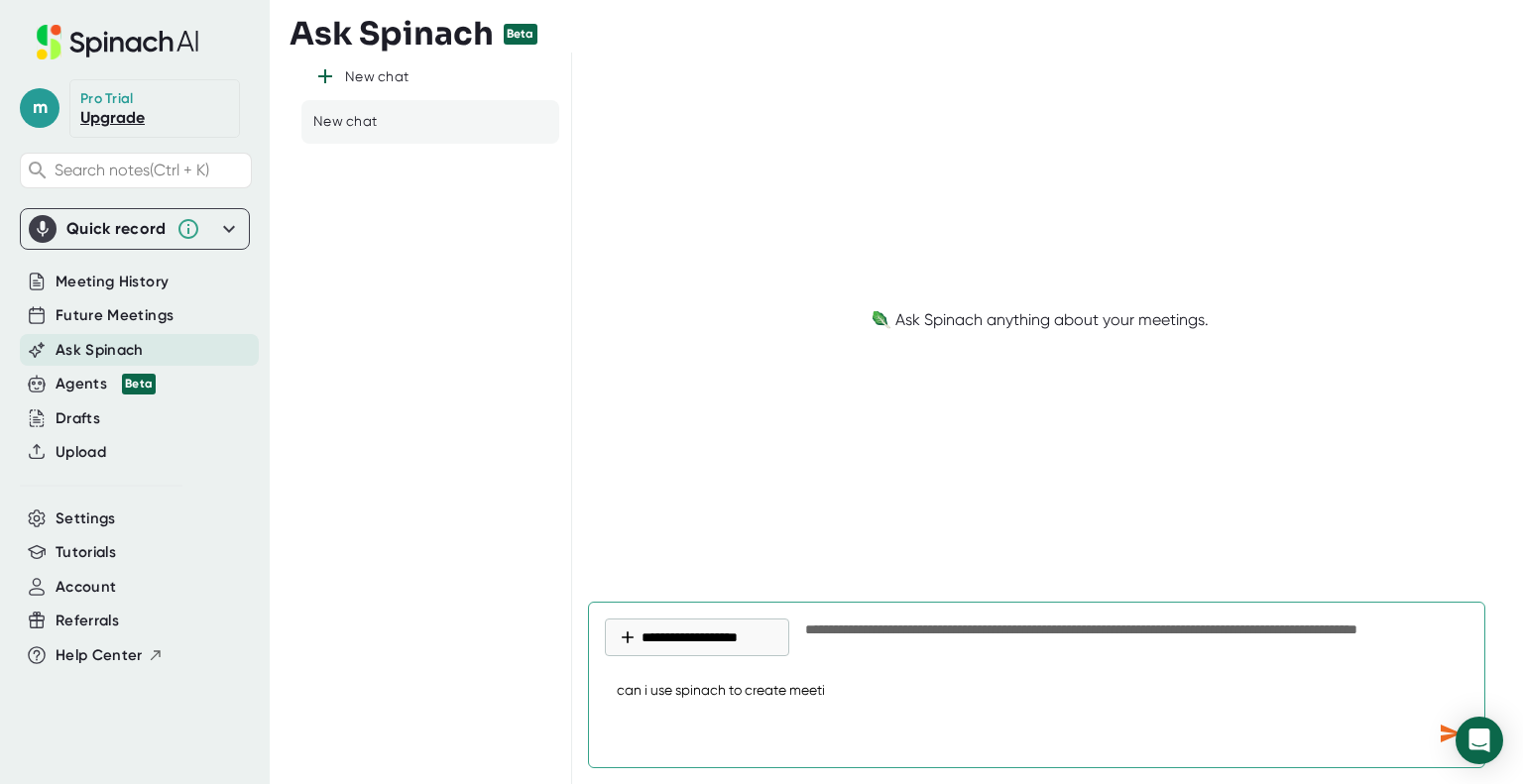 type on "x" 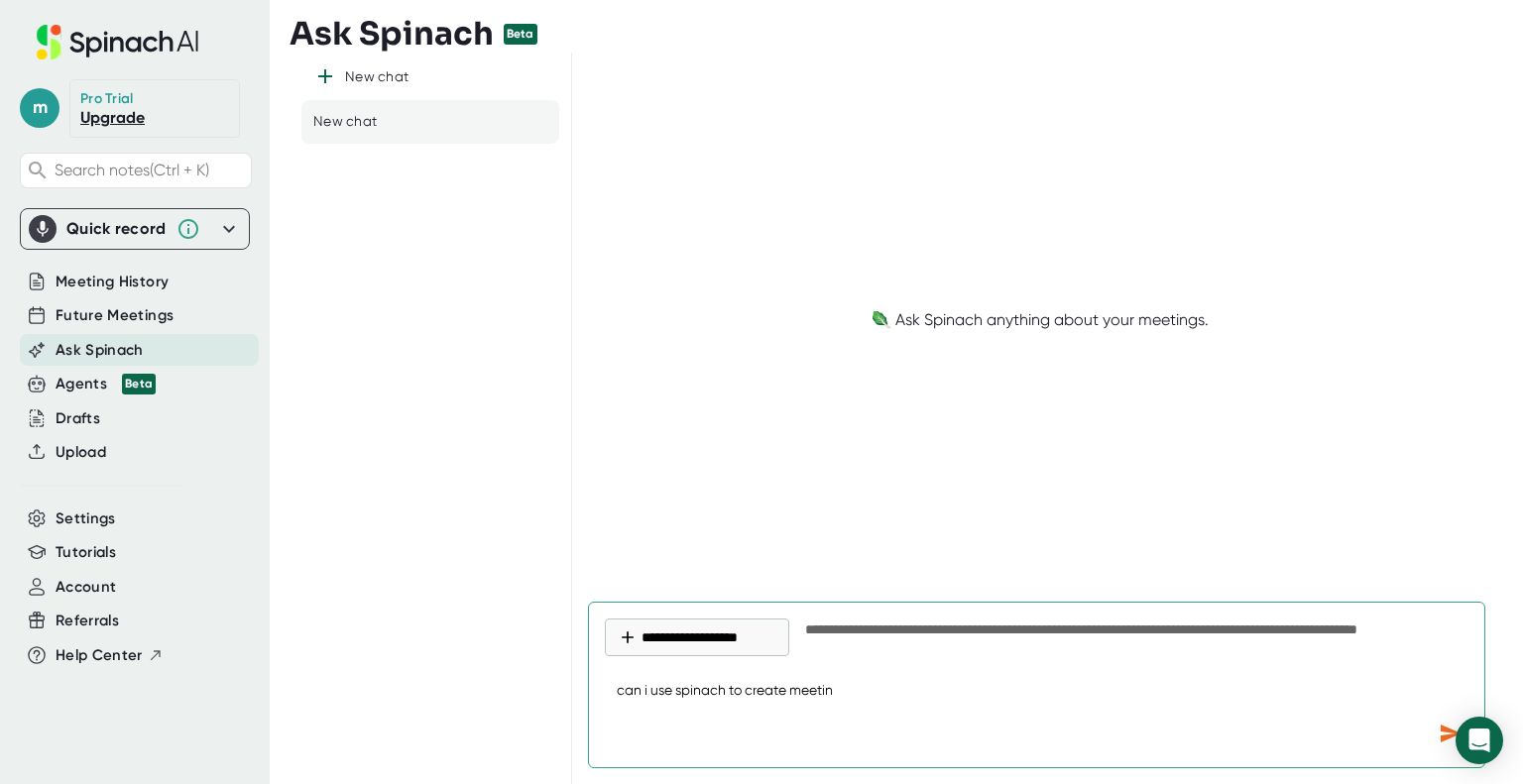 type on "can i use spinach to create meeting" 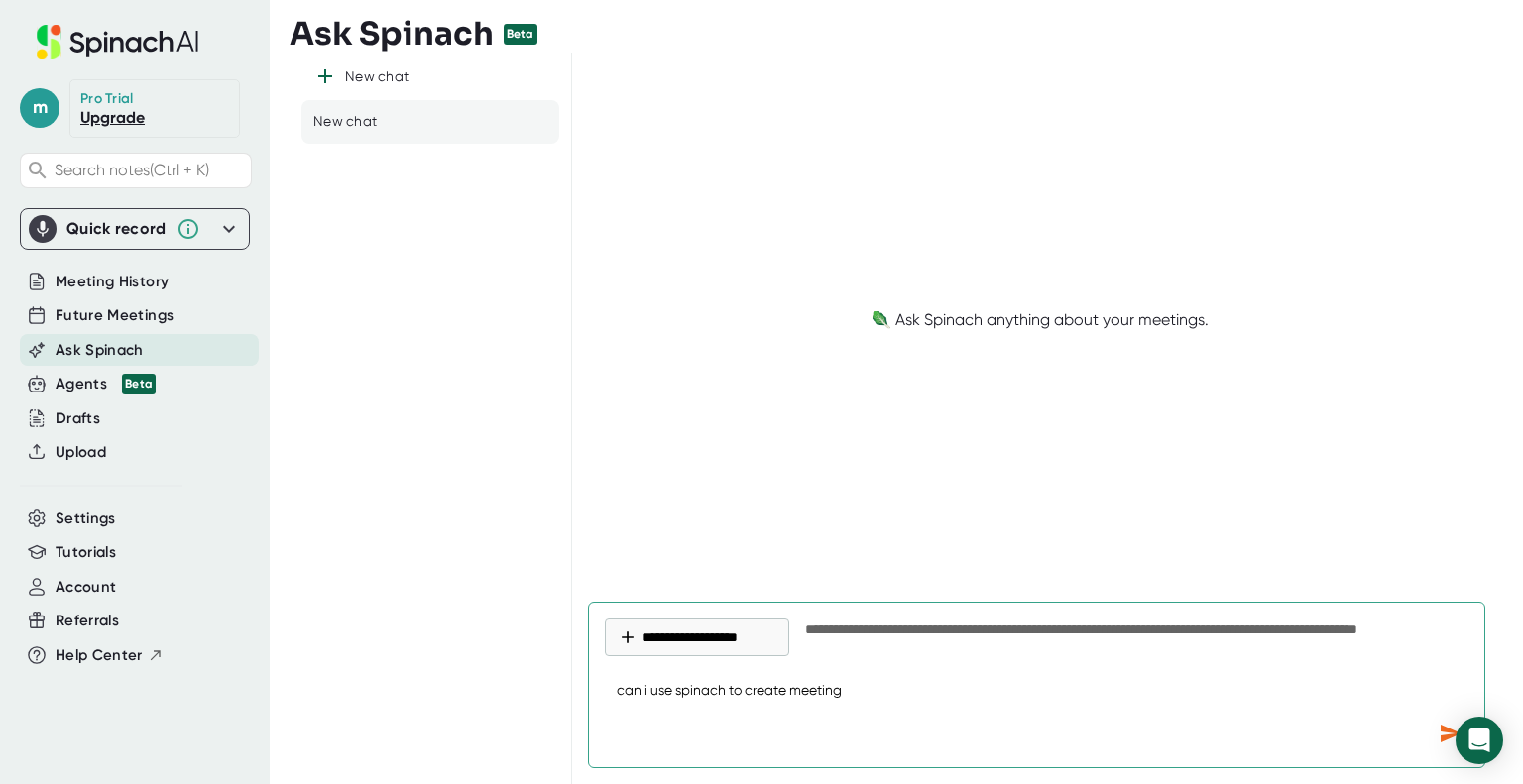 type on "can i use spinach to create meetings" 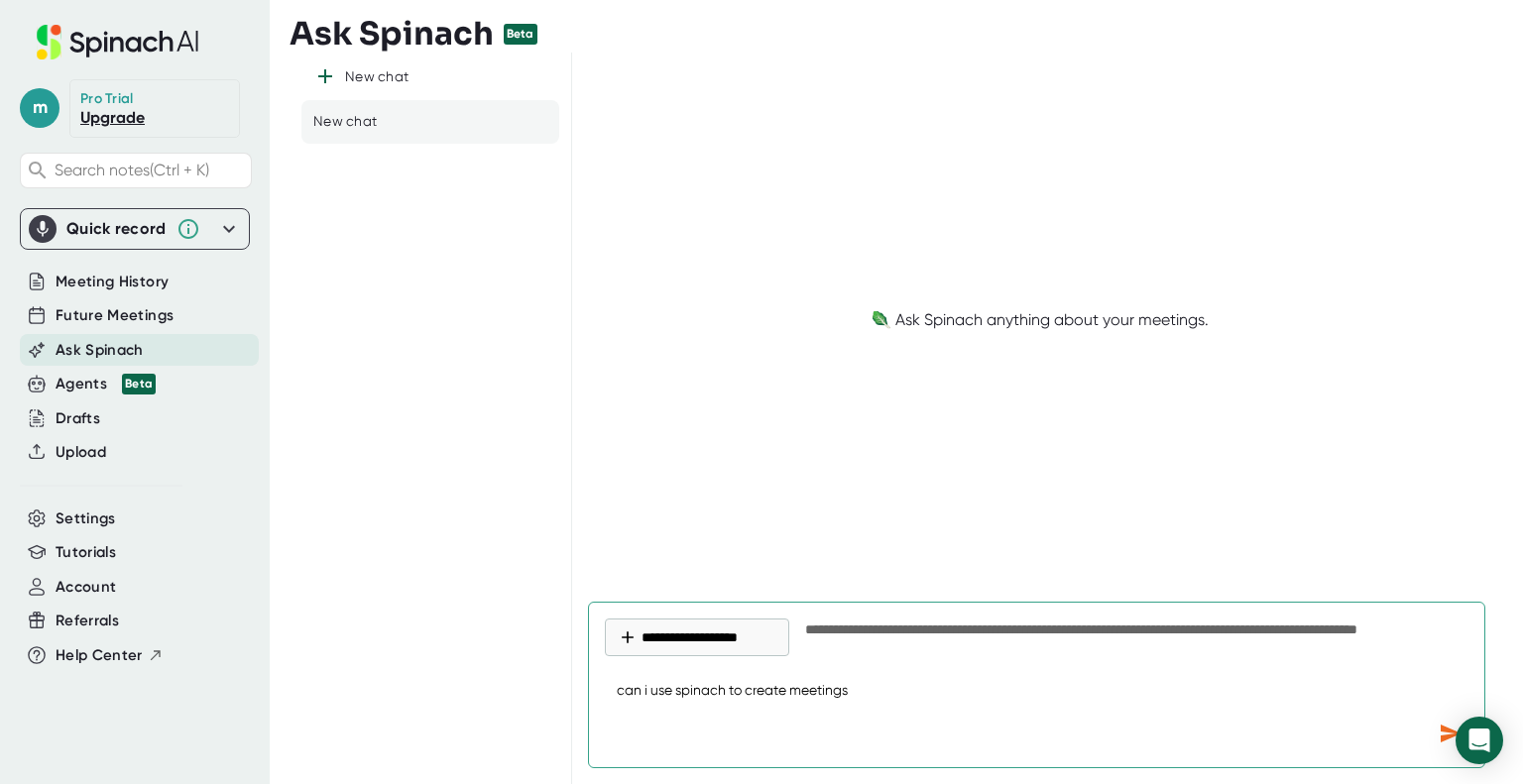 type on "can i use spinach to create meetings" 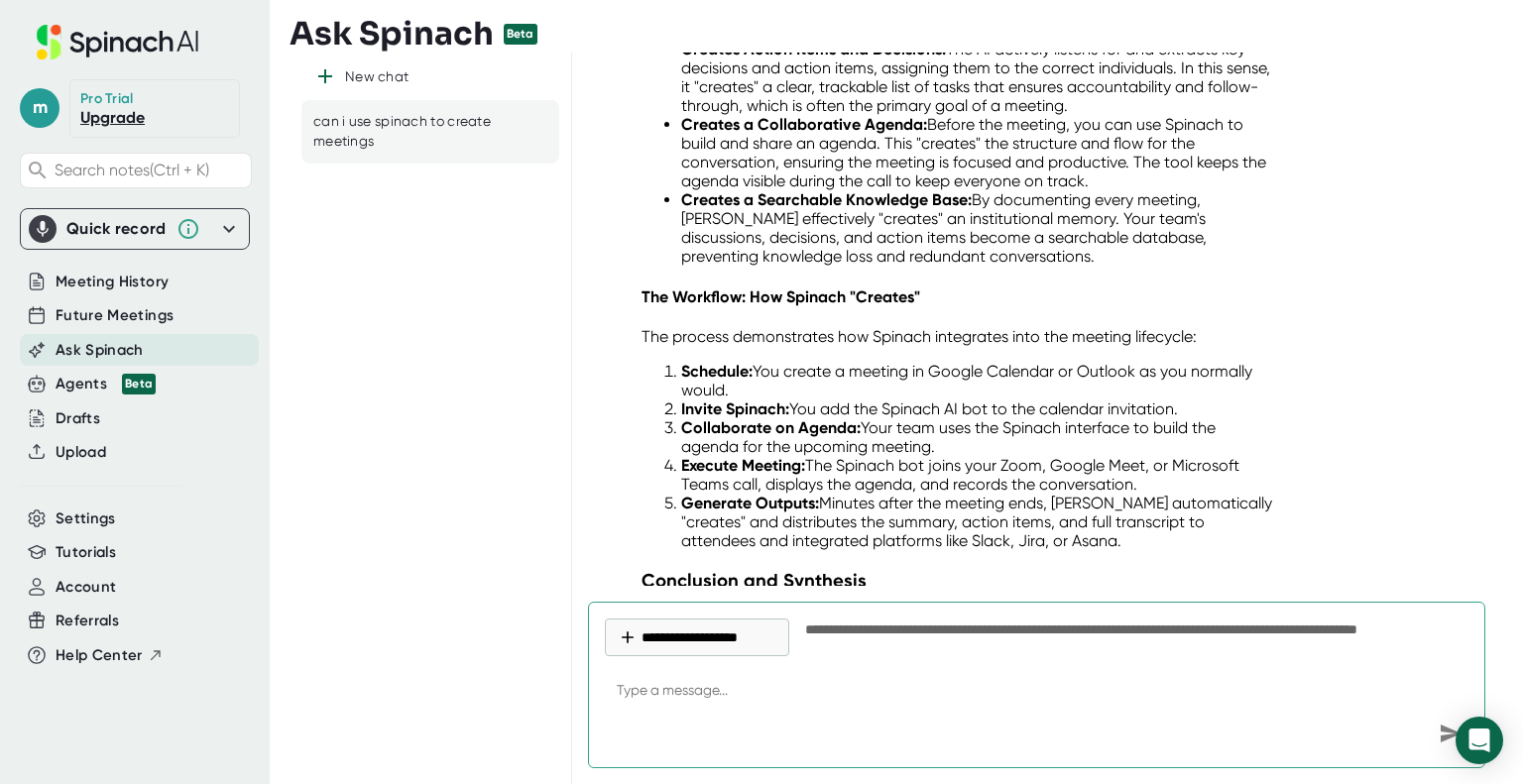 scroll, scrollTop: 1098, scrollLeft: 0, axis: vertical 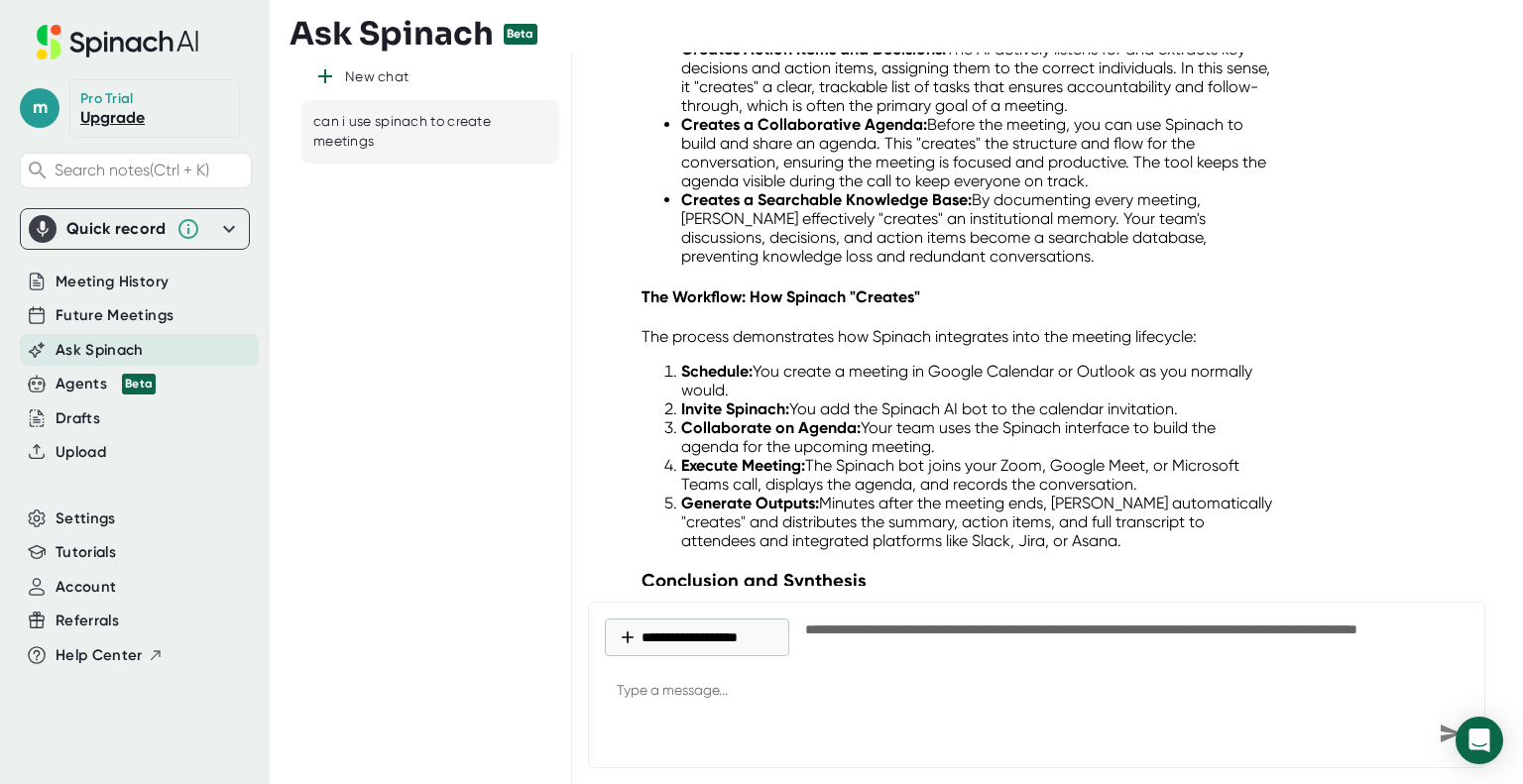 type on "x" 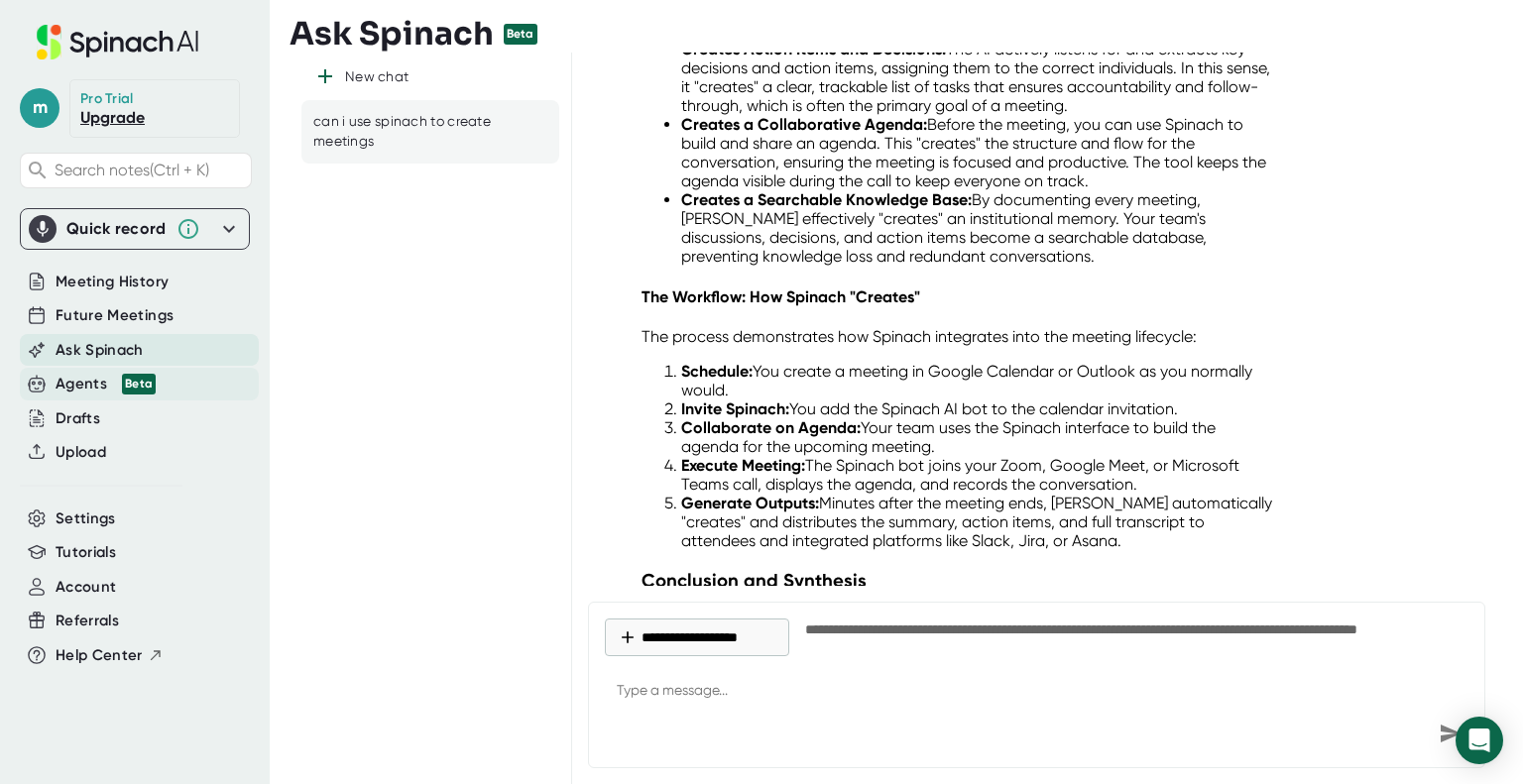 click on "Agents   Beta" at bounding box center (105, 384) 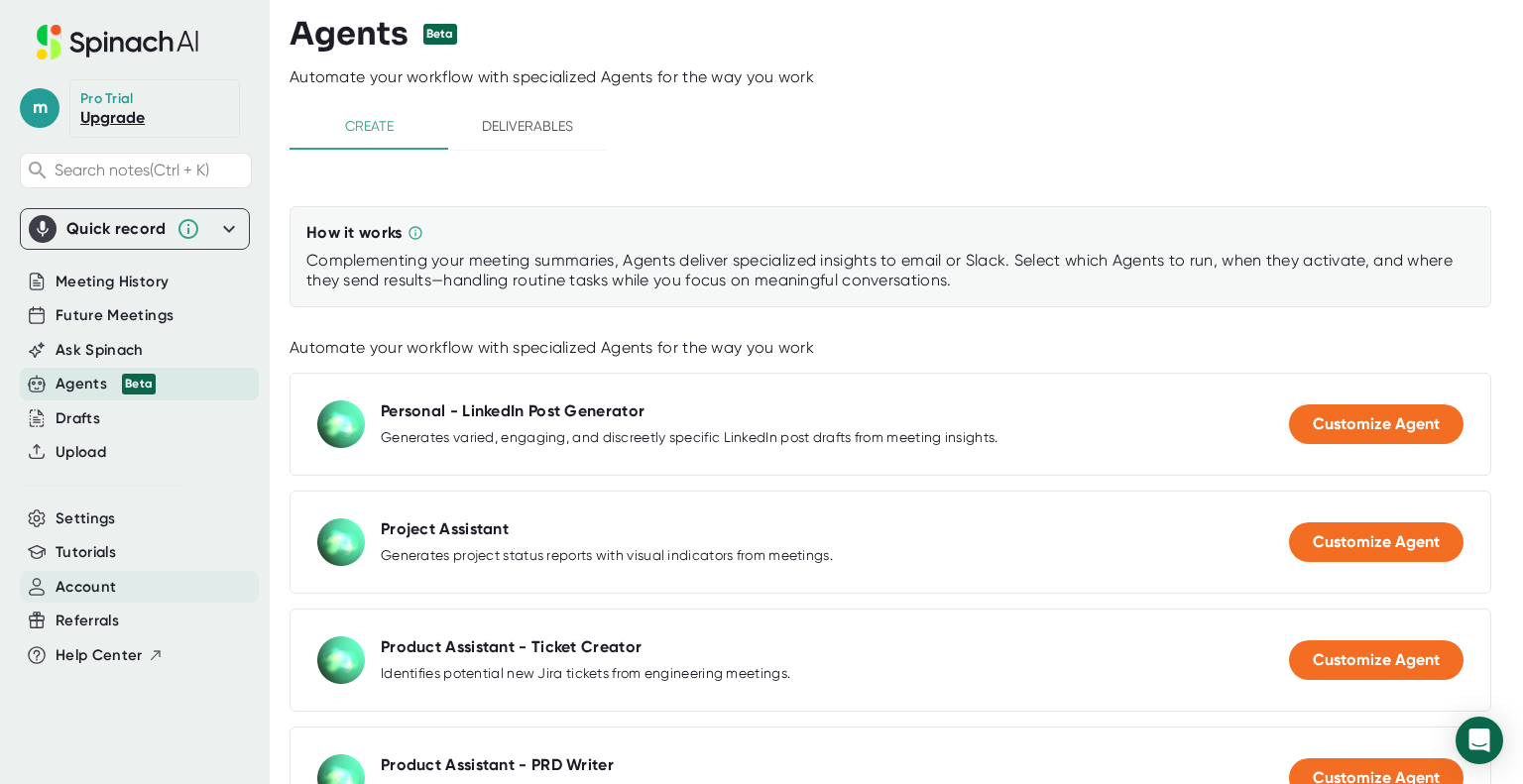 click on "Account" at bounding box center [85, 587] 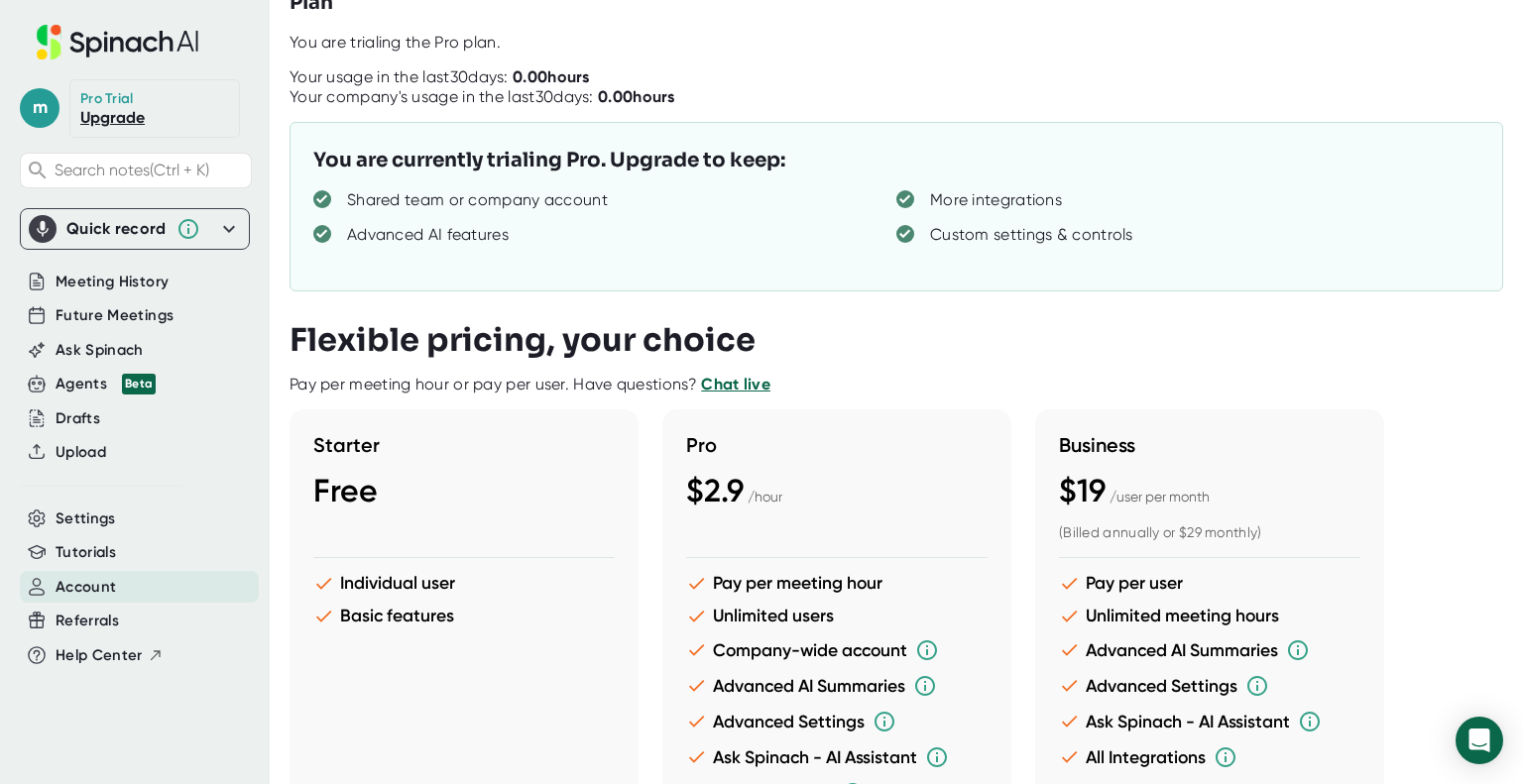 scroll, scrollTop: 0, scrollLeft: 0, axis: both 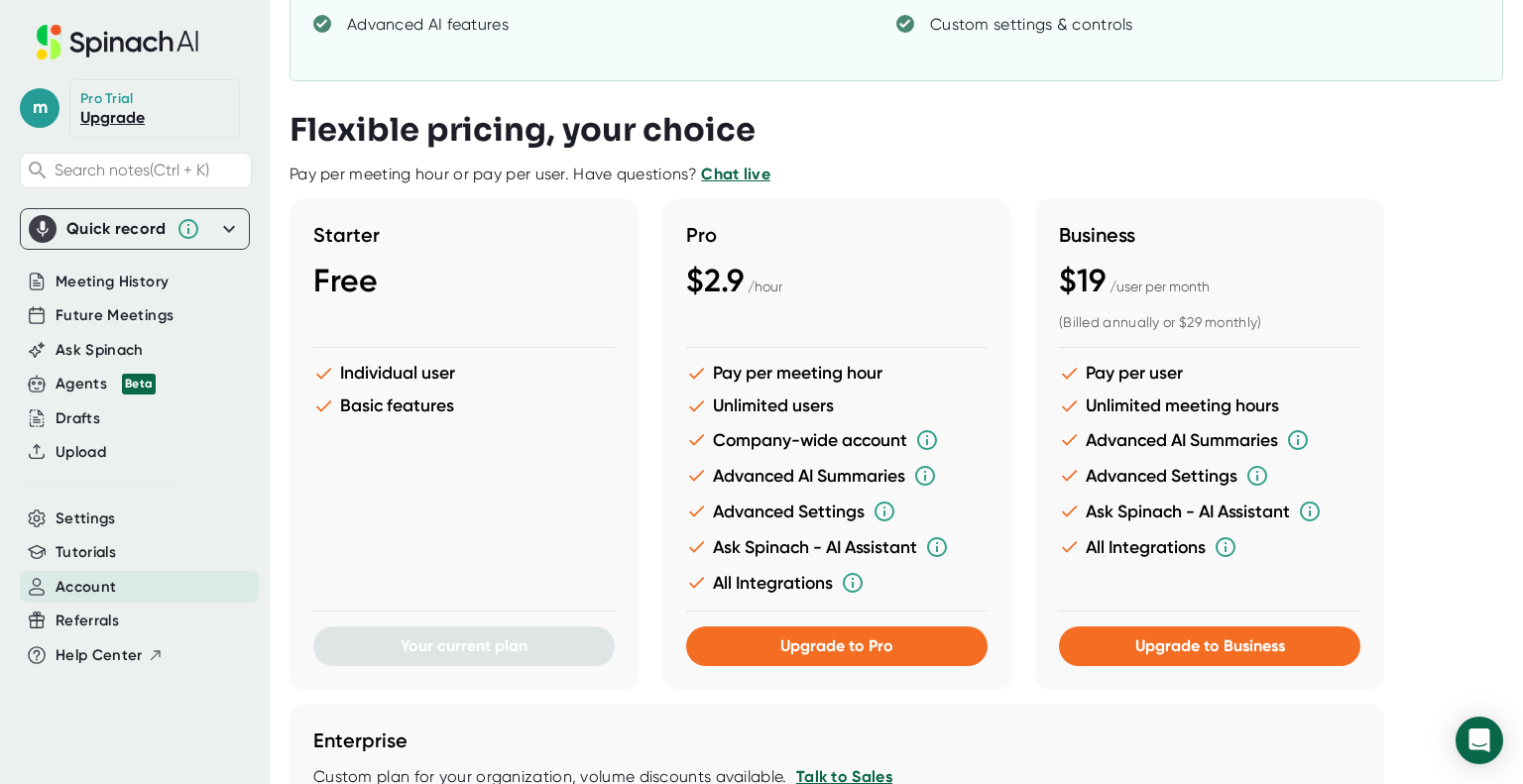 drag, startPoint x: 751, startPoint y: 534, endPoint x: 735, endPoint y: 760, distance: 226.56566 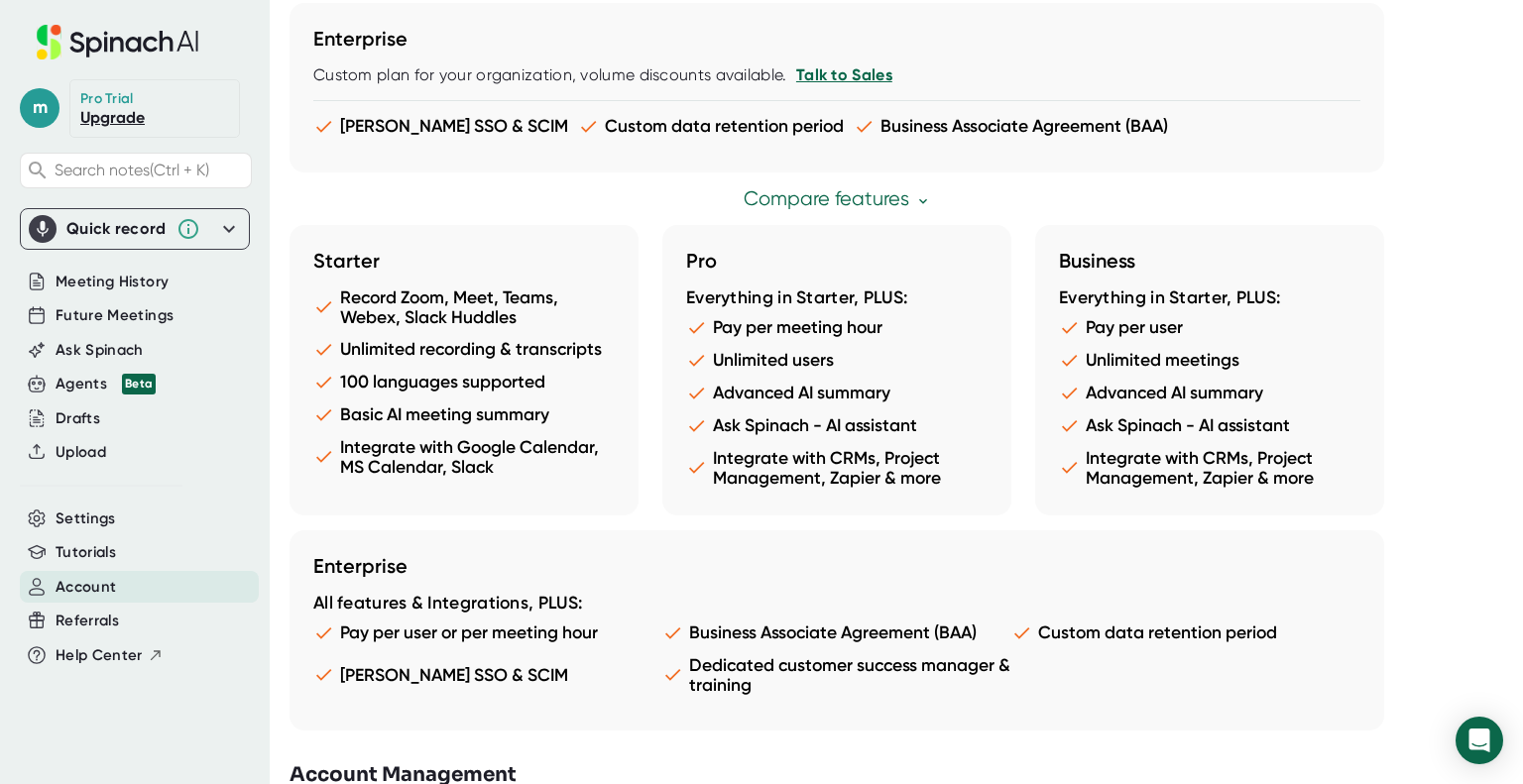 scroll, scrollTop: 1067, scrollLeft: 0, axis: vertical 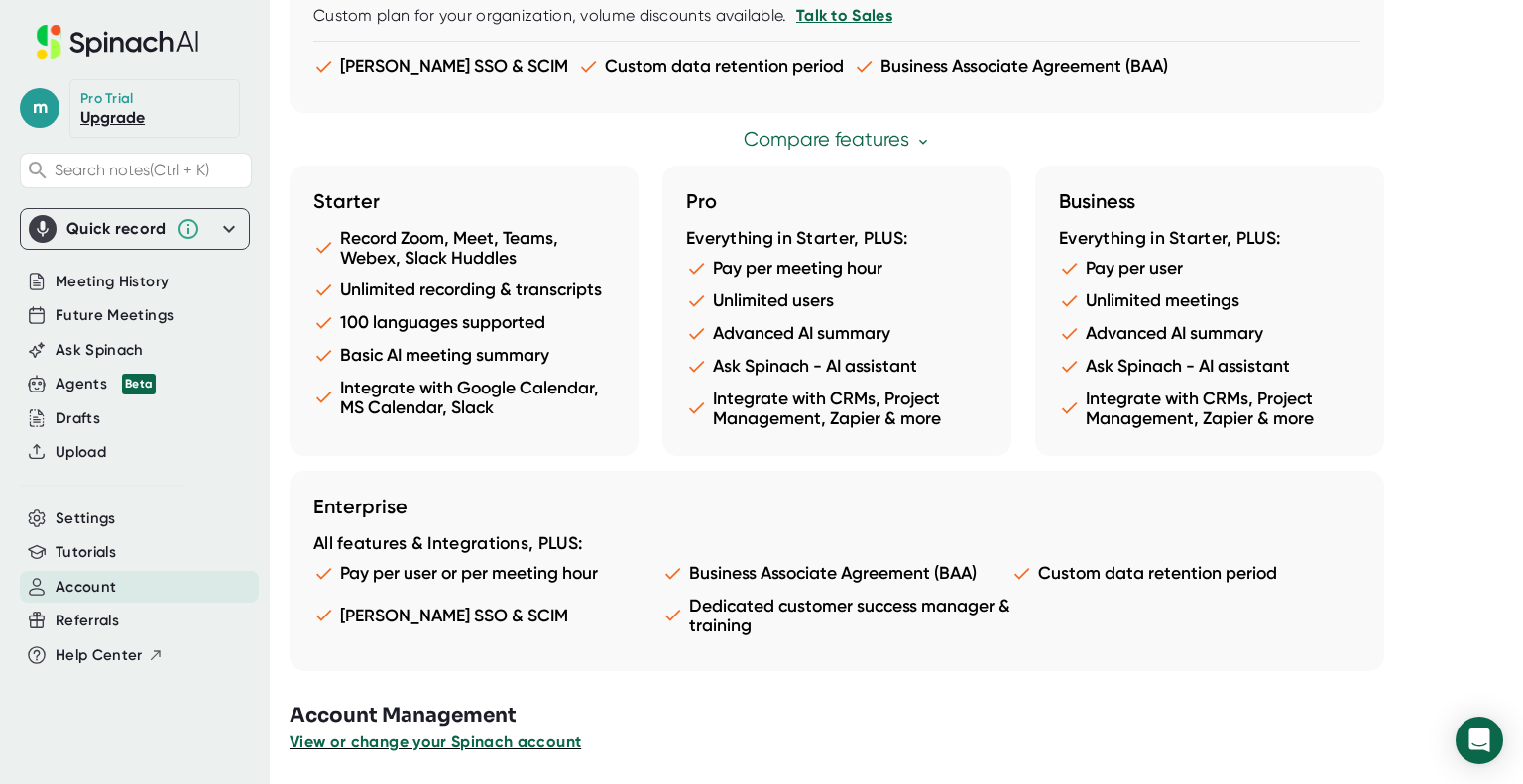 click on "View or change your Spinach account" at bounding box center (435, 741) 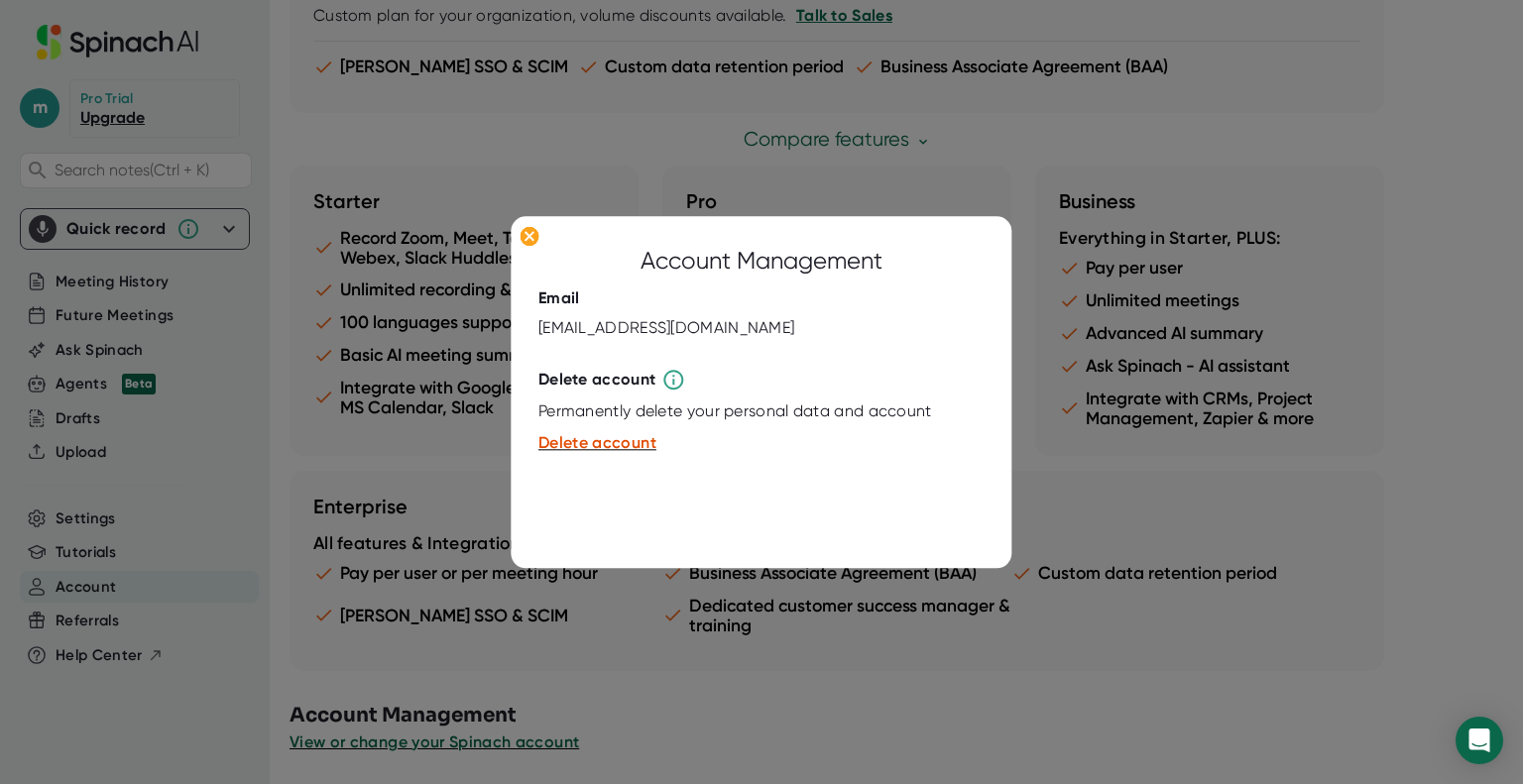 click at bounding box center (762, 392) 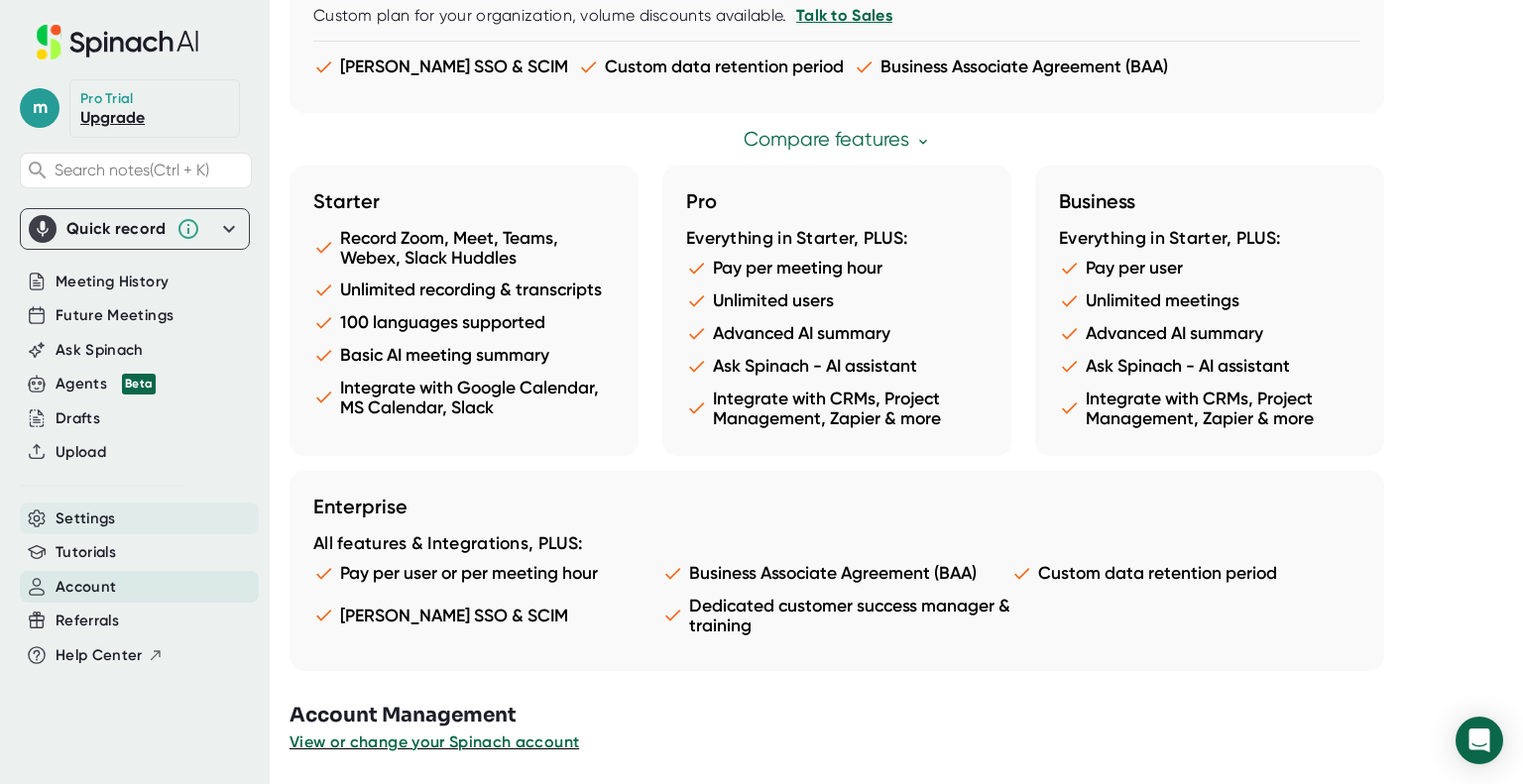 click on "Settings" at bounding box center (85, 518) 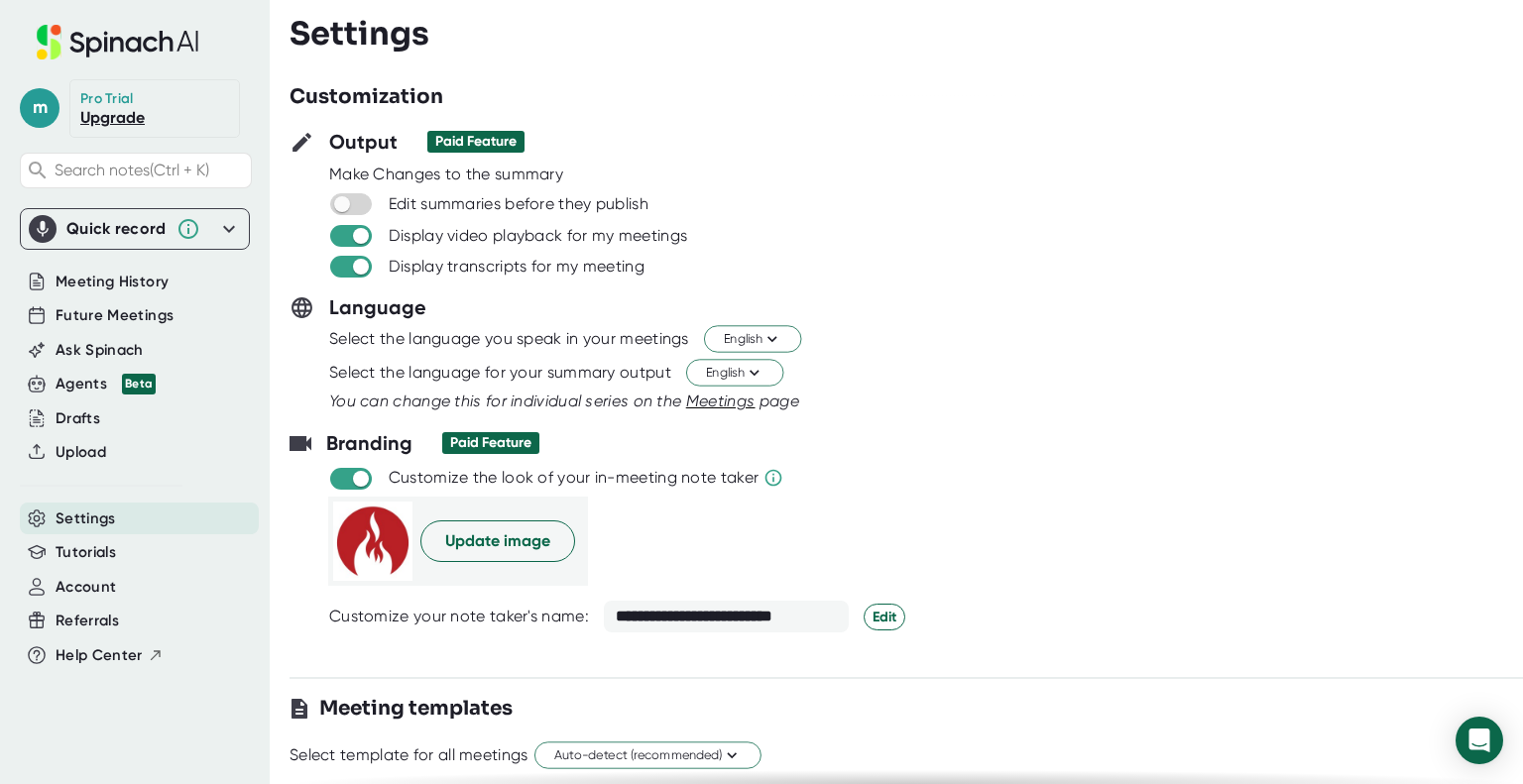 scroll, scrollTop: 0, scrollLeft: 0, axis: both 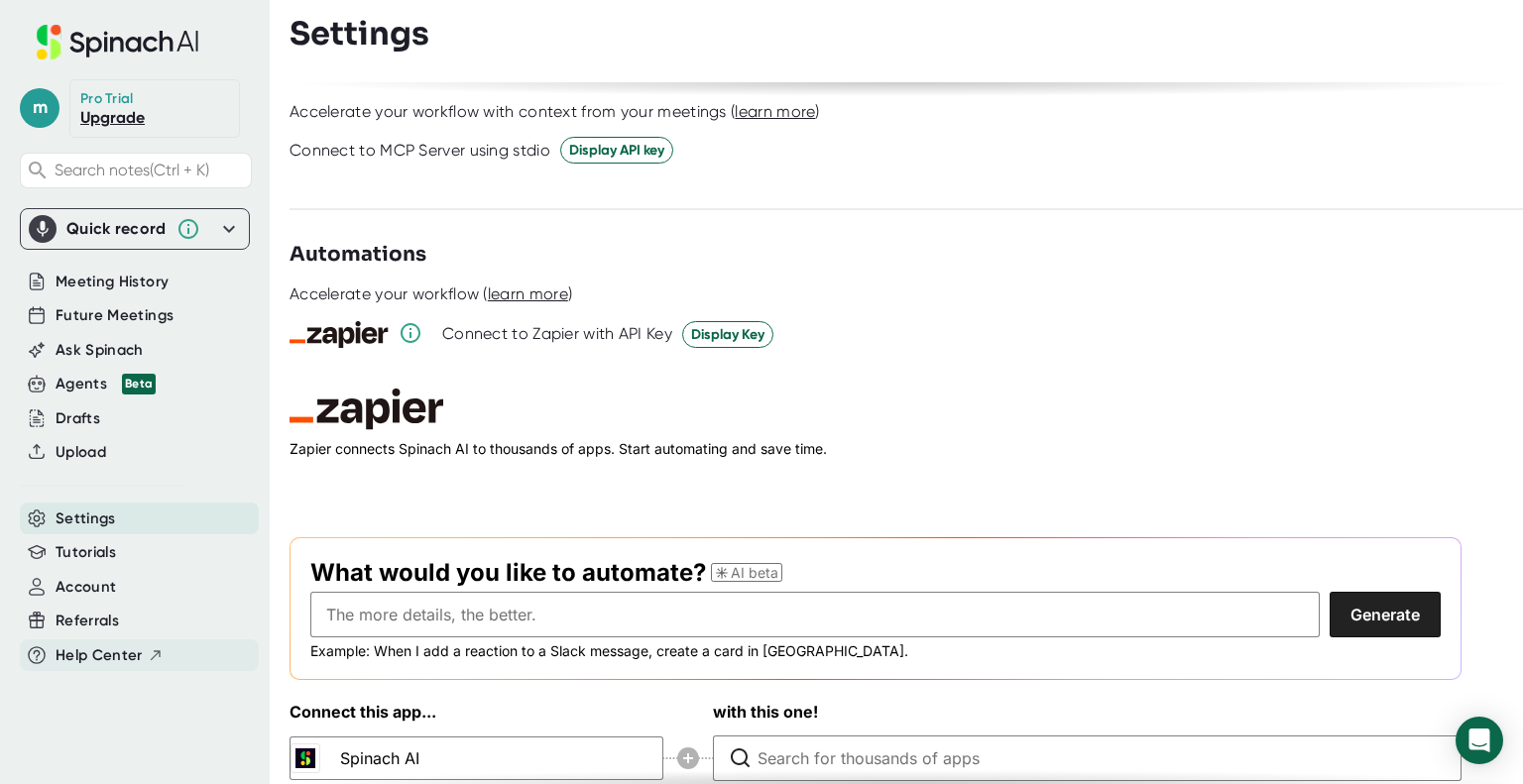 click on "Help Center" at bounding box center (99, 655) 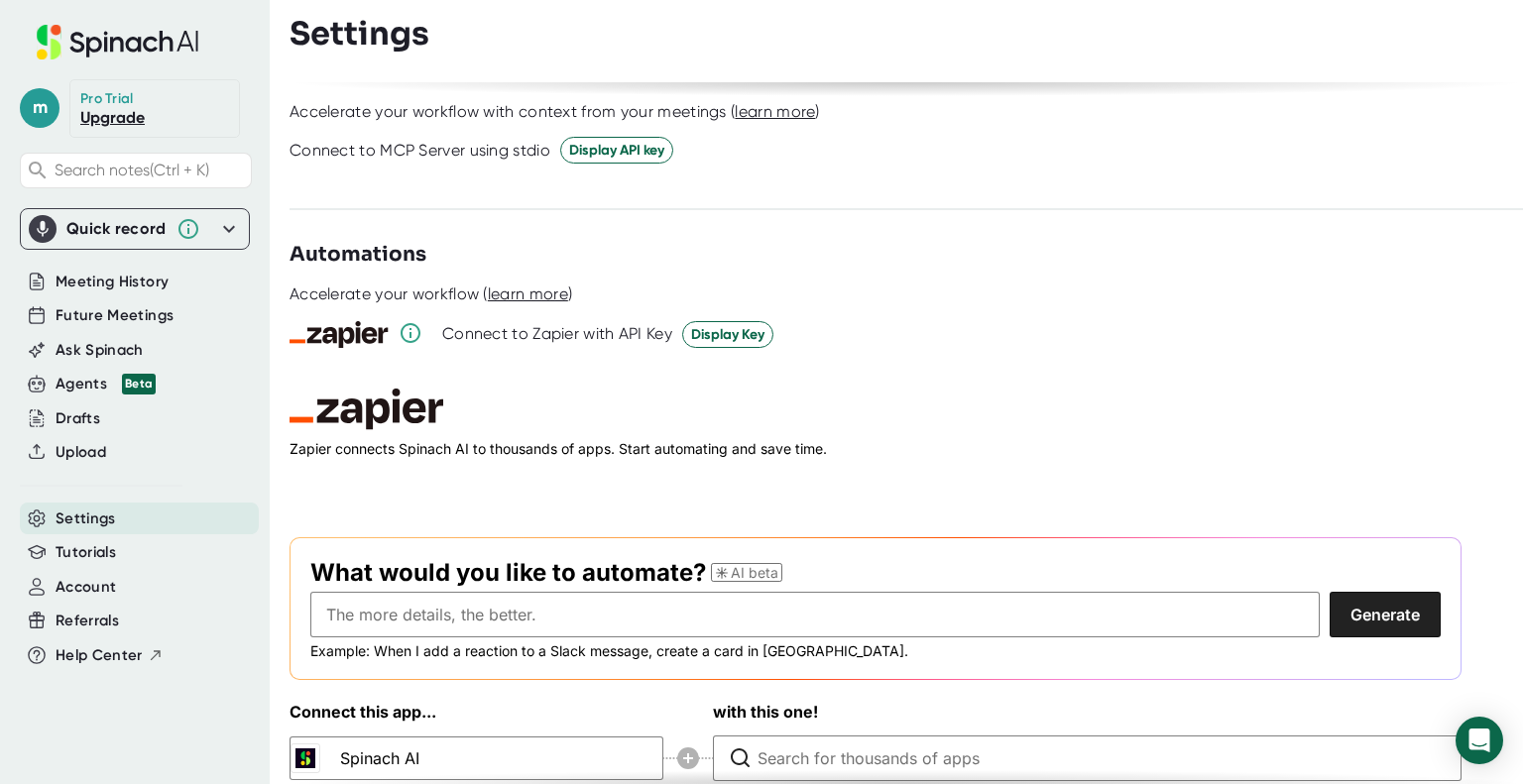 click on "Quick record" at bounding box center [116, 229] 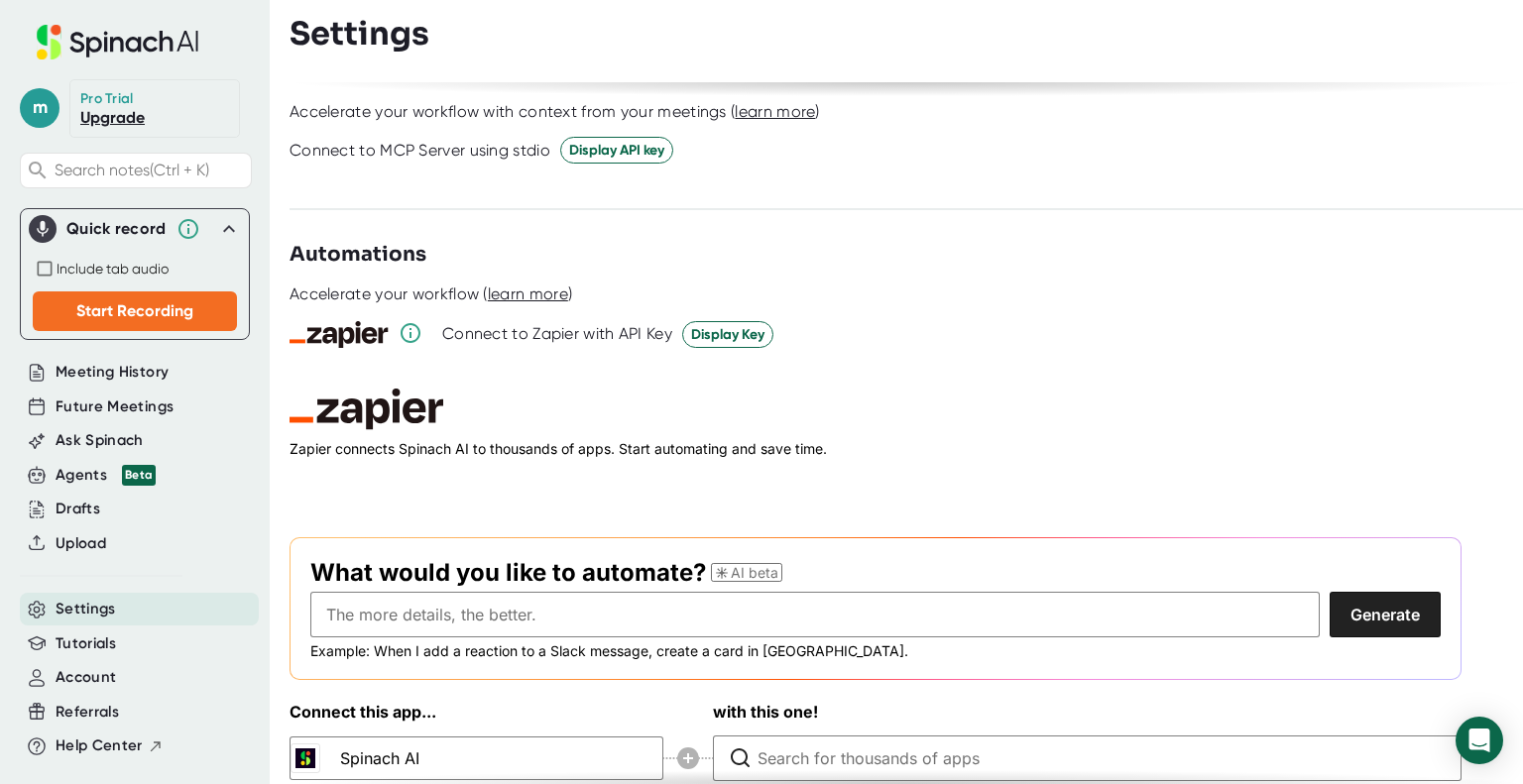click on "Quick record" at bounding box center [116, 229] 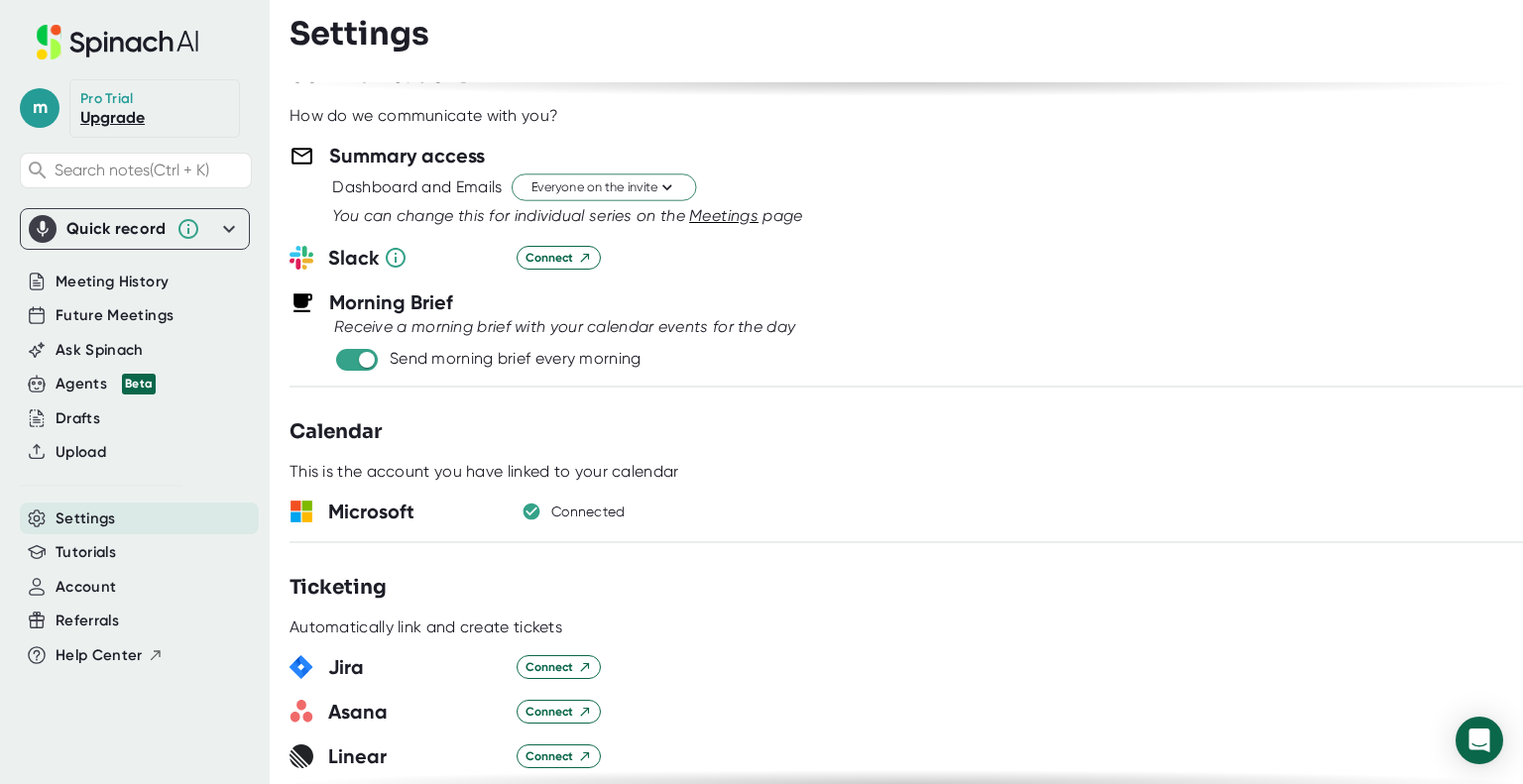 scroll, scrollTop: 0, scrollLeft: 0, axis: both 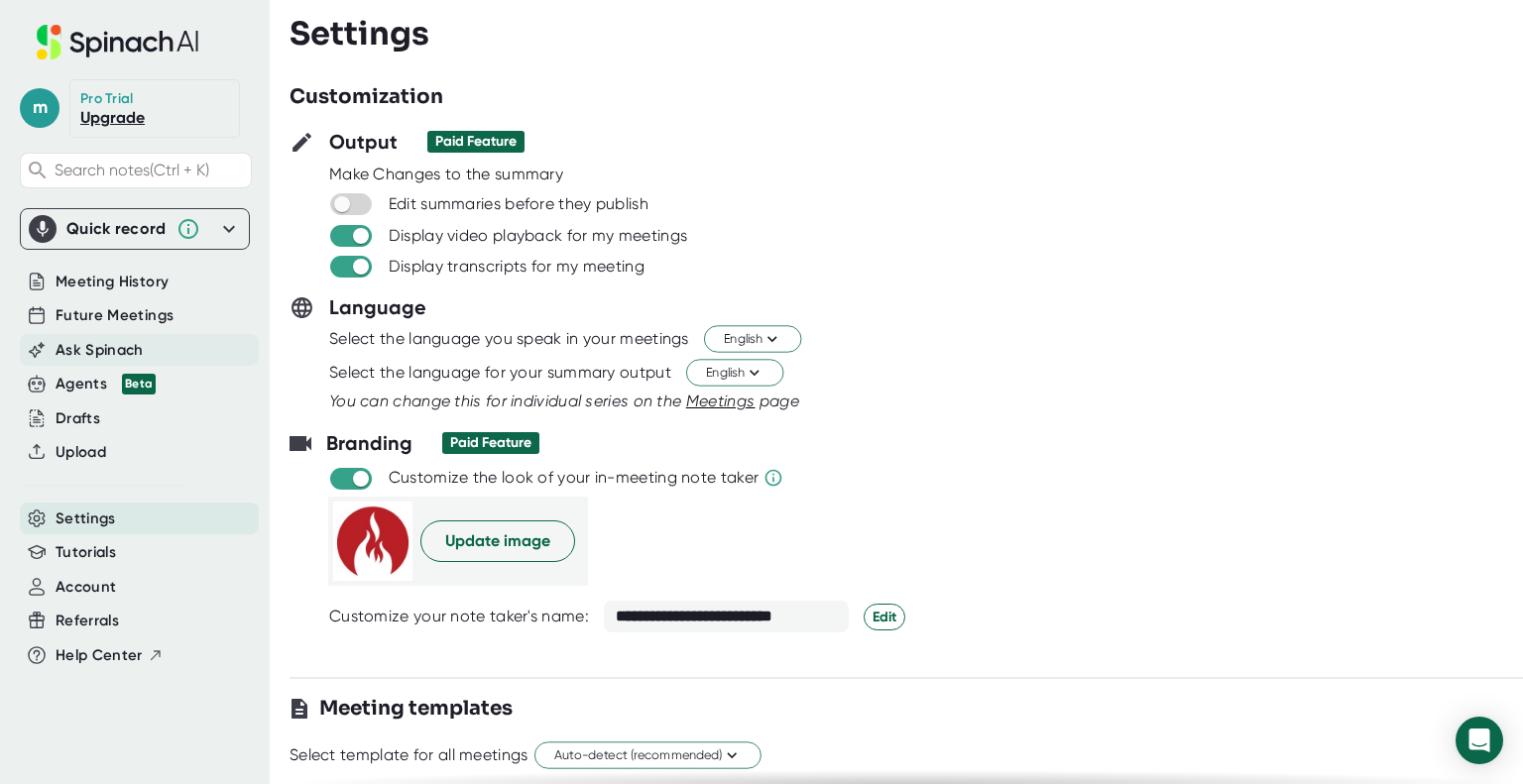 click on "Ask Spinach" at bounding box center [99, 350] 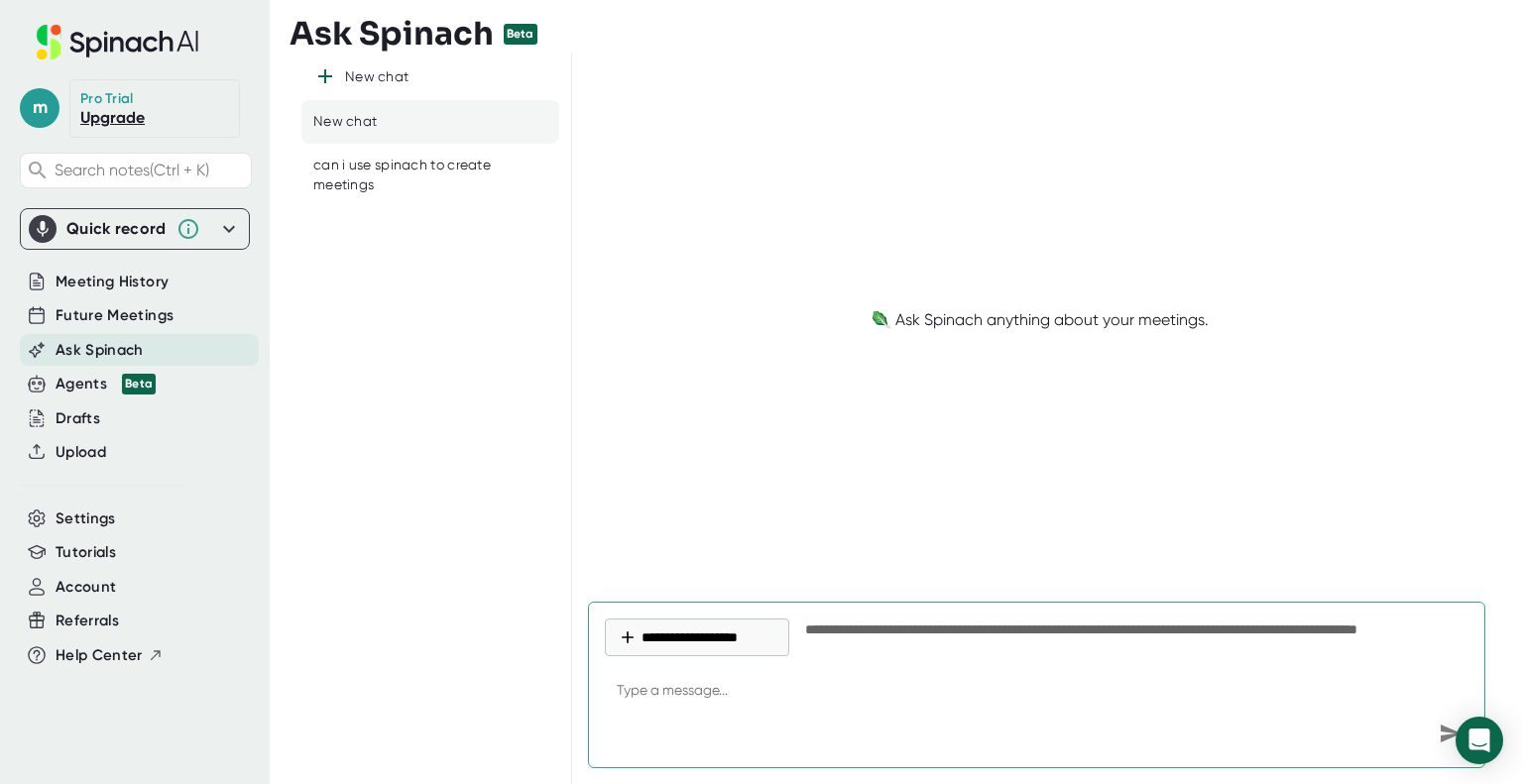 click on "**********" at bounding box center [1133, 638] 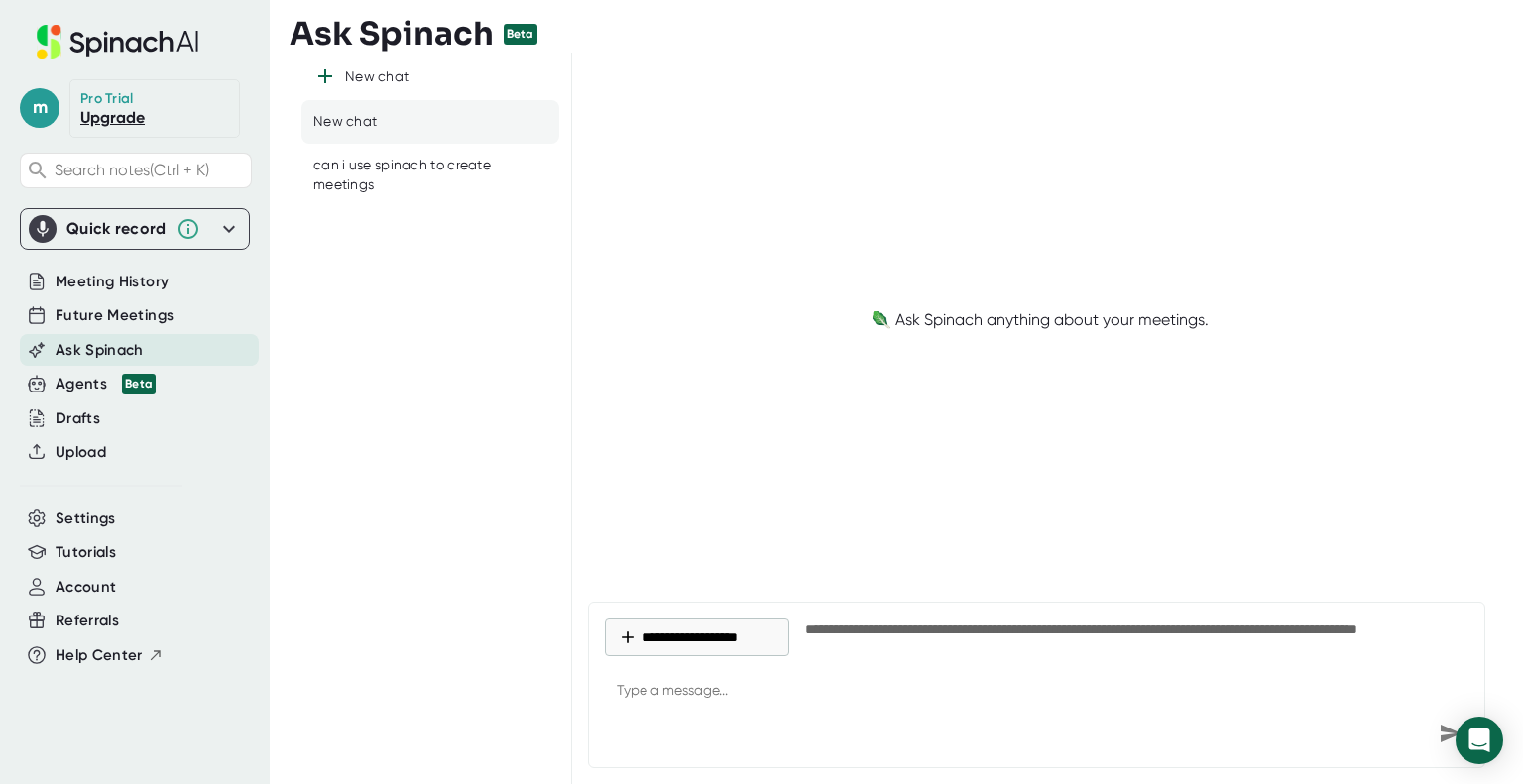 type on "x" 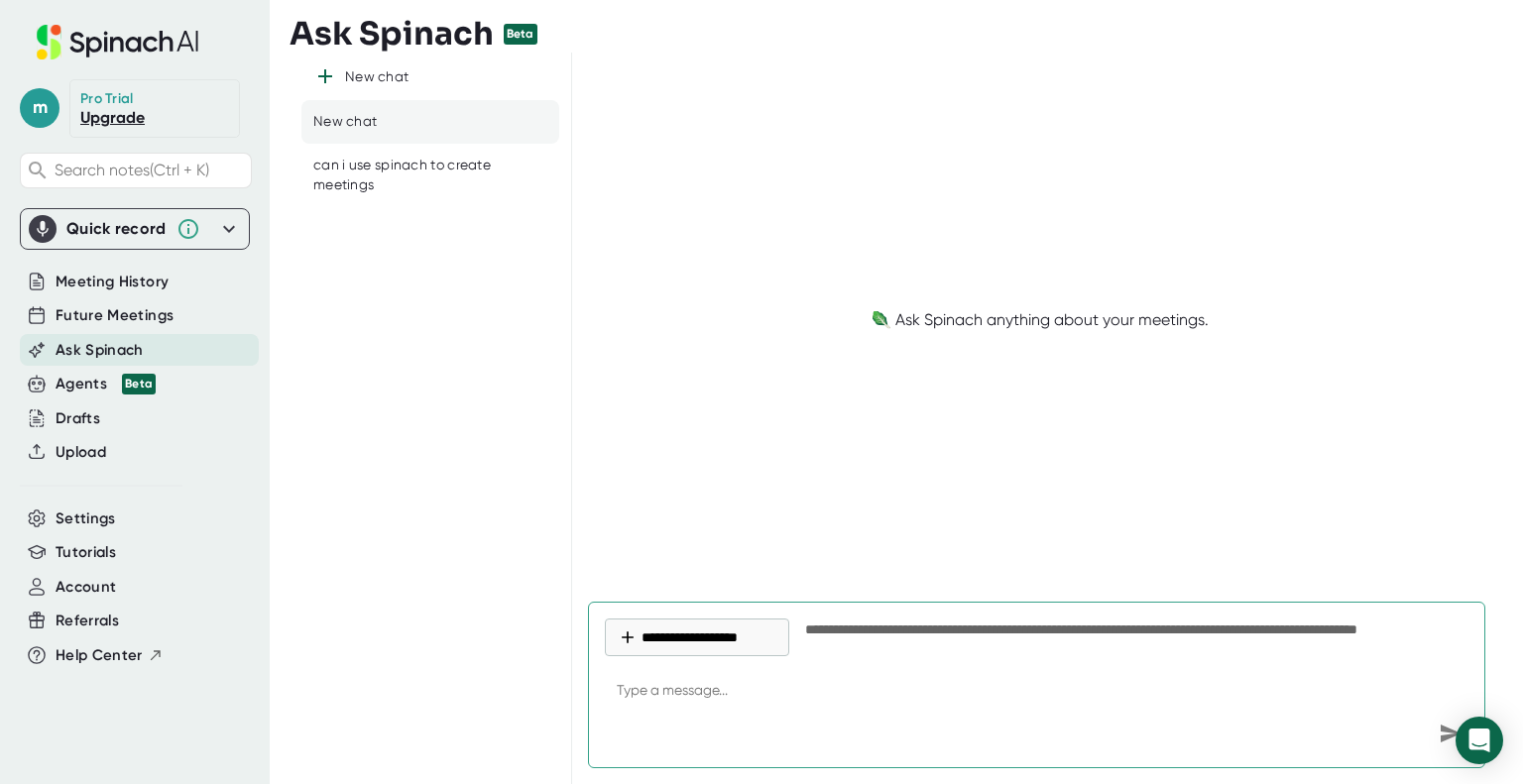 type on "h" 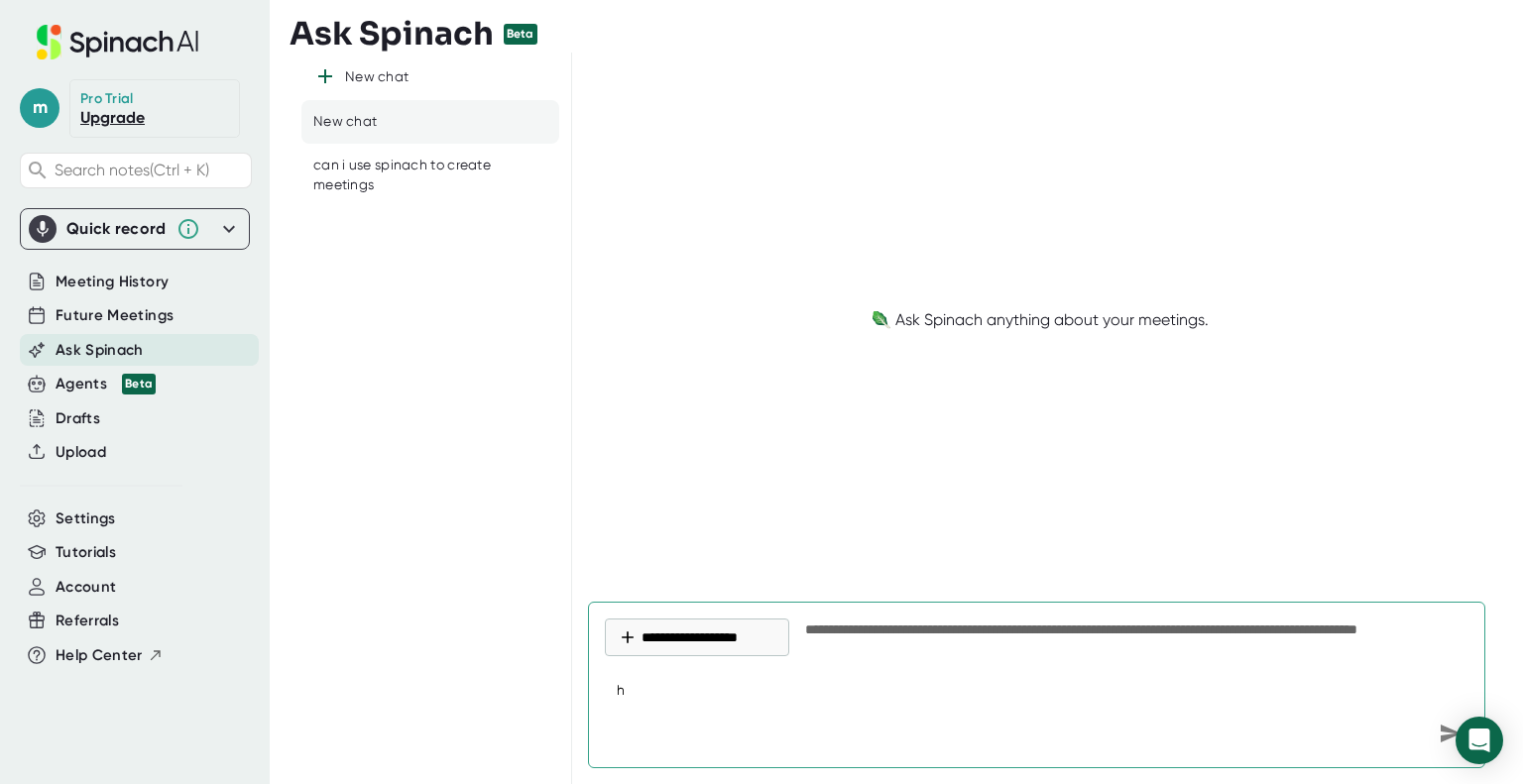 type on "ho" 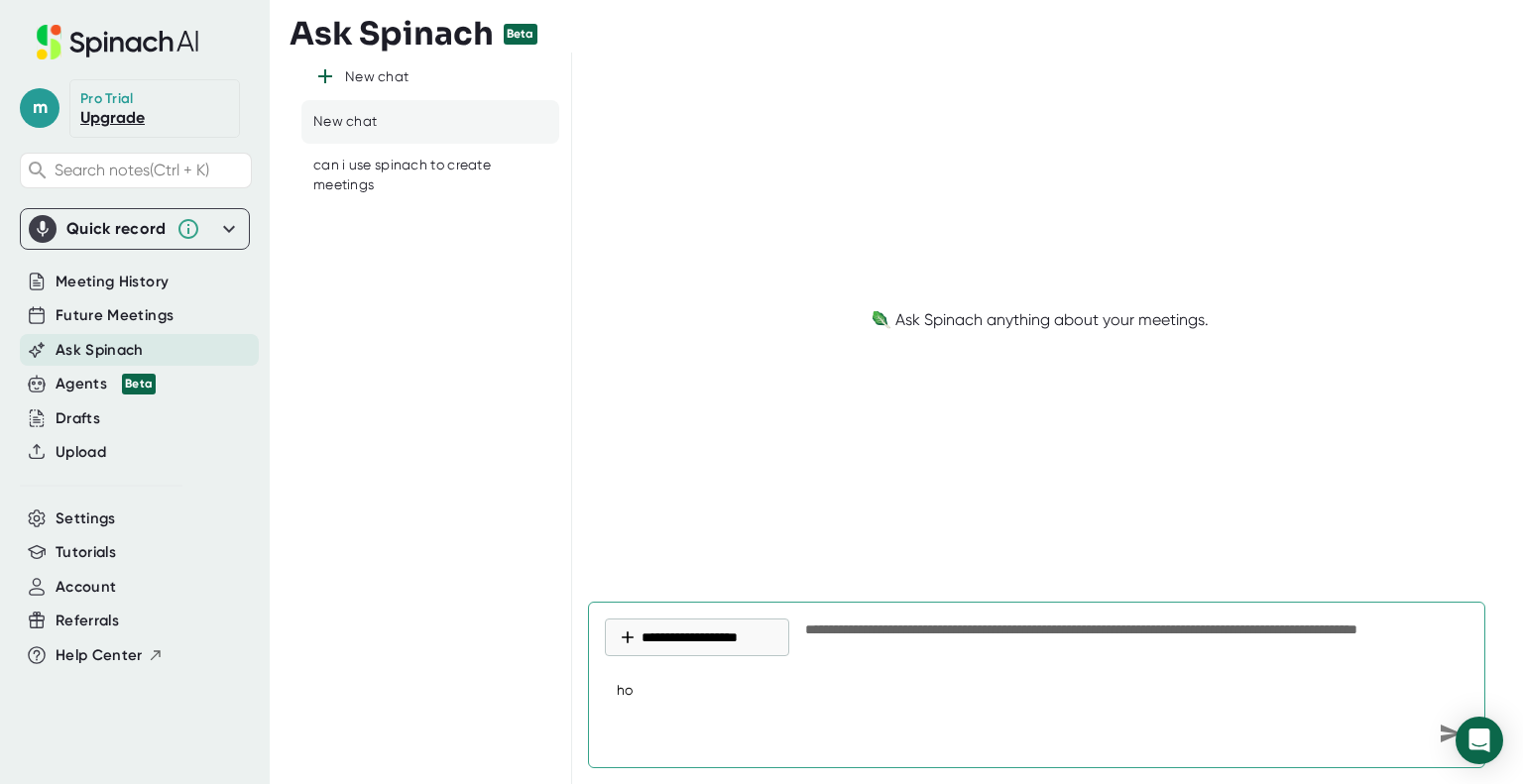type on "how" 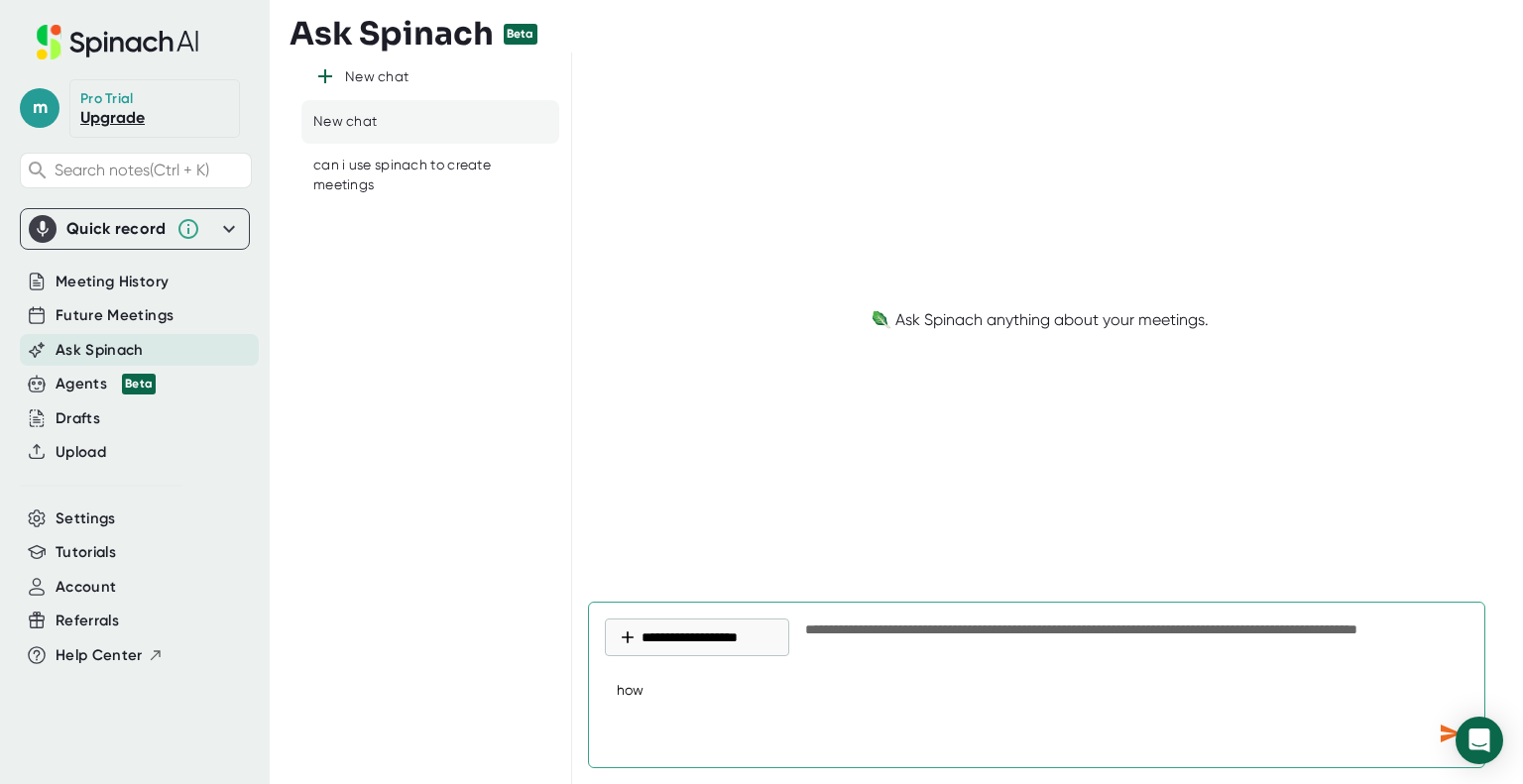 type on "how" 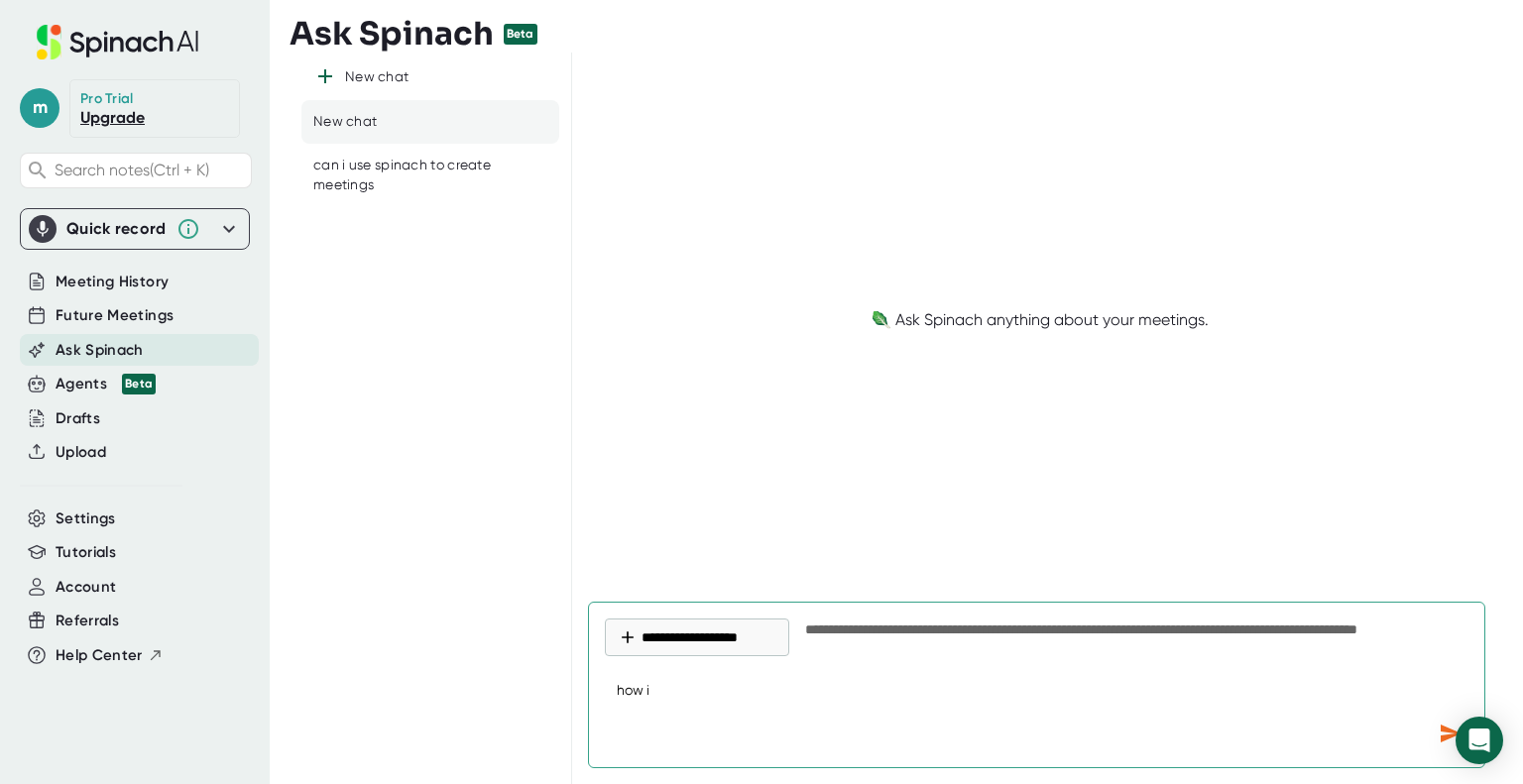 type on "how" 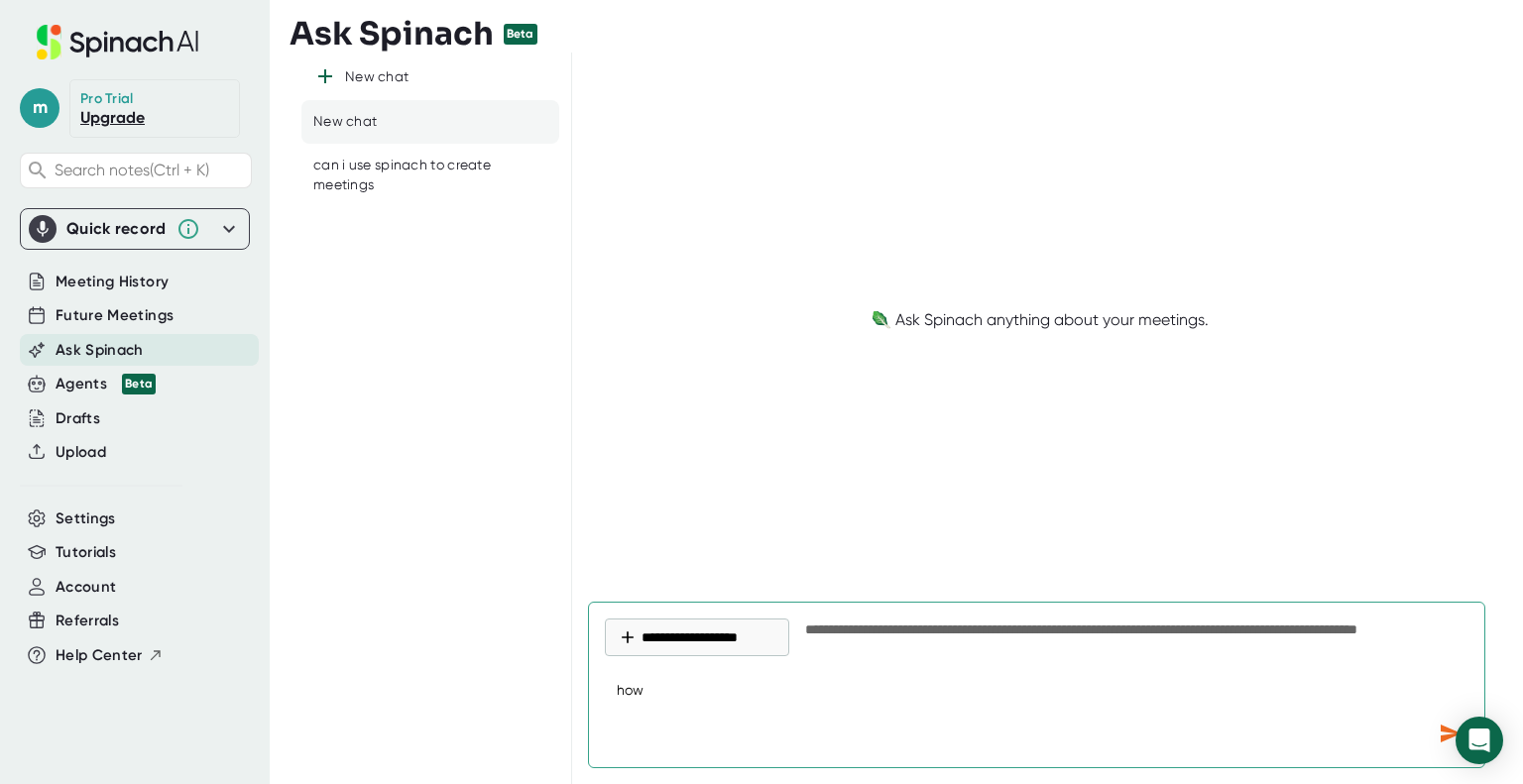 type on "how d" 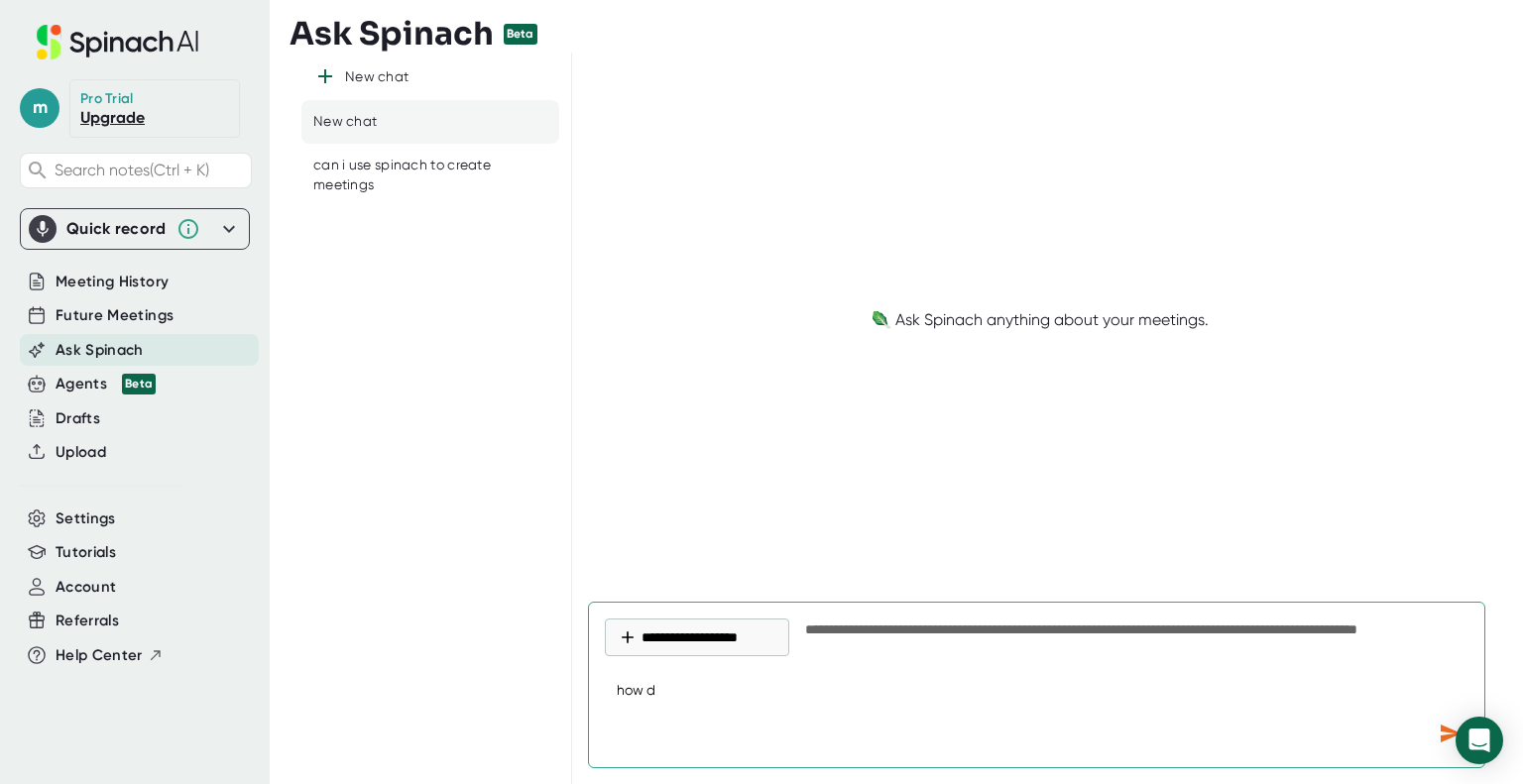 type on "how do" 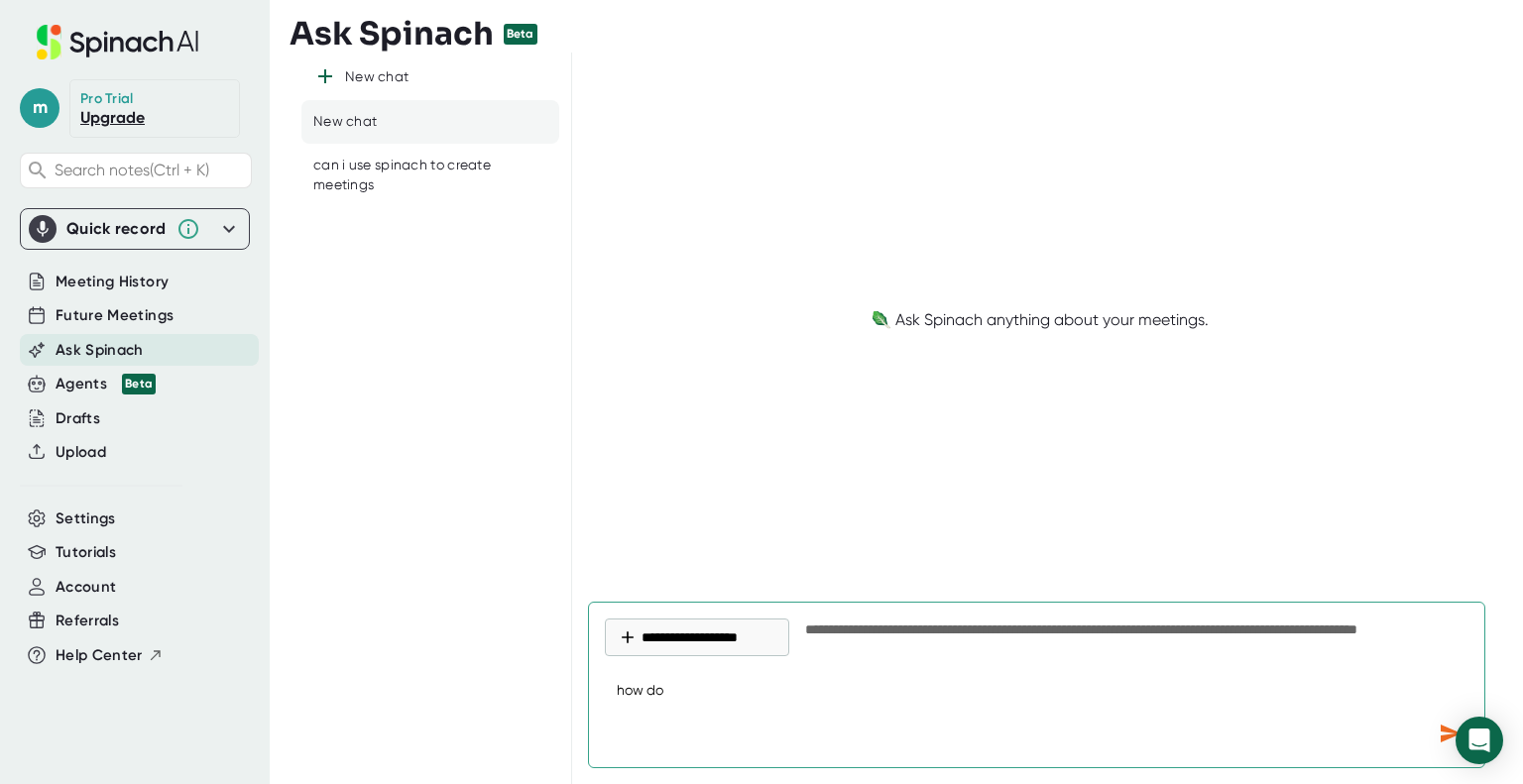 type on "how do" 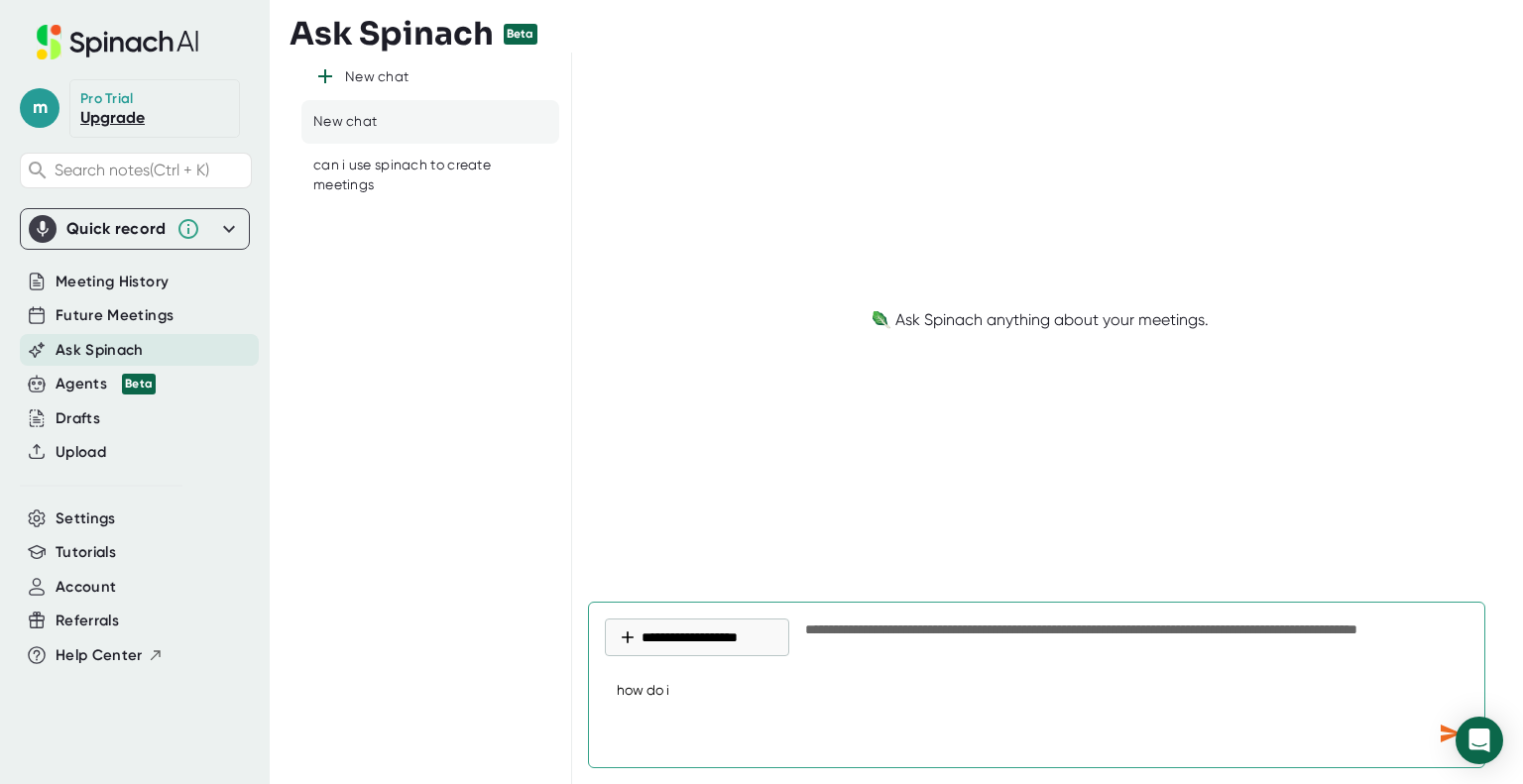 type on "how do i" 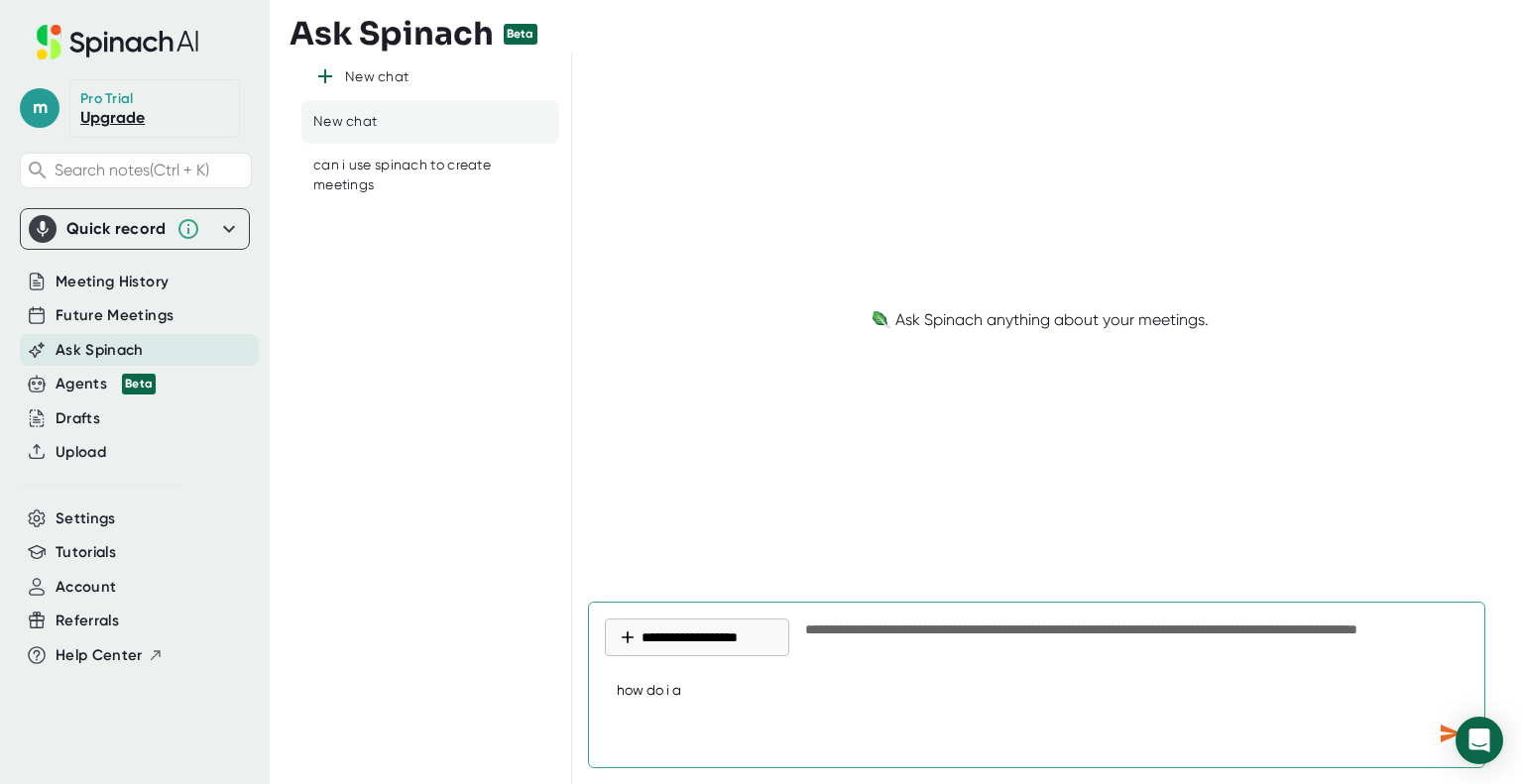 type on "how do i ad" 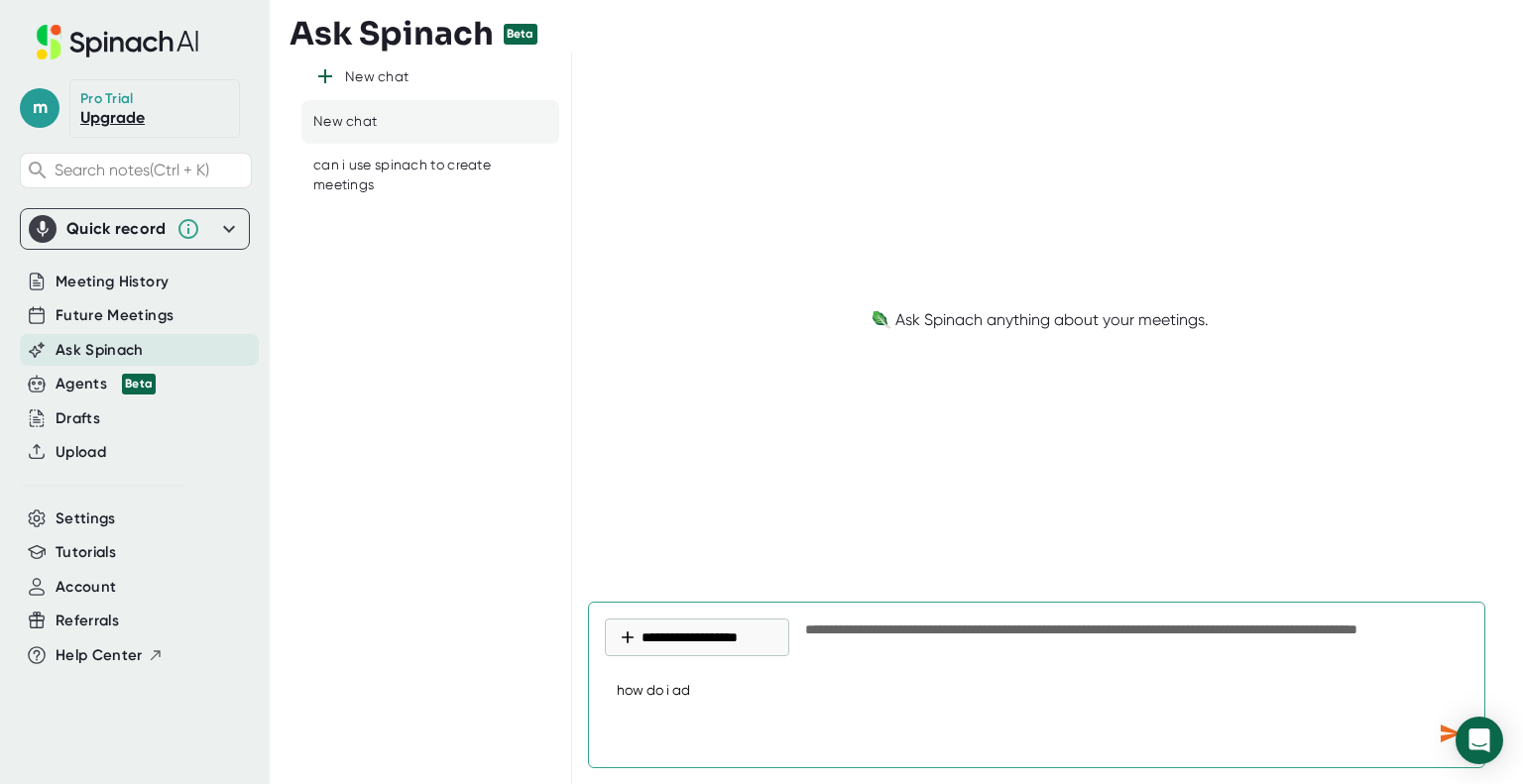 type on "x" 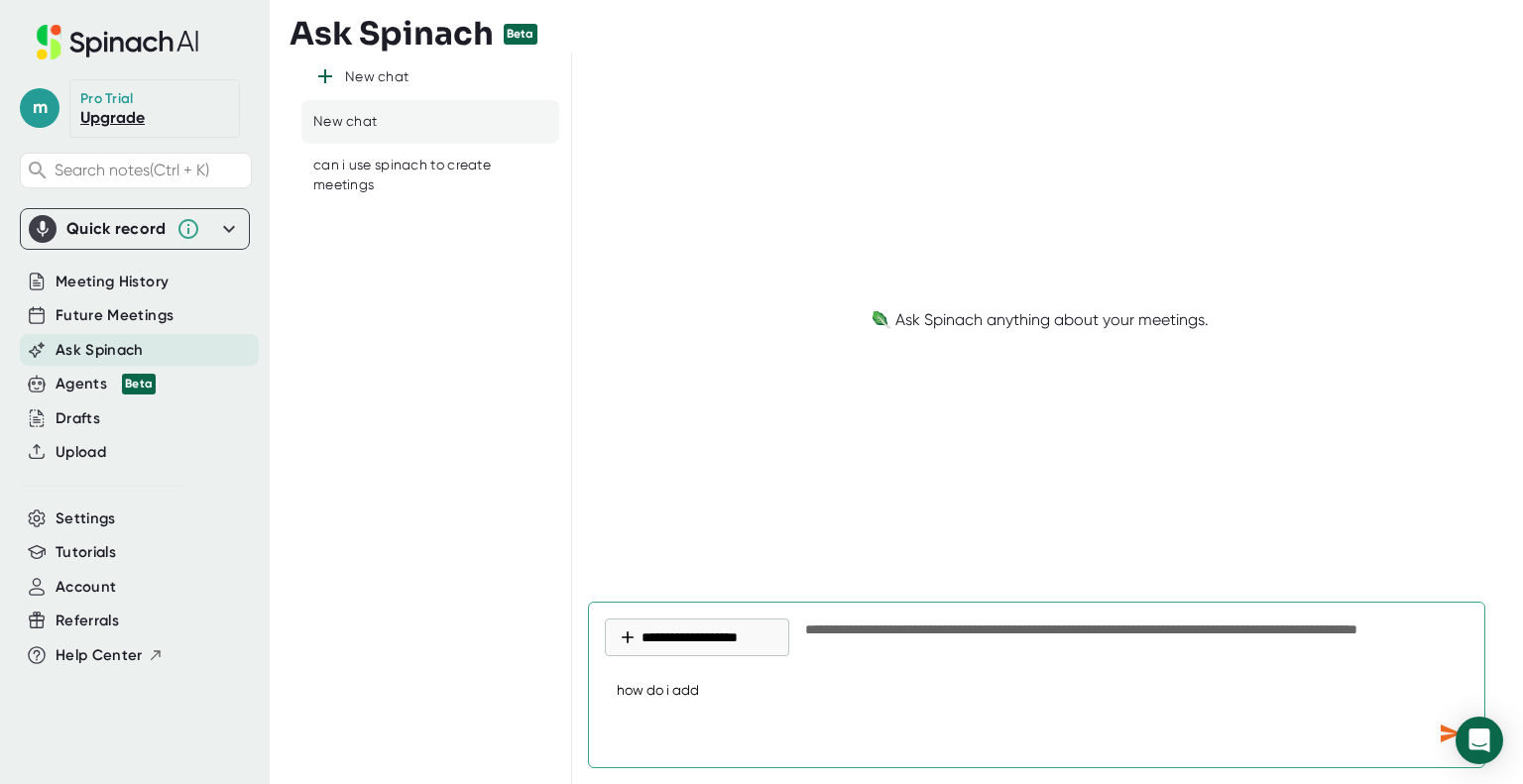 type on "how do i add" 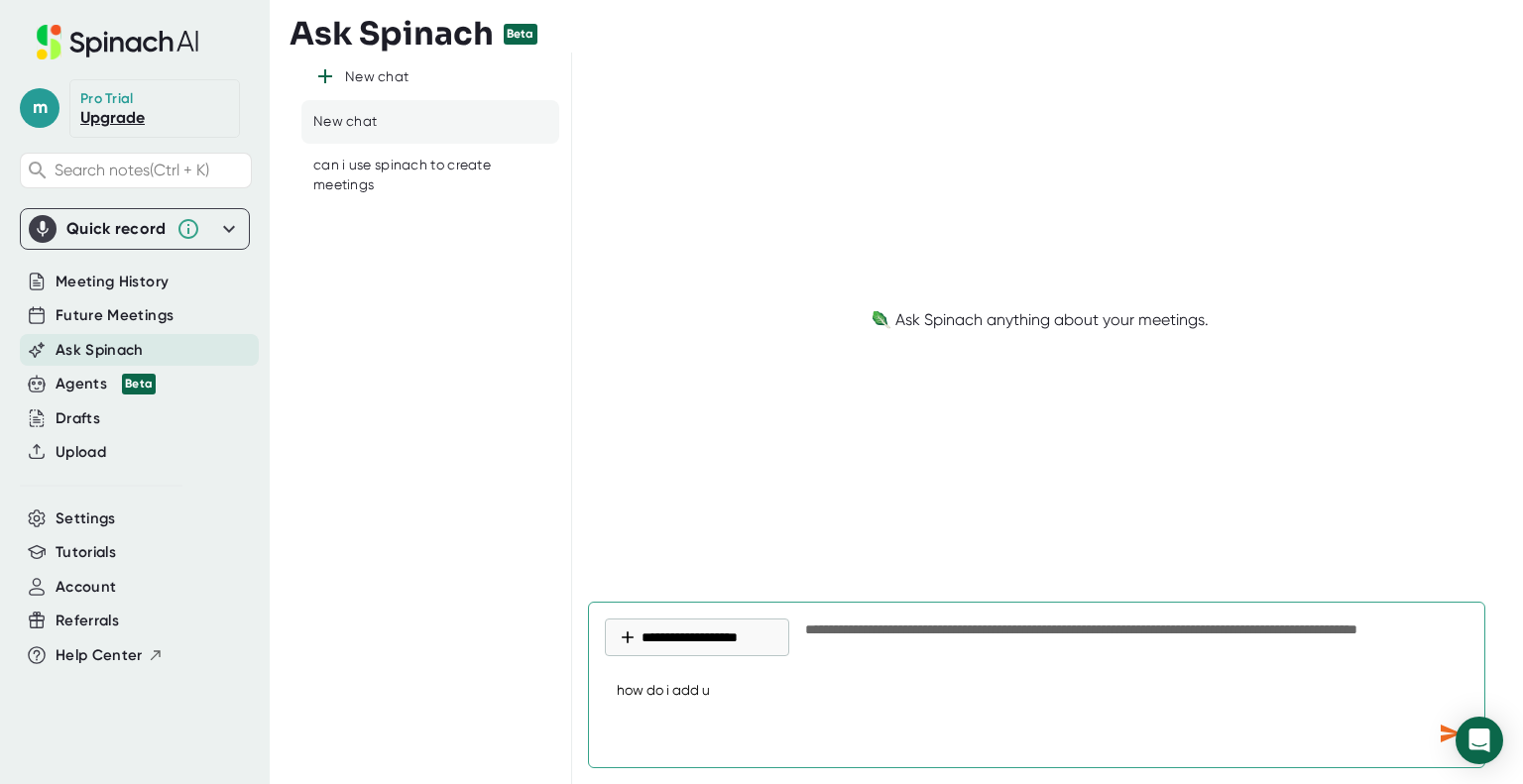 type on "how do i add us" 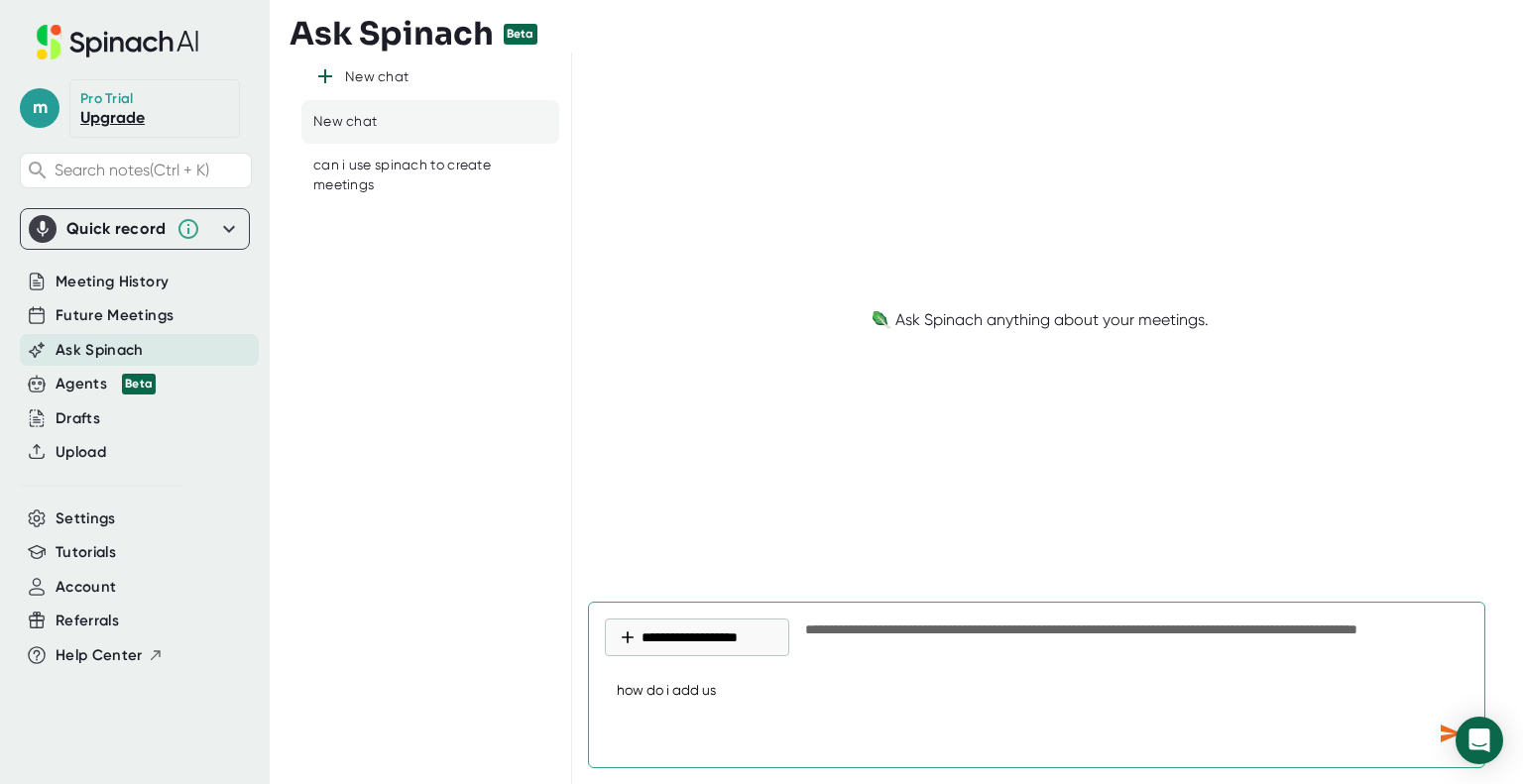 type on "how do i add use" 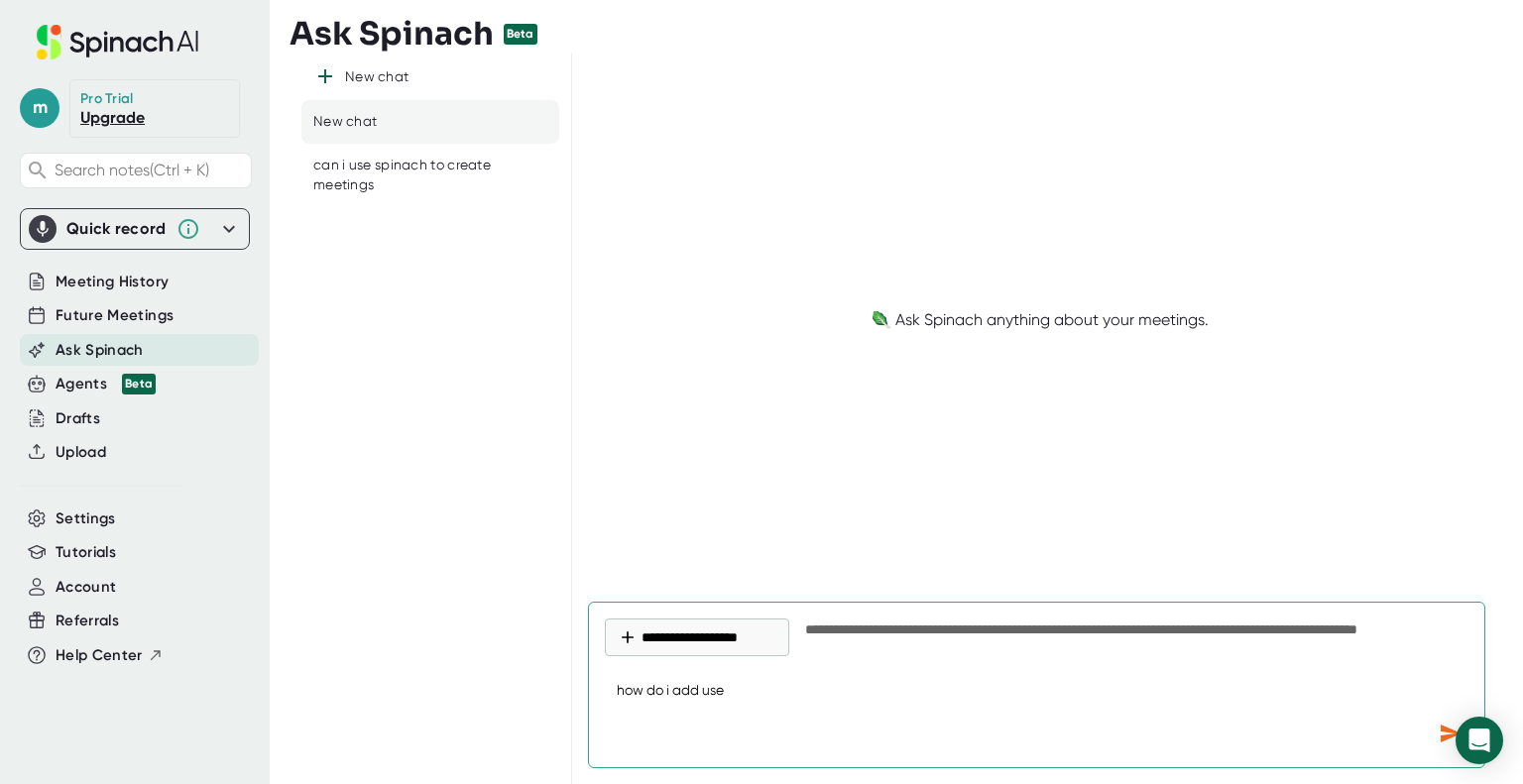 type on "how do i add user" 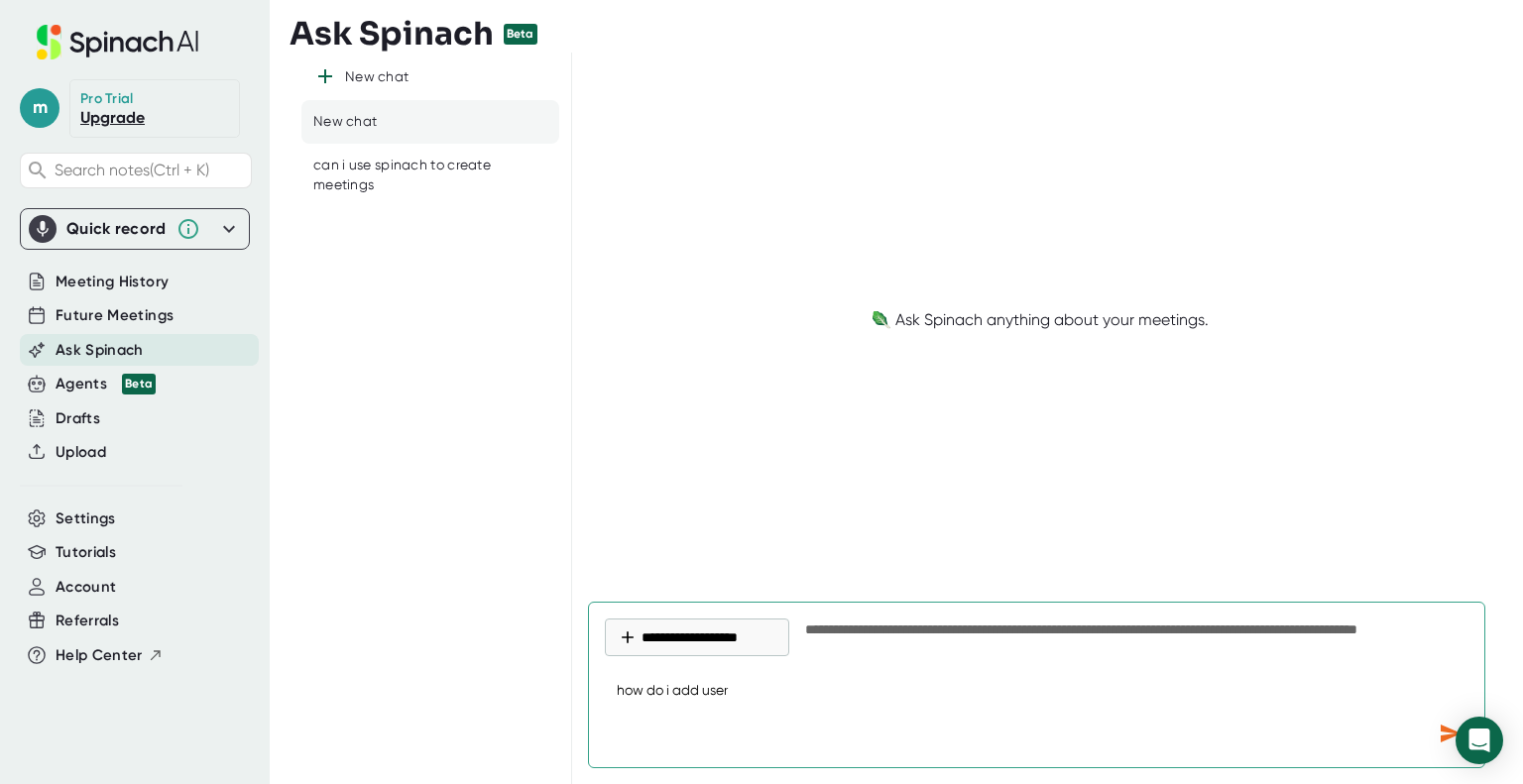 type on "x" 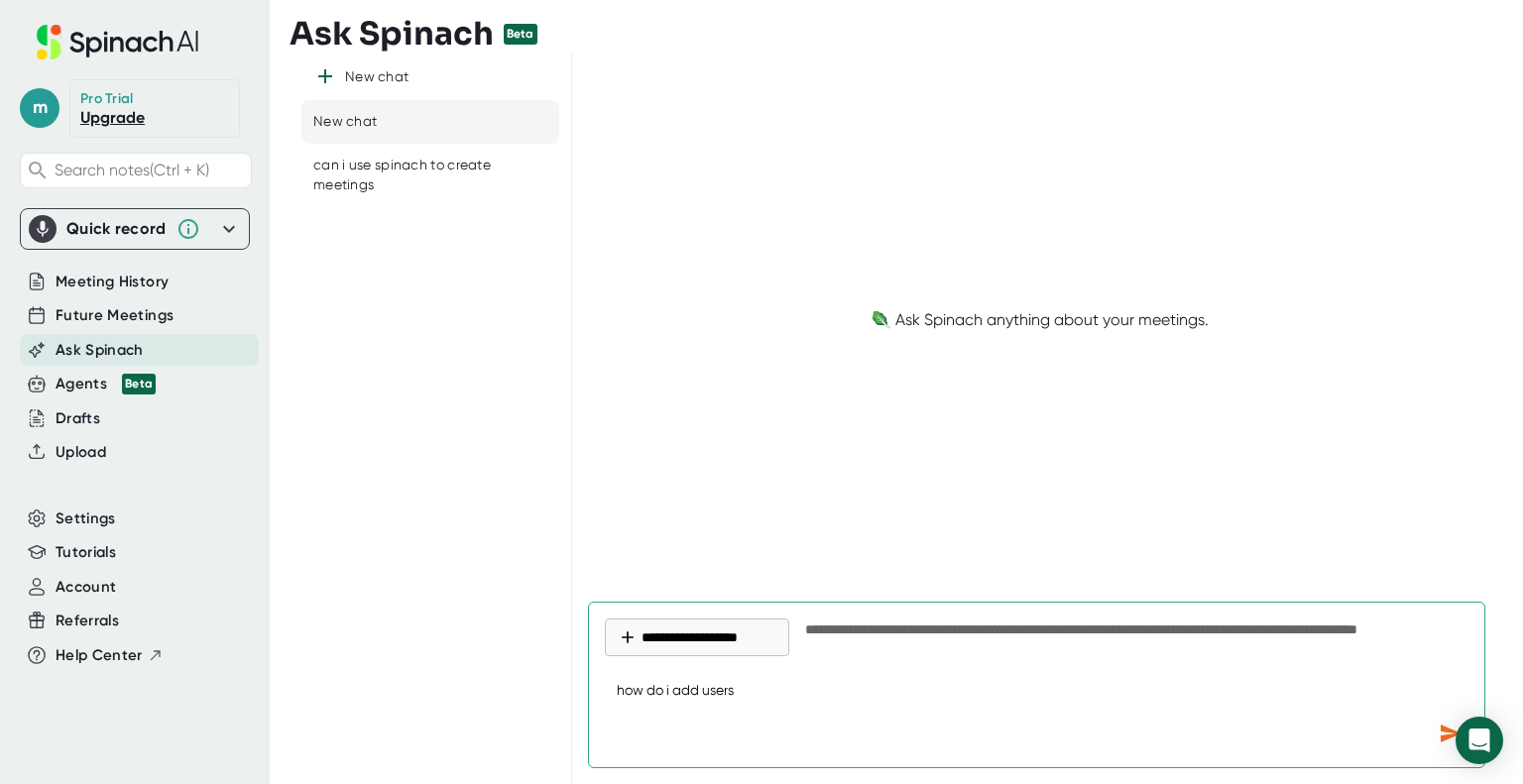 type on "how do i add users" 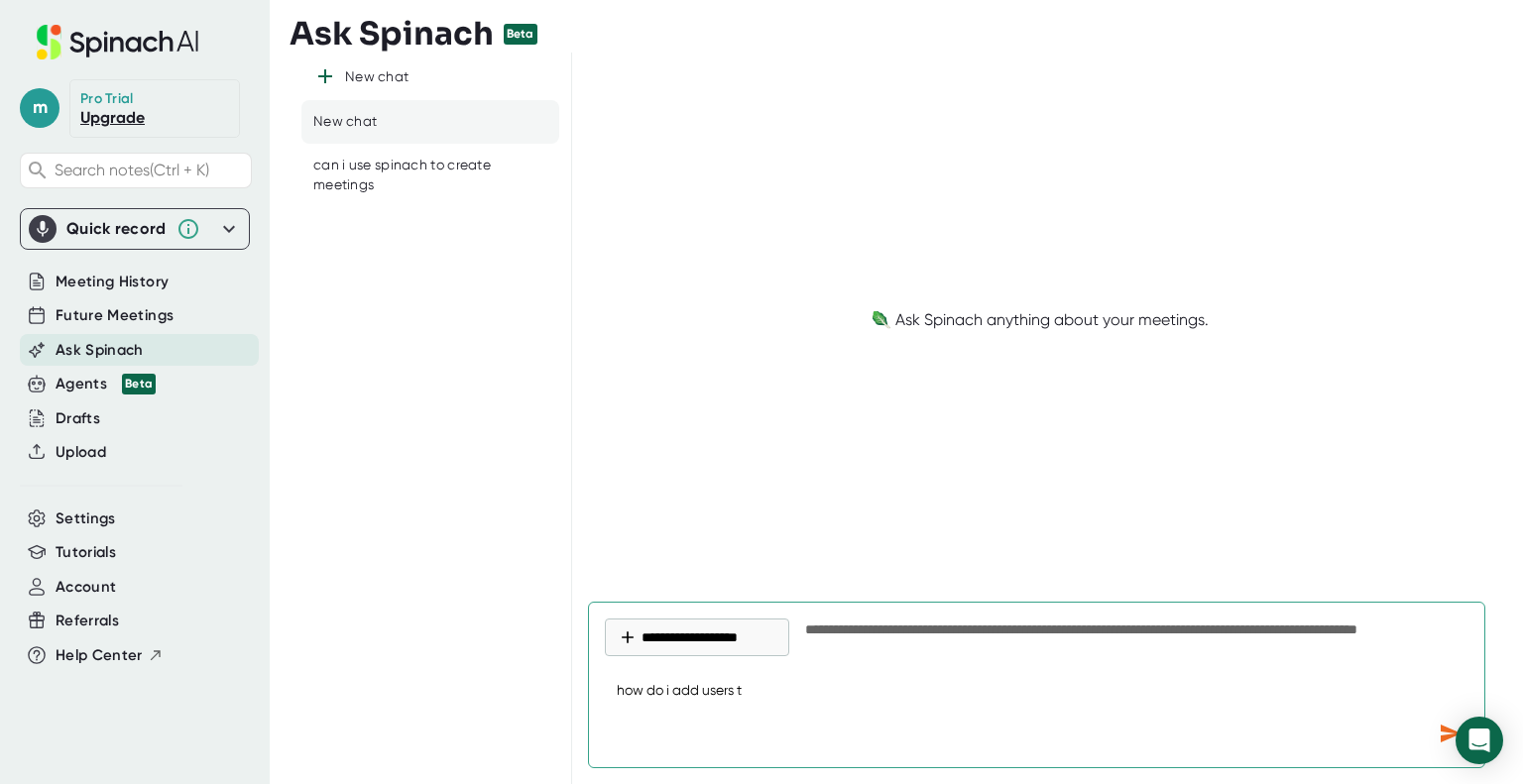type on "how do i add users to" 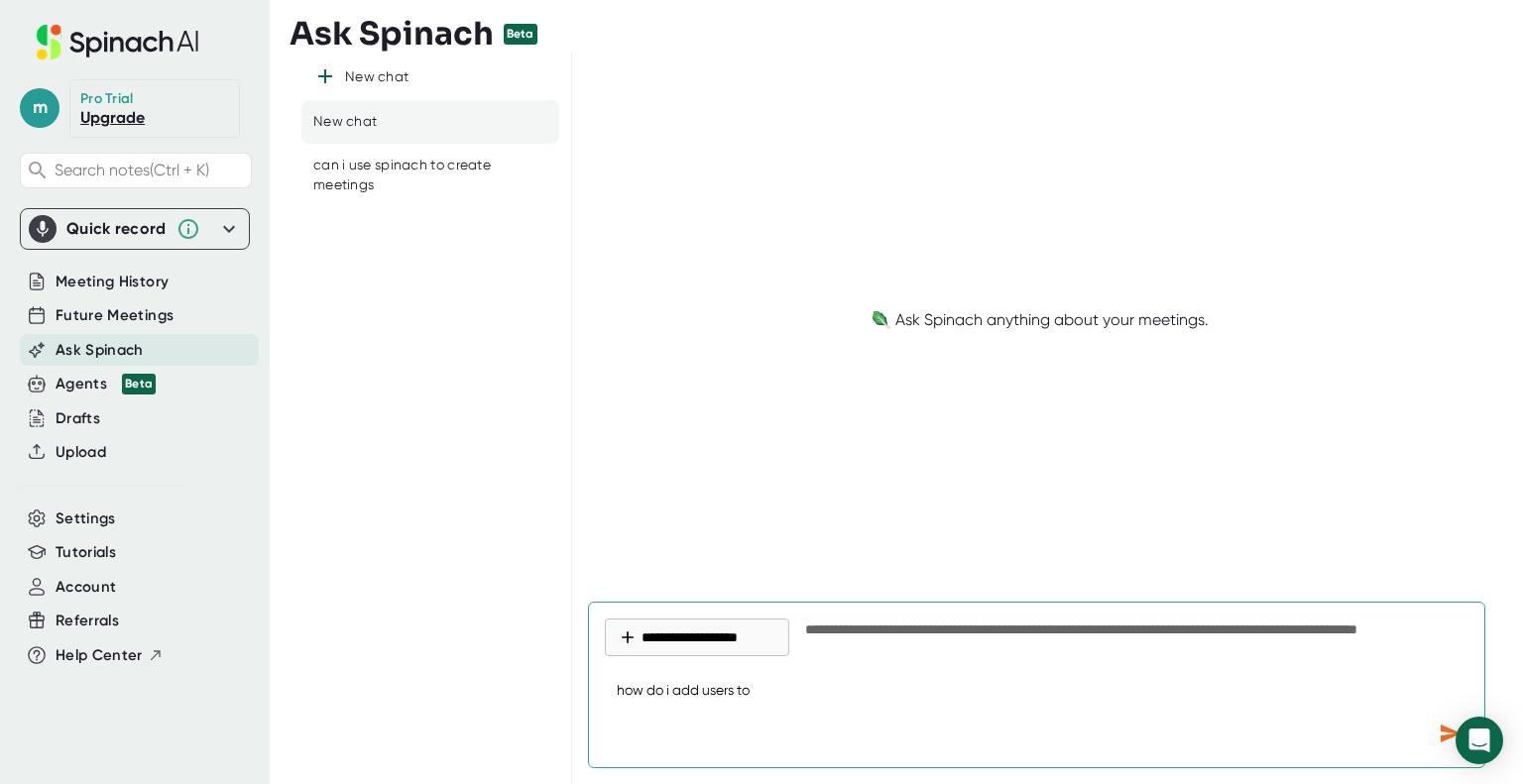 type on "how do i add users to" 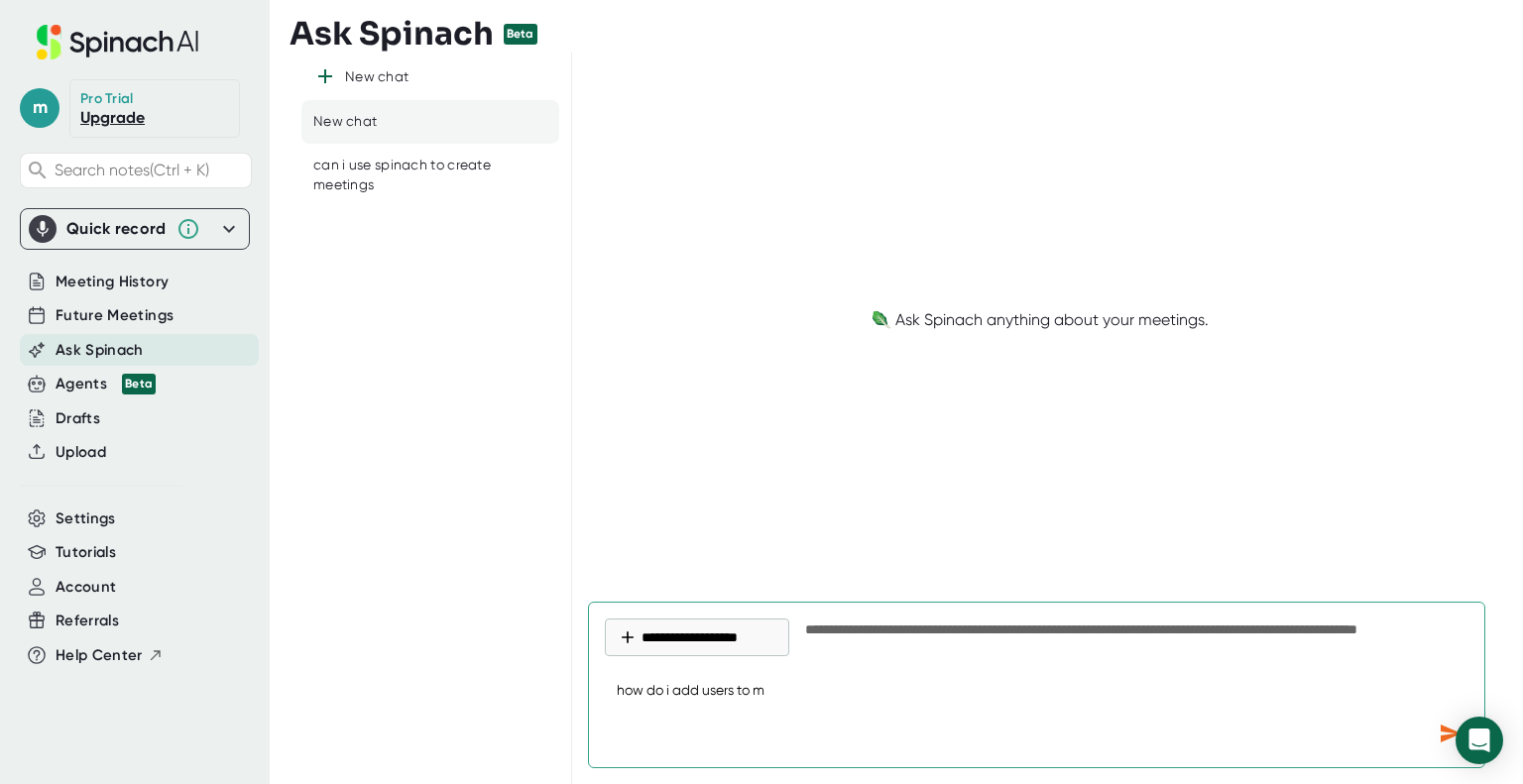 type on "how do i add users to my" 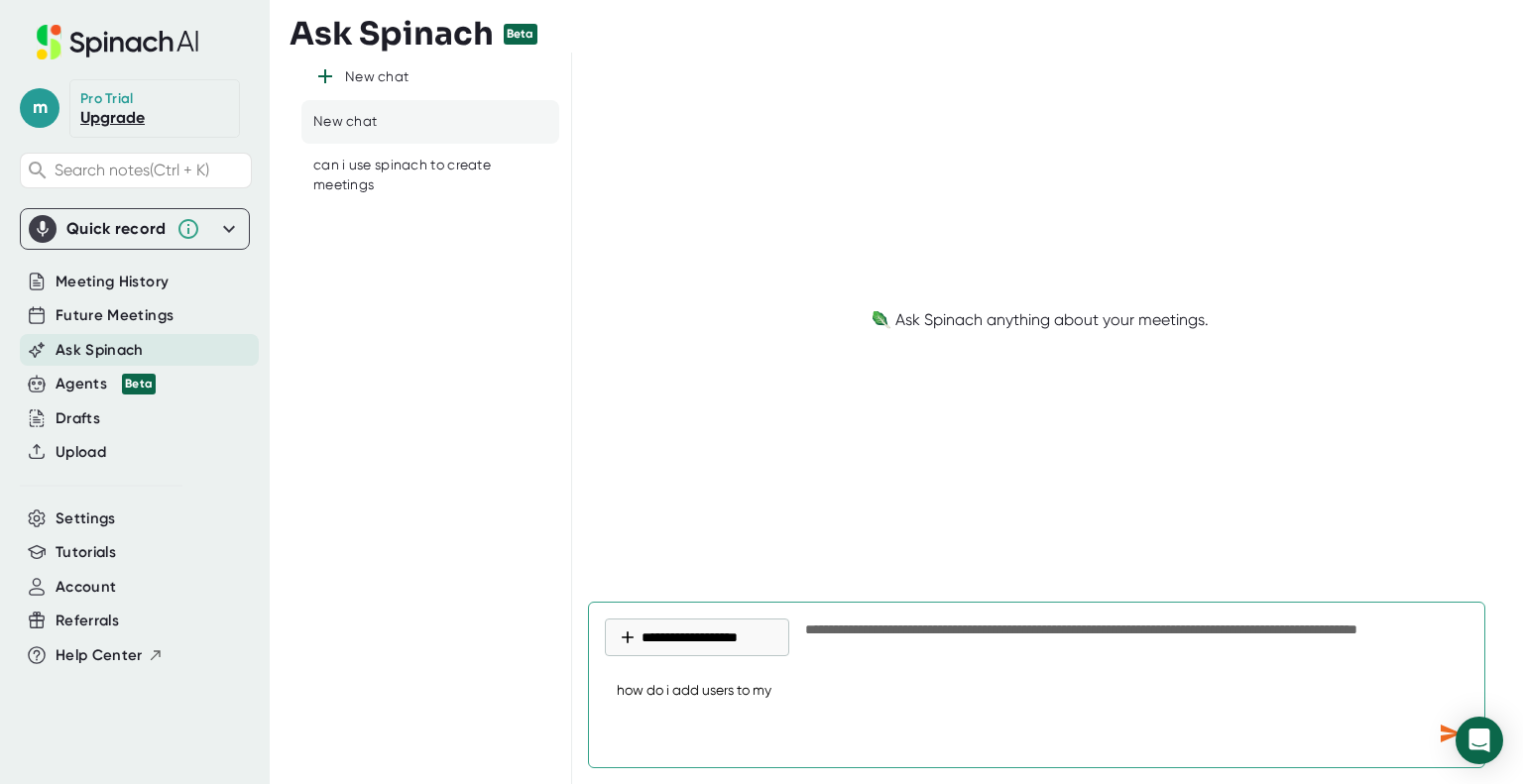 type on "how do i add users to my" 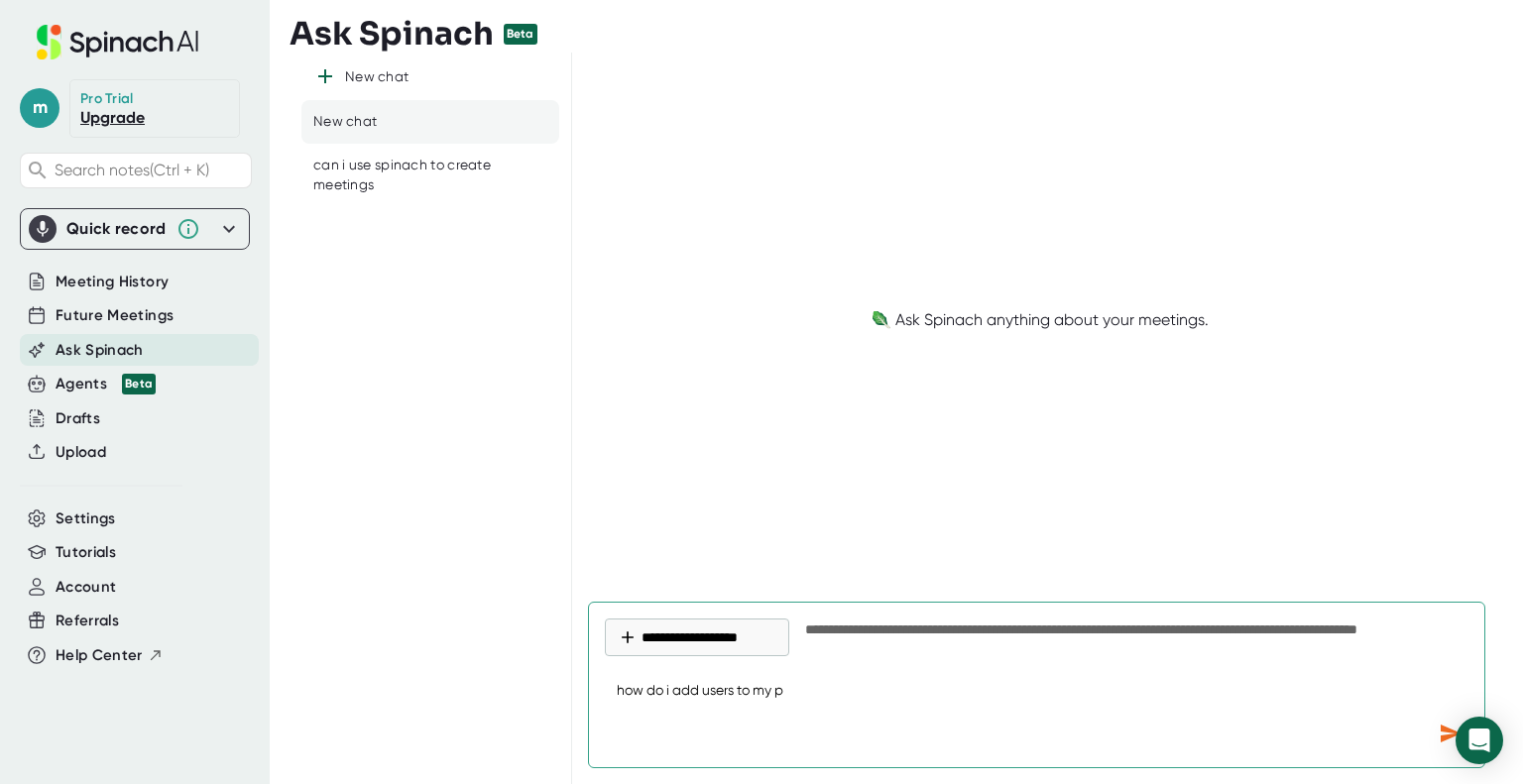 type on "how do i add users to my ps" 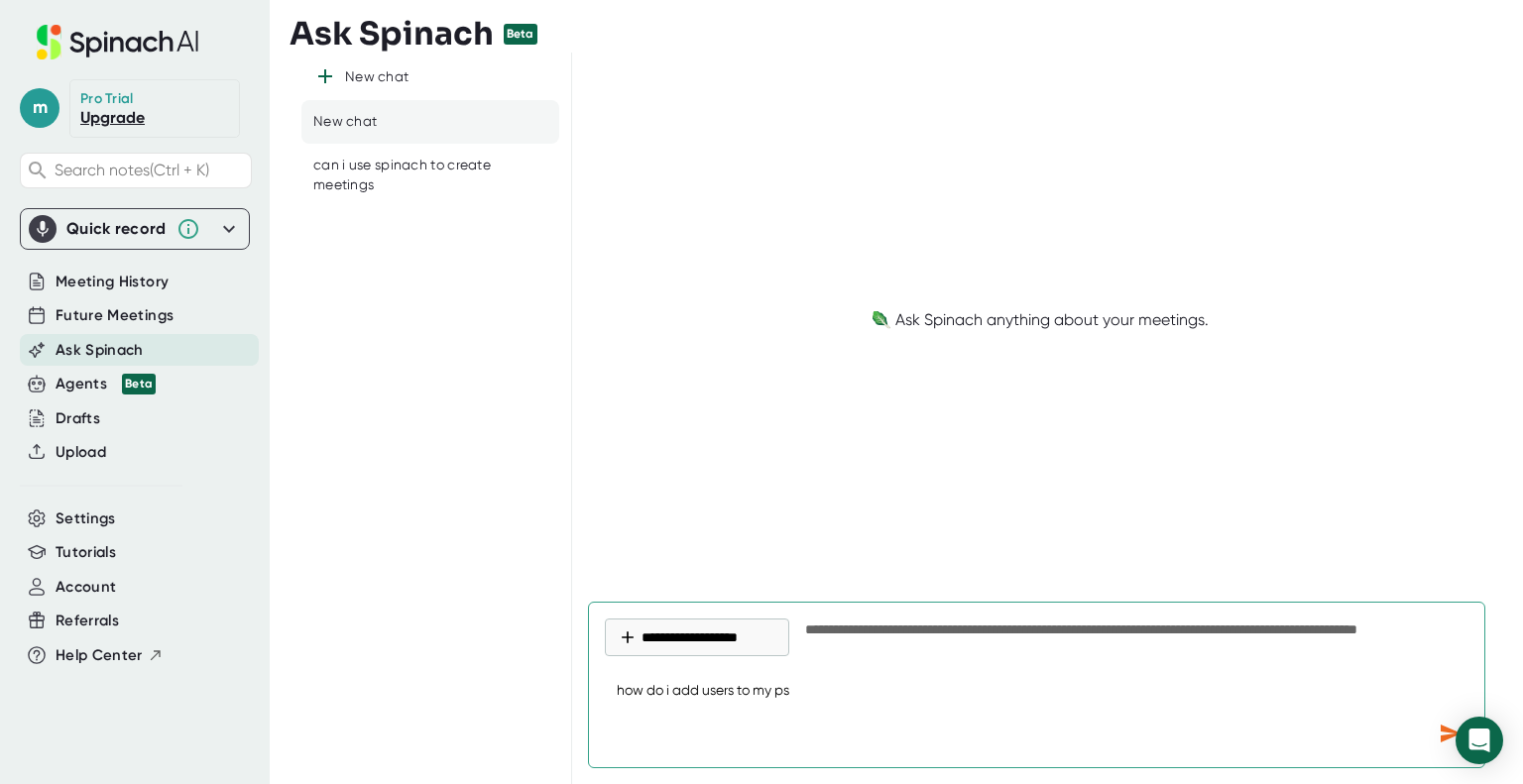 type on "how do i add users to my p" 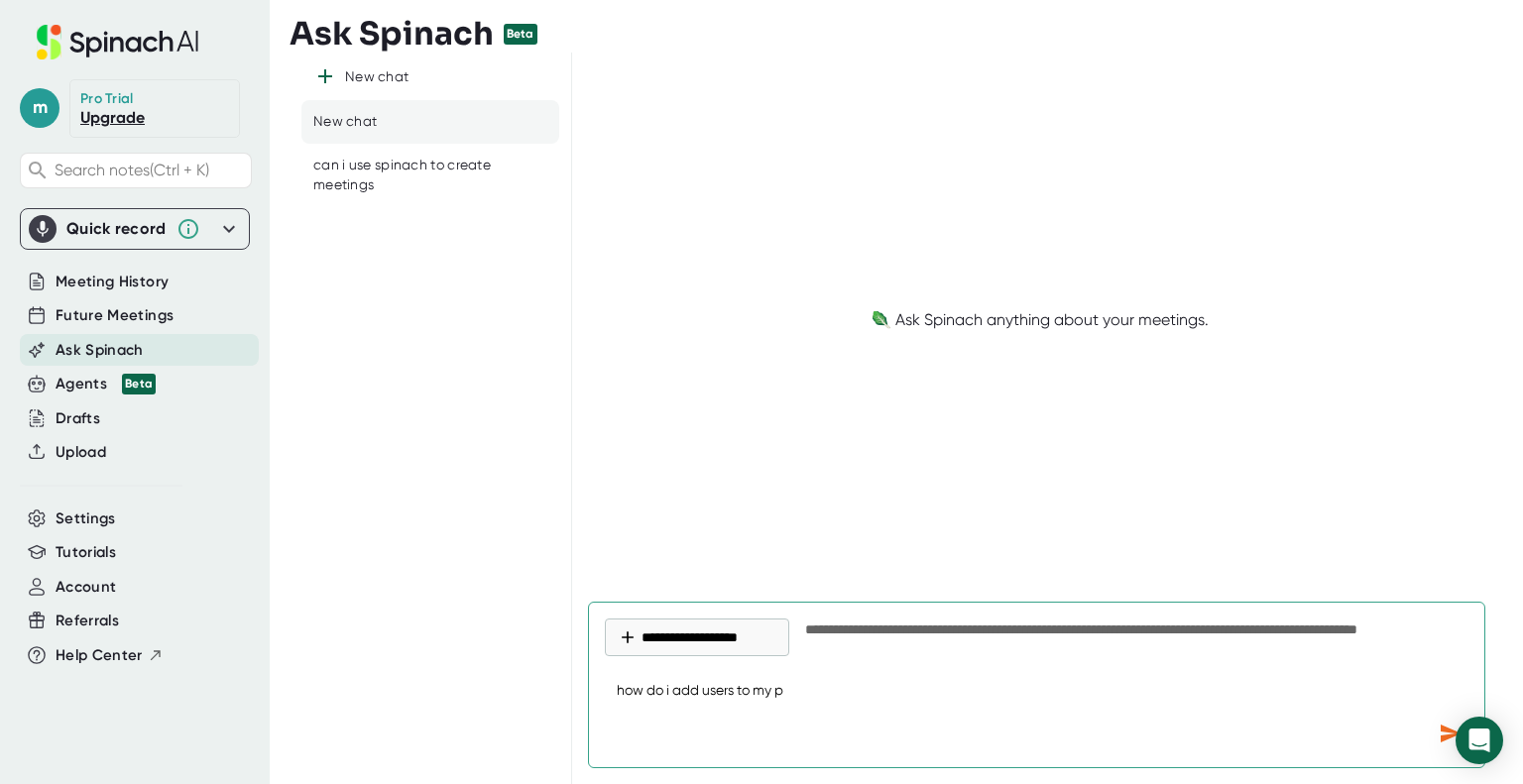 type on "how do i add users to my" 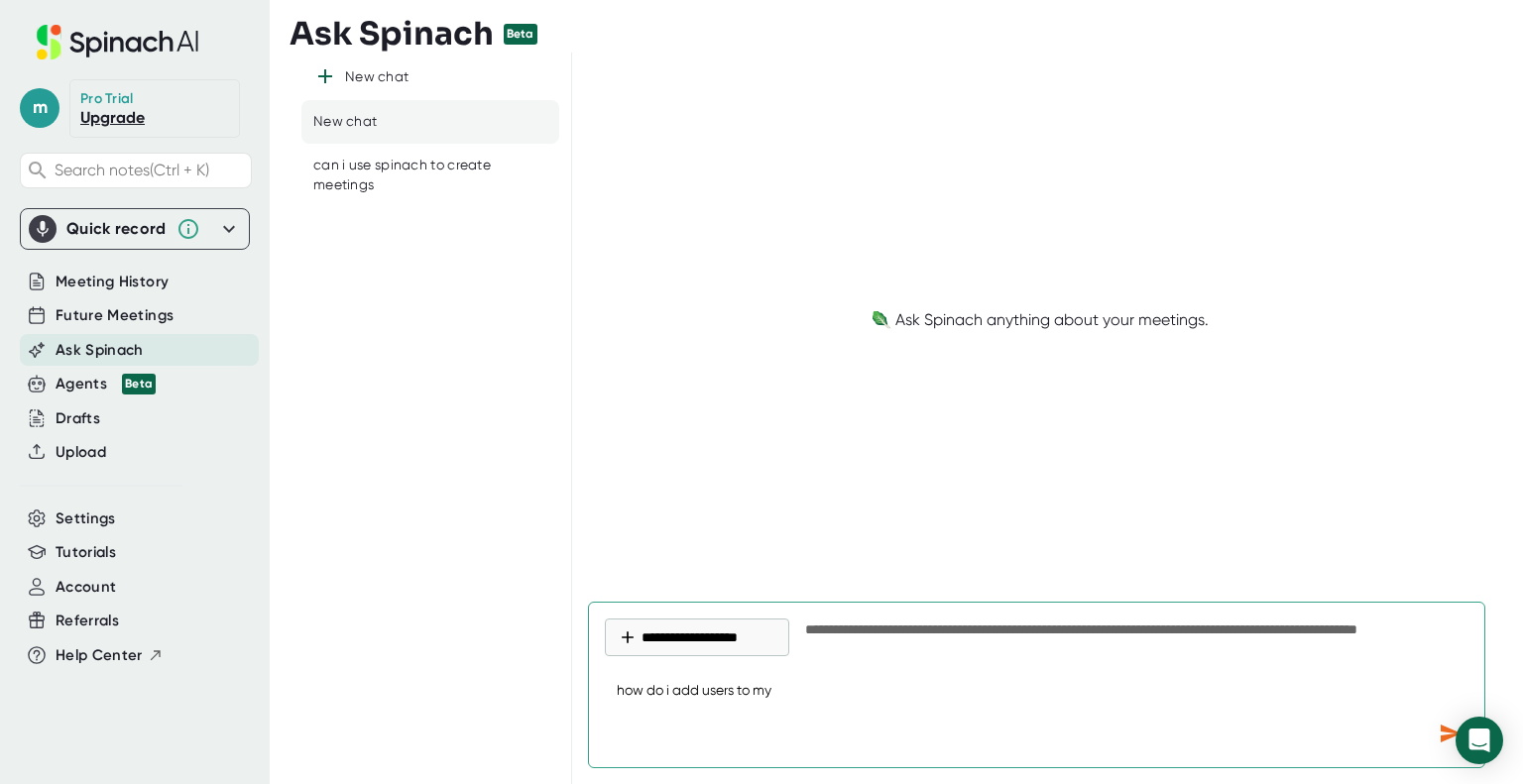 type on "how do i add users to my s" 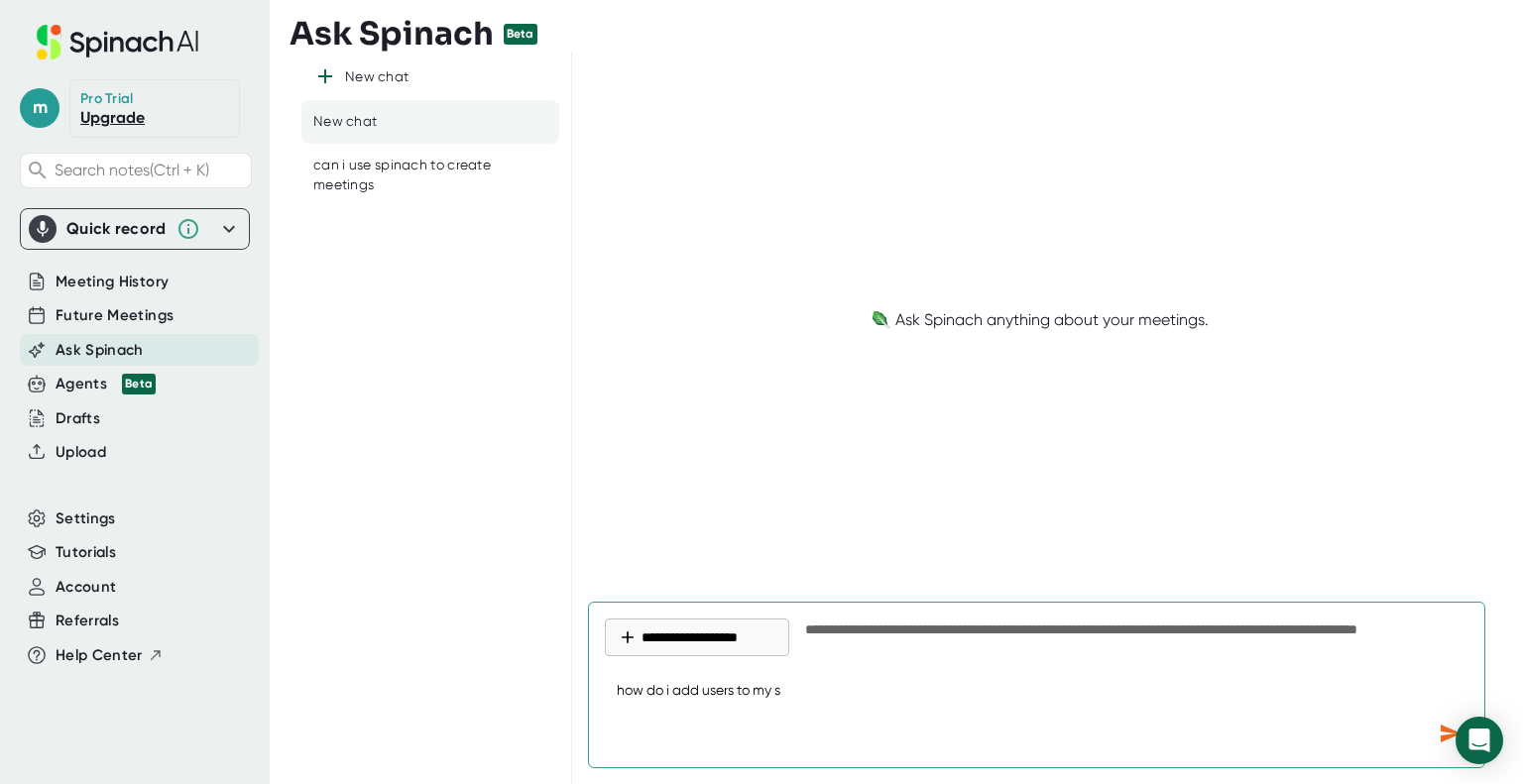 type on "how do i add users to my sp" 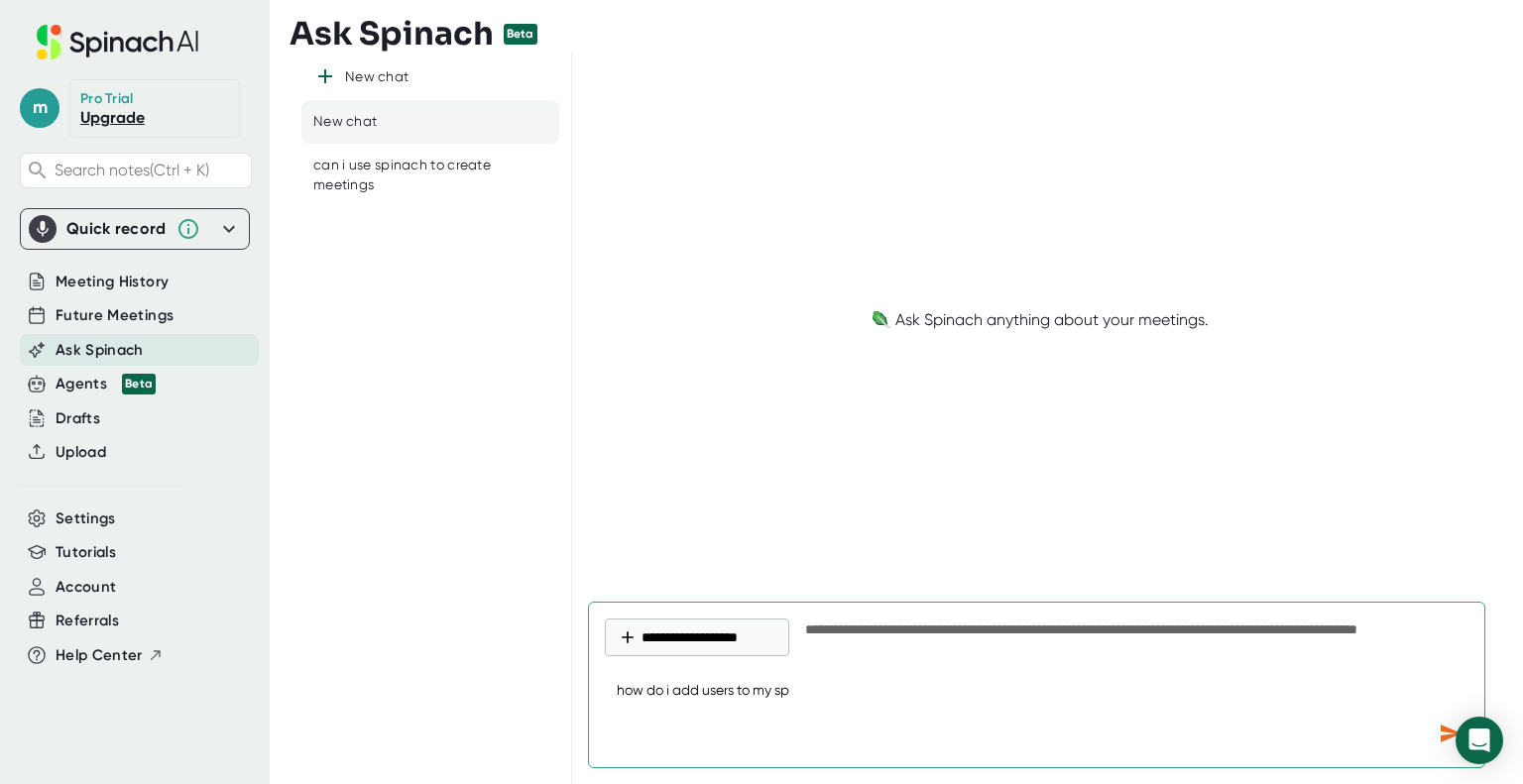 type on "how do i add users to my spa" 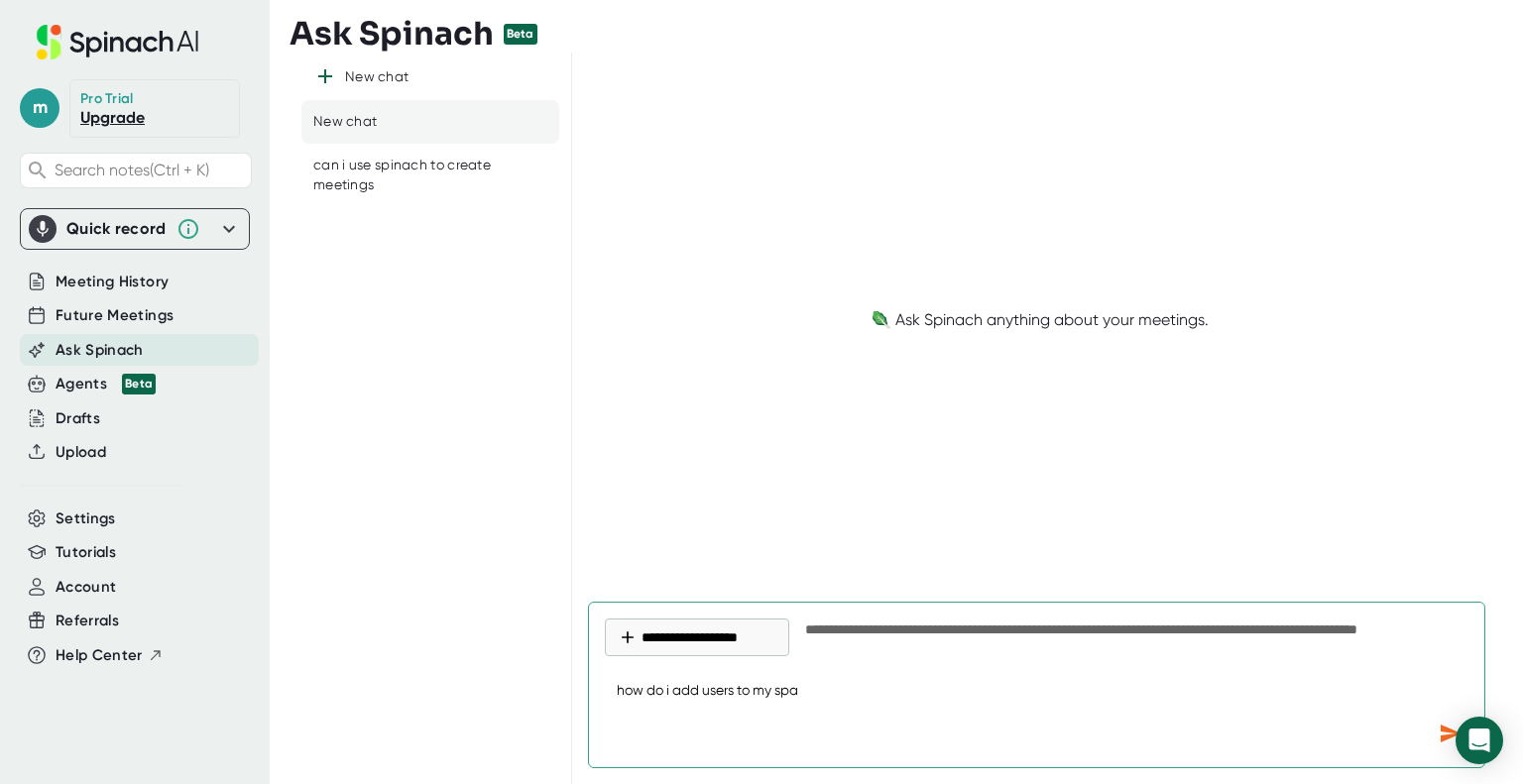 type on "how do i add users to my spai" 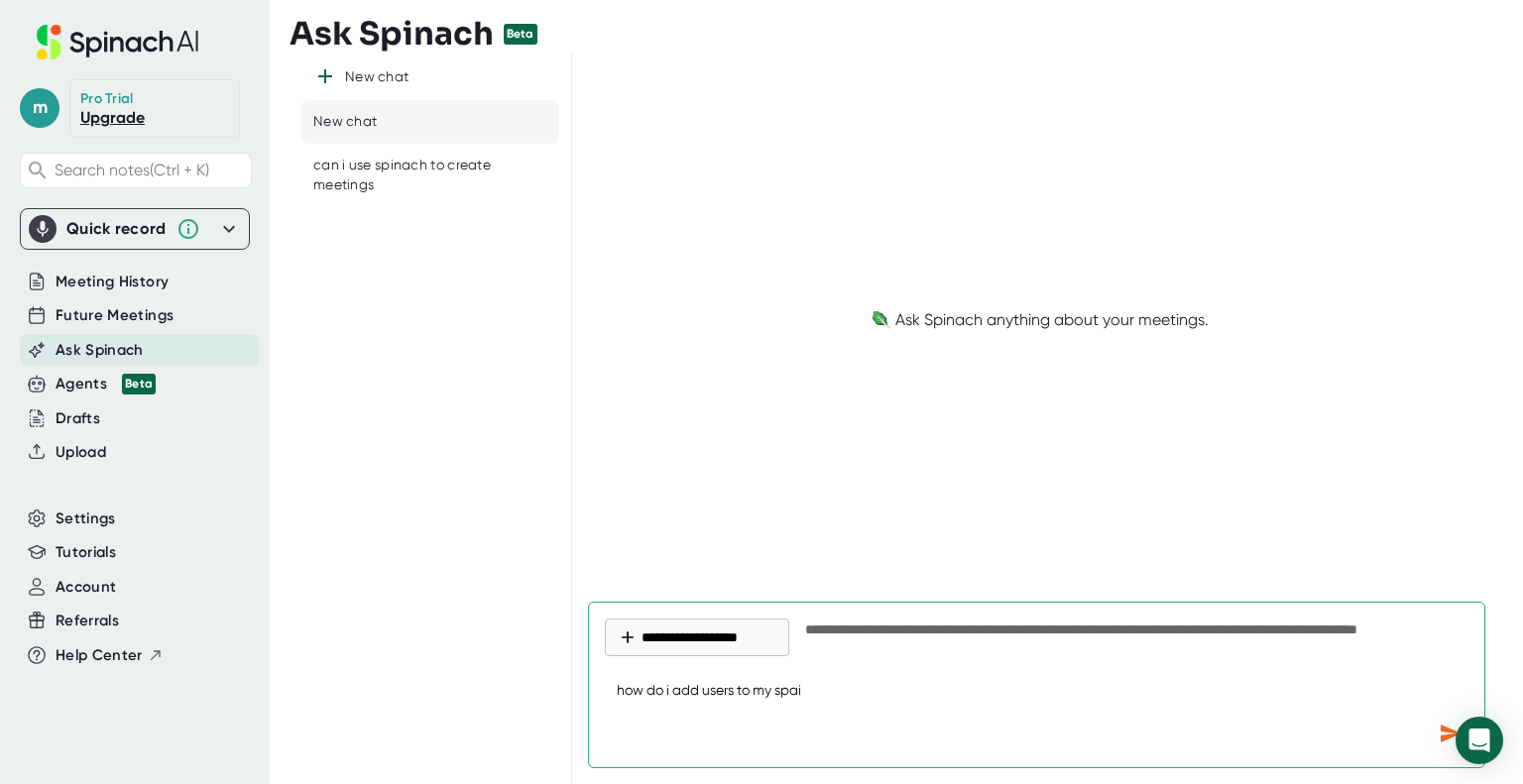 type on "how do i add users to my [GEOGRAPHIC_DATA]" 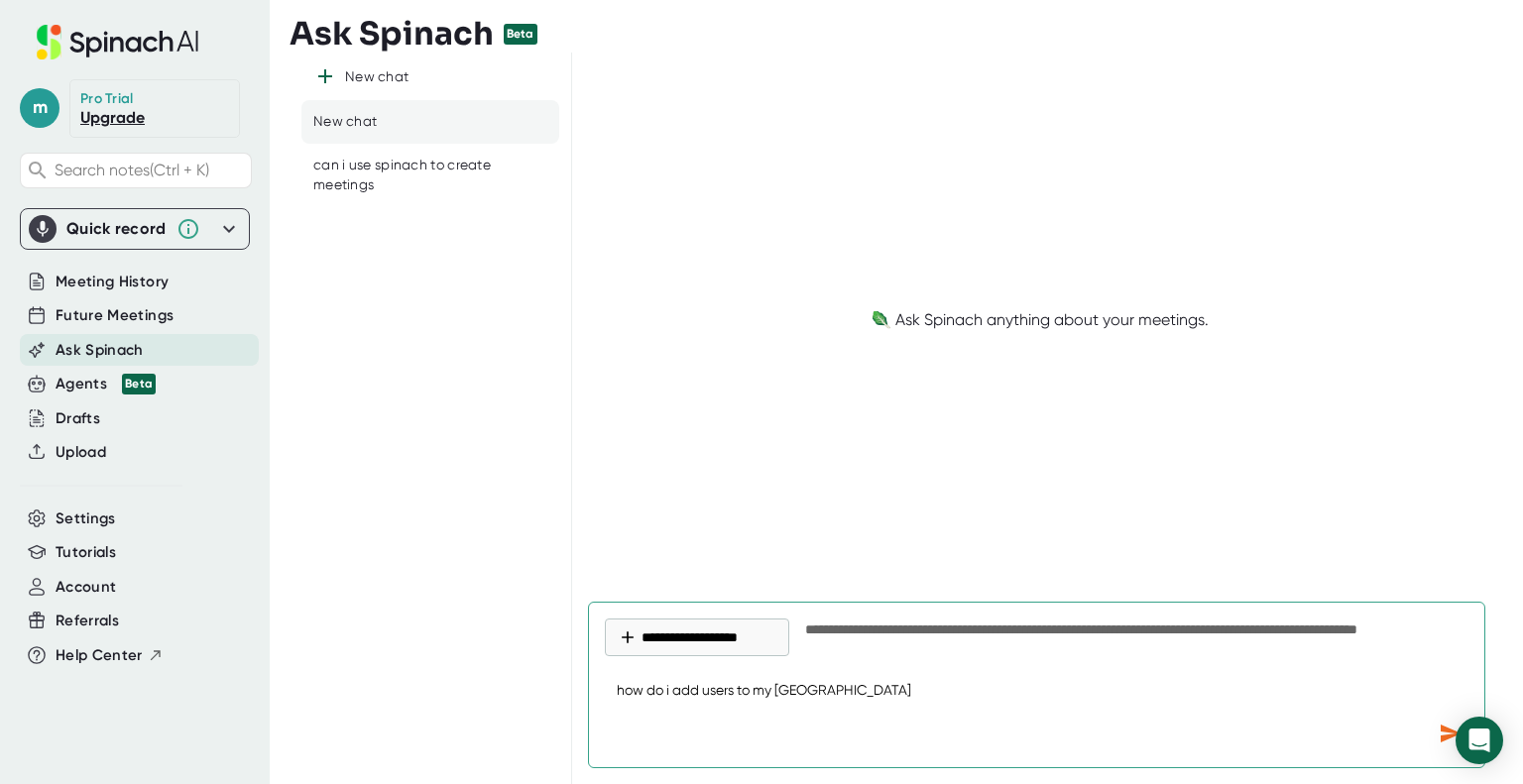 type on "how do i add users to my spai" 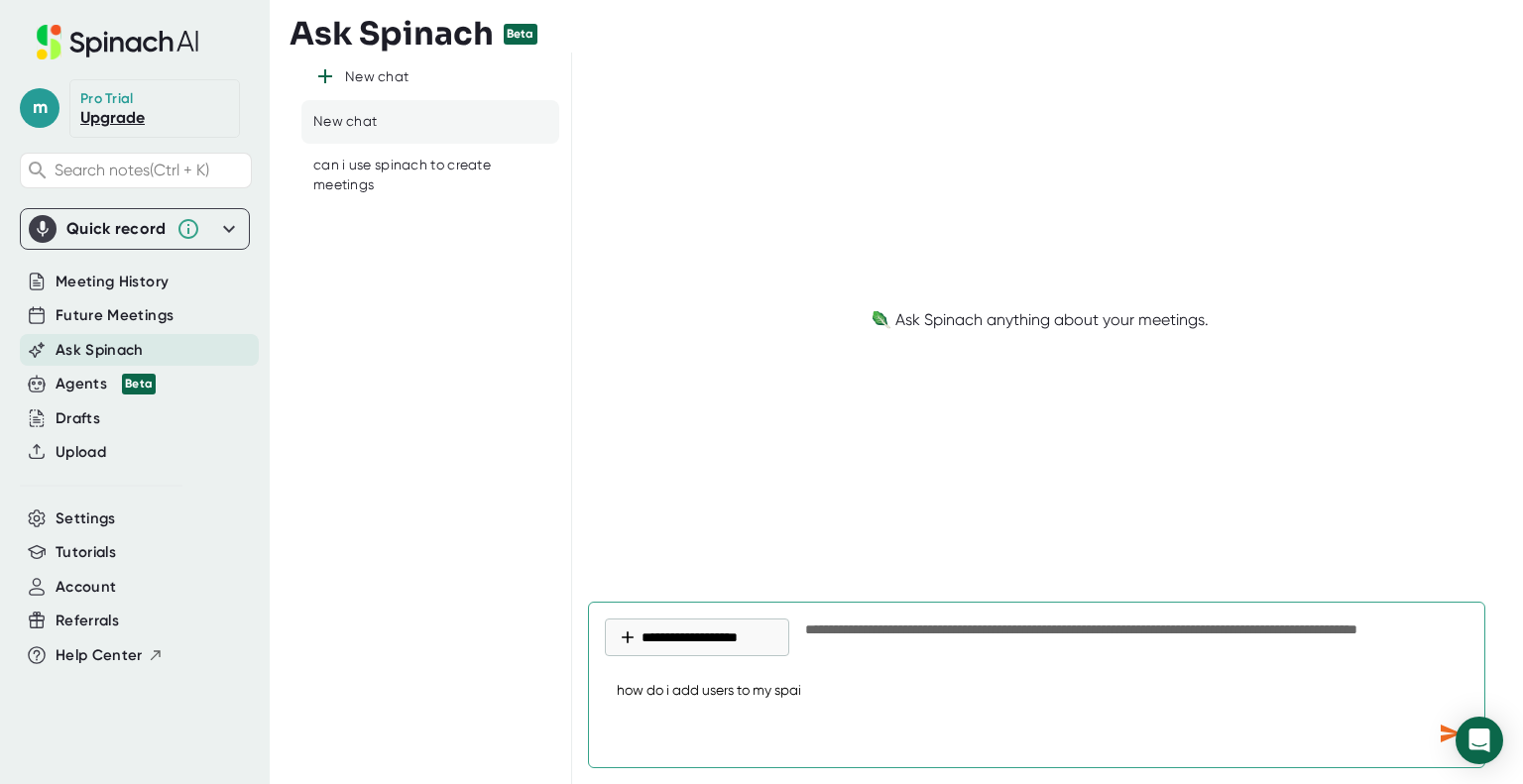 type on "how do i add users to my spa" 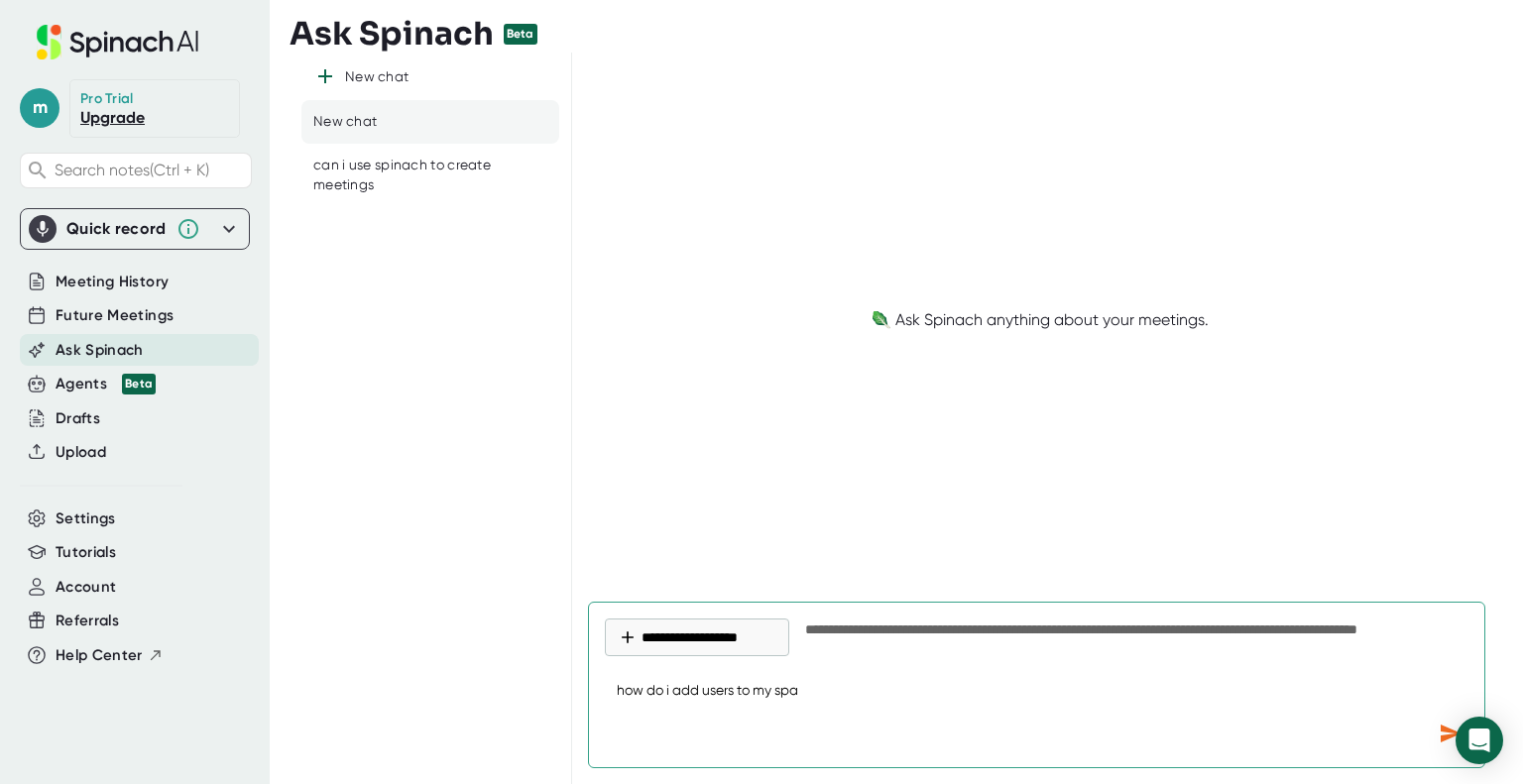 type on "how do i add users to my sp" 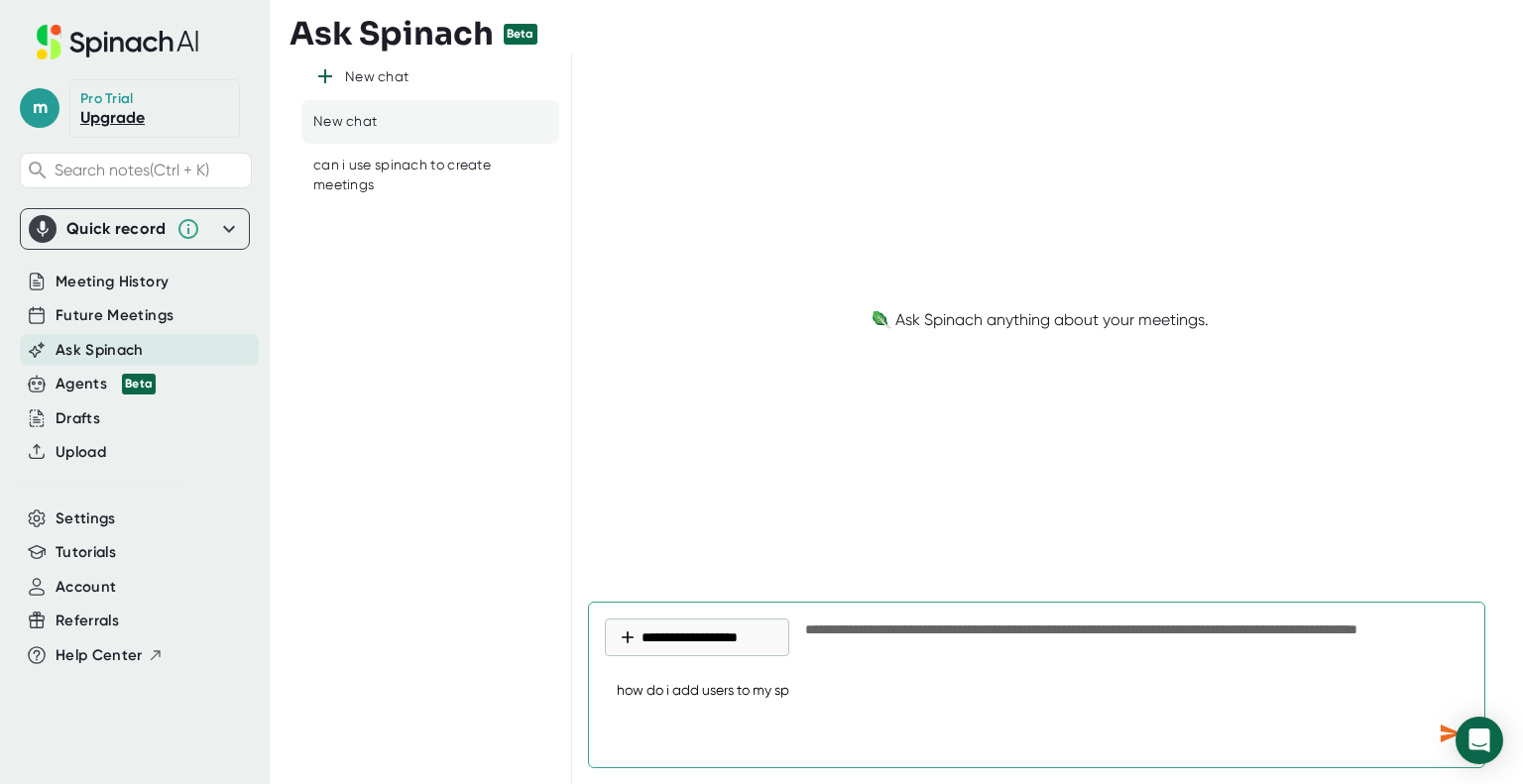 type on "how do i add users to my s" 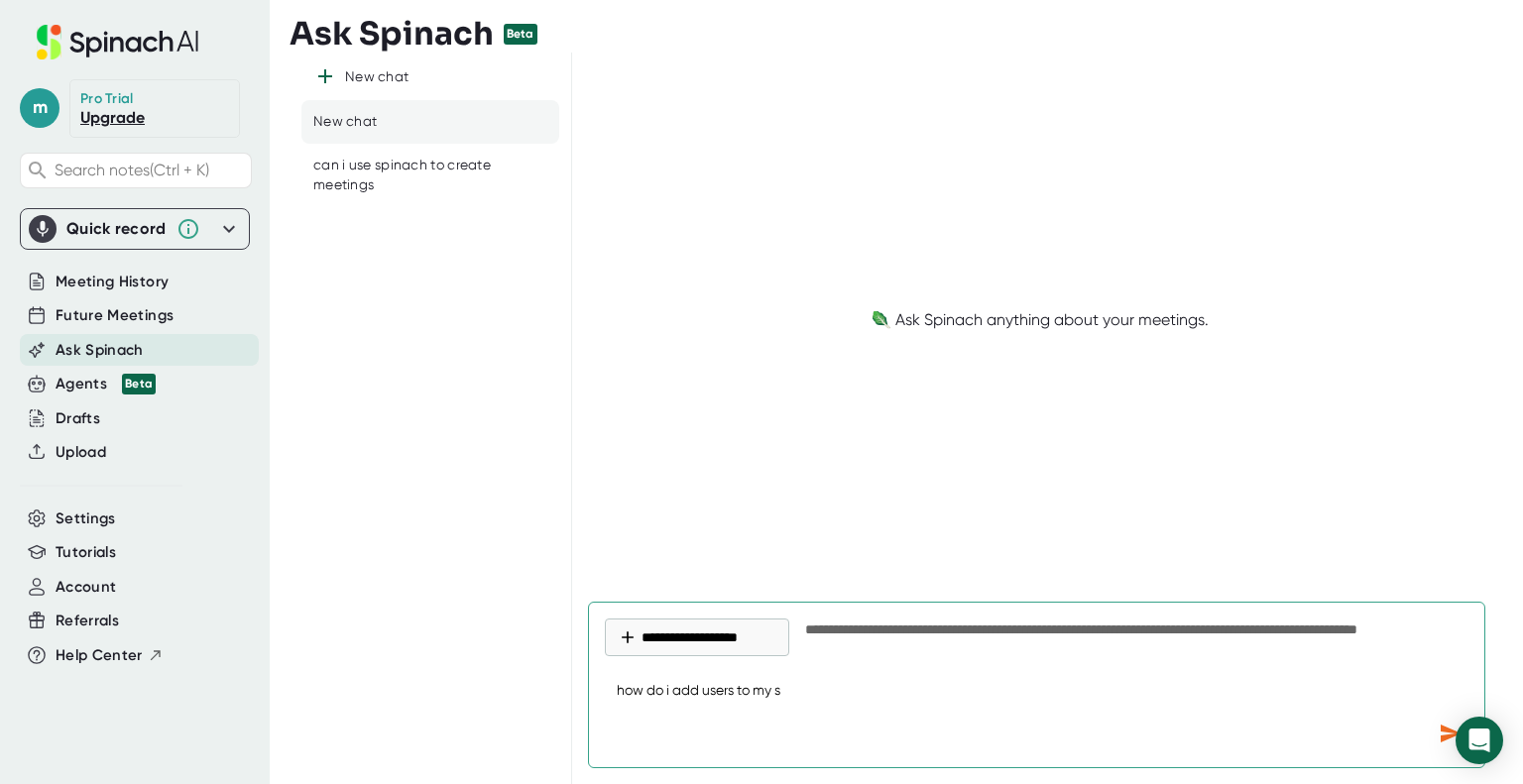 type on "how do i add users to my s=" 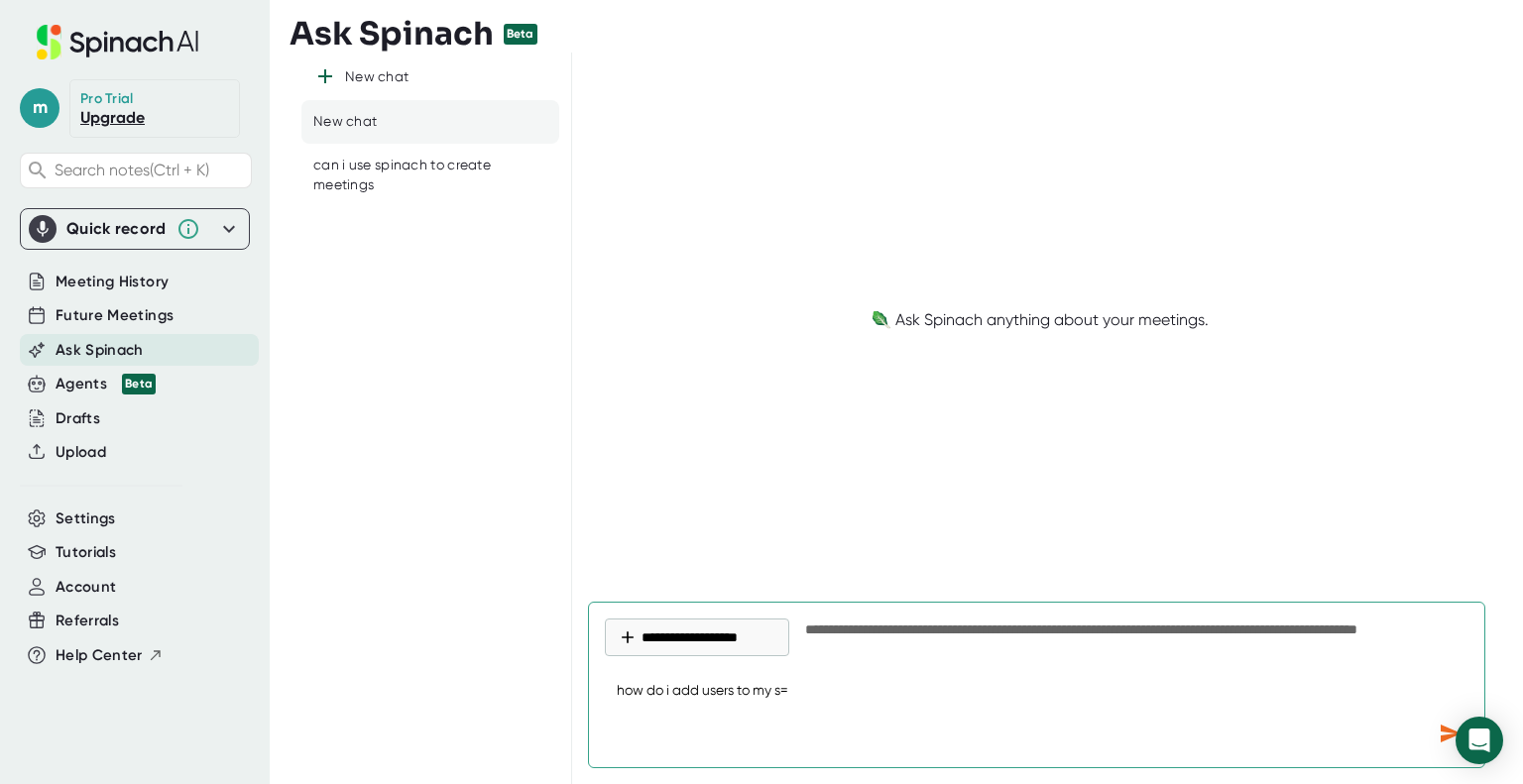 type on "how do i add users to my s" 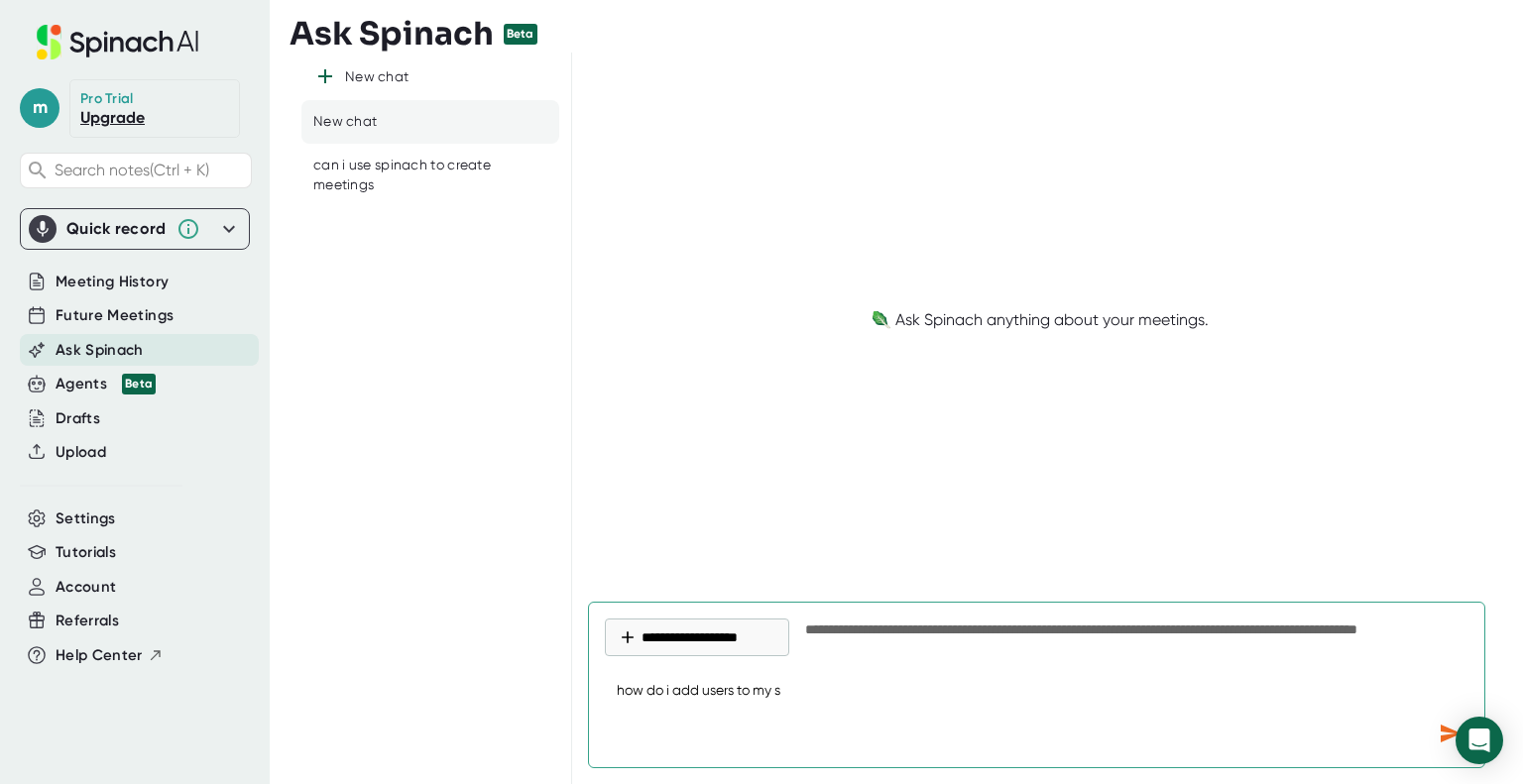 type on "how do i add users to my" 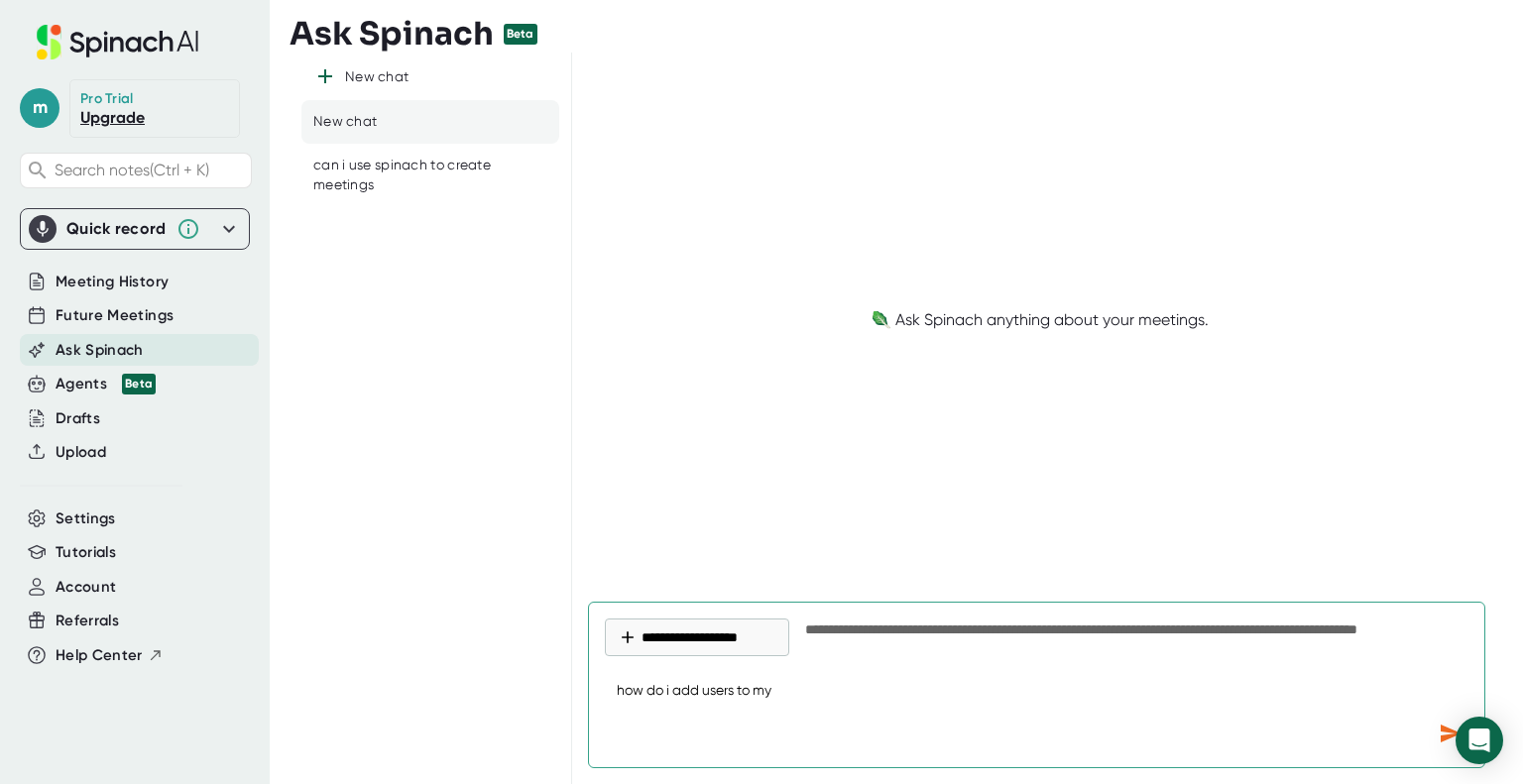 type on "how do i add users to my" 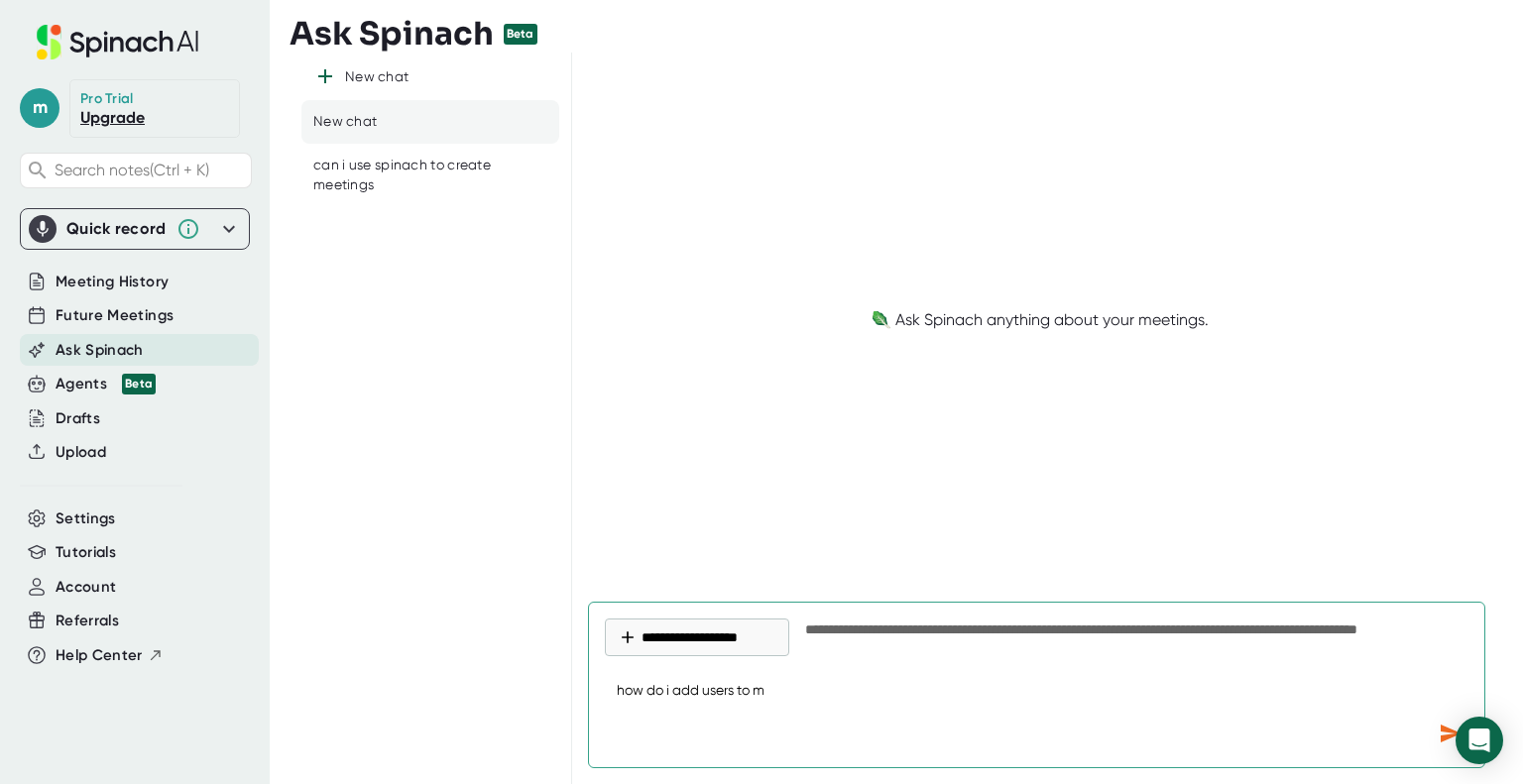 type on "how do i add users to" 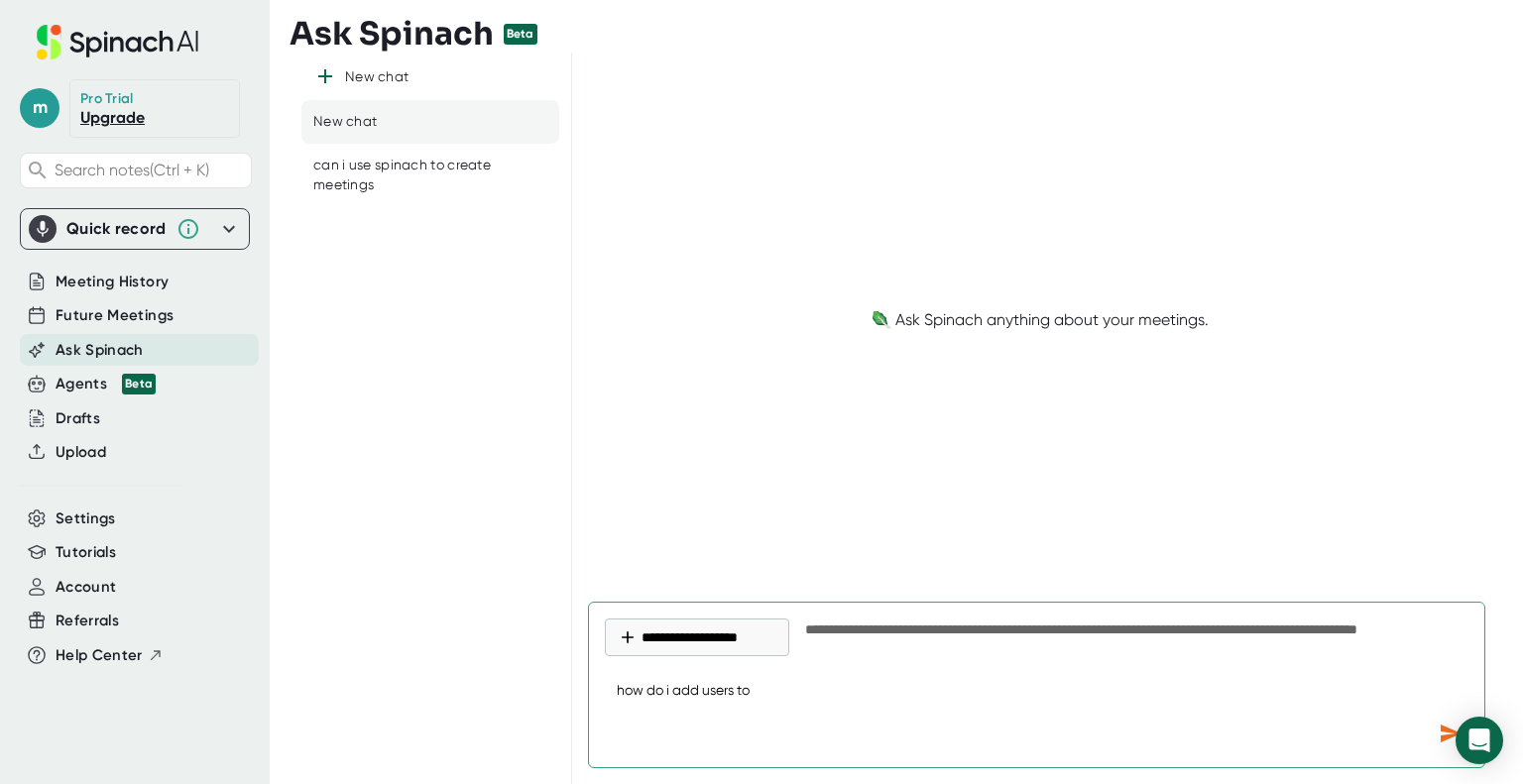 type 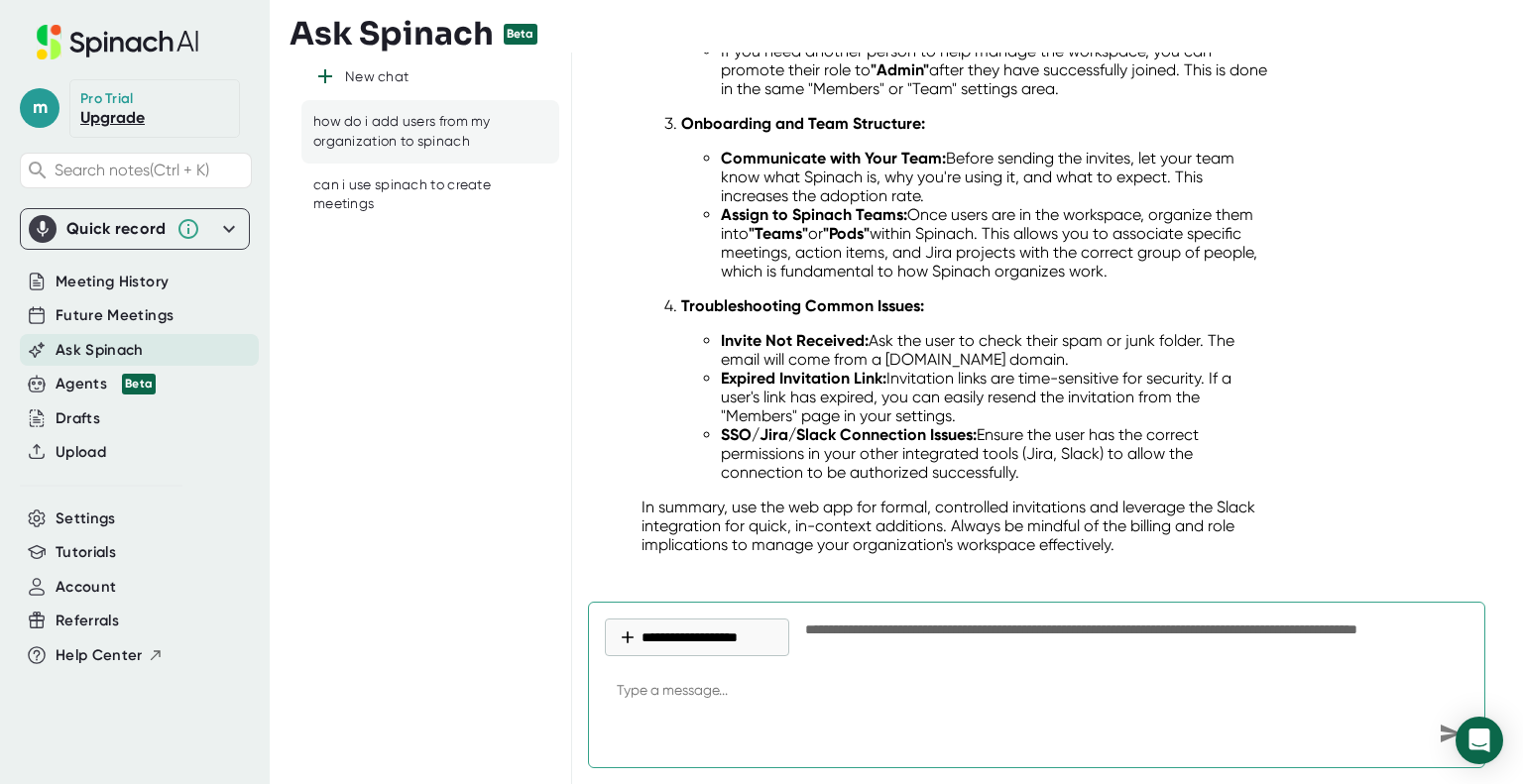 scroll, scrollTop: 2288, scrollLeft: 0, axis: vertical 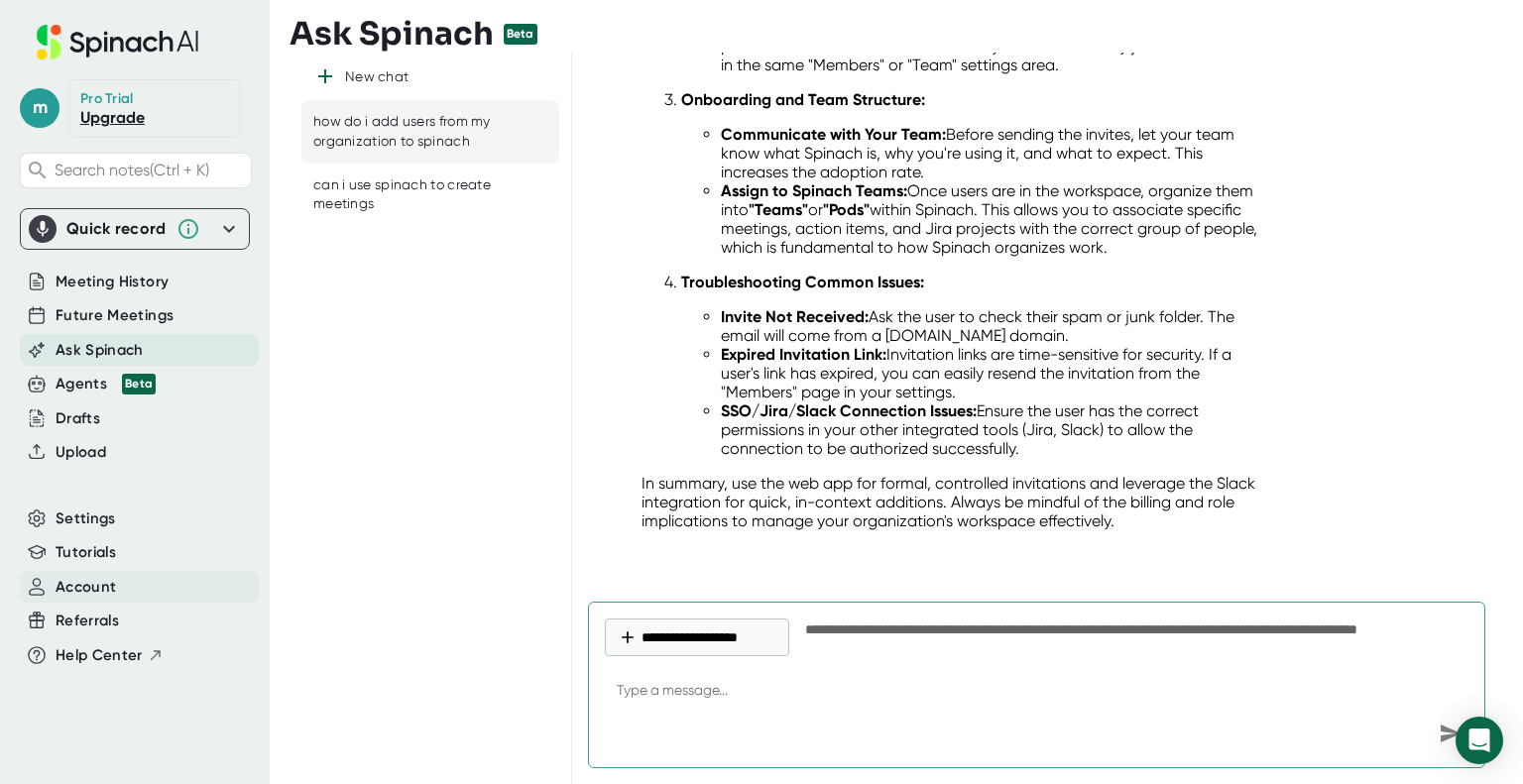 click on "Account" at bounding box center (139, 587) 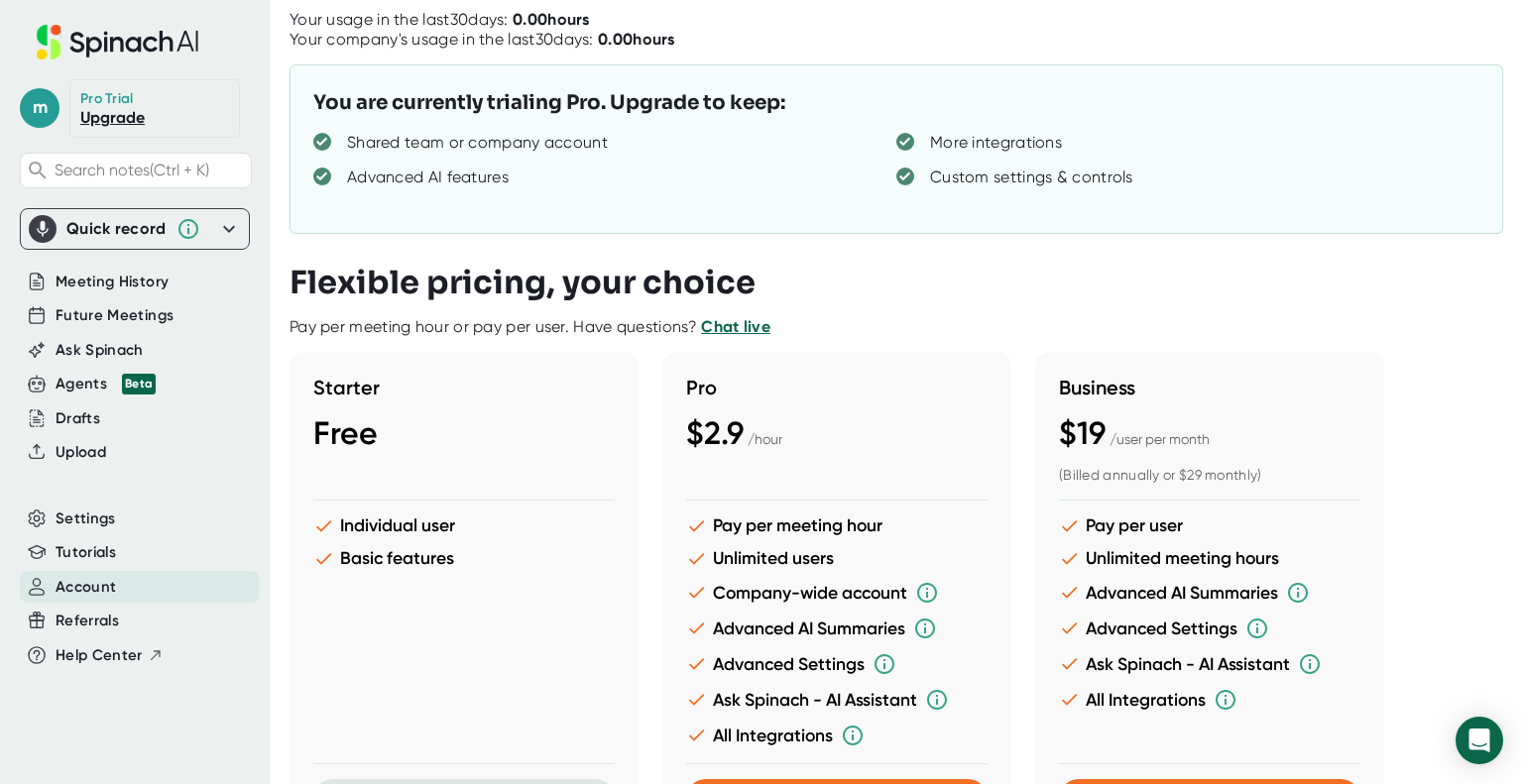 scroll, scrollTop: 0, scrollLeft: 0, axis: both 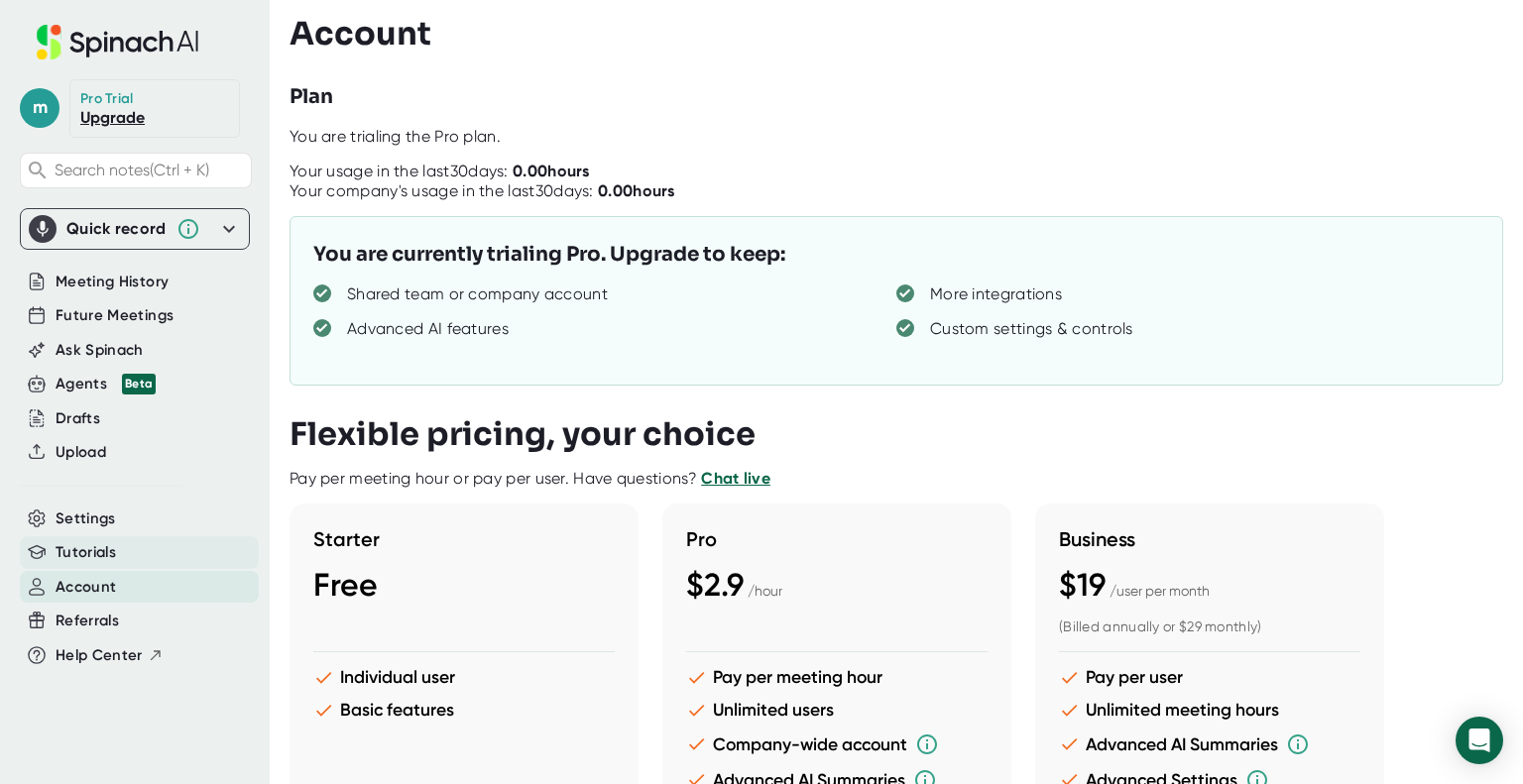 click on "Tutorials" at bounding box center [85, 552] 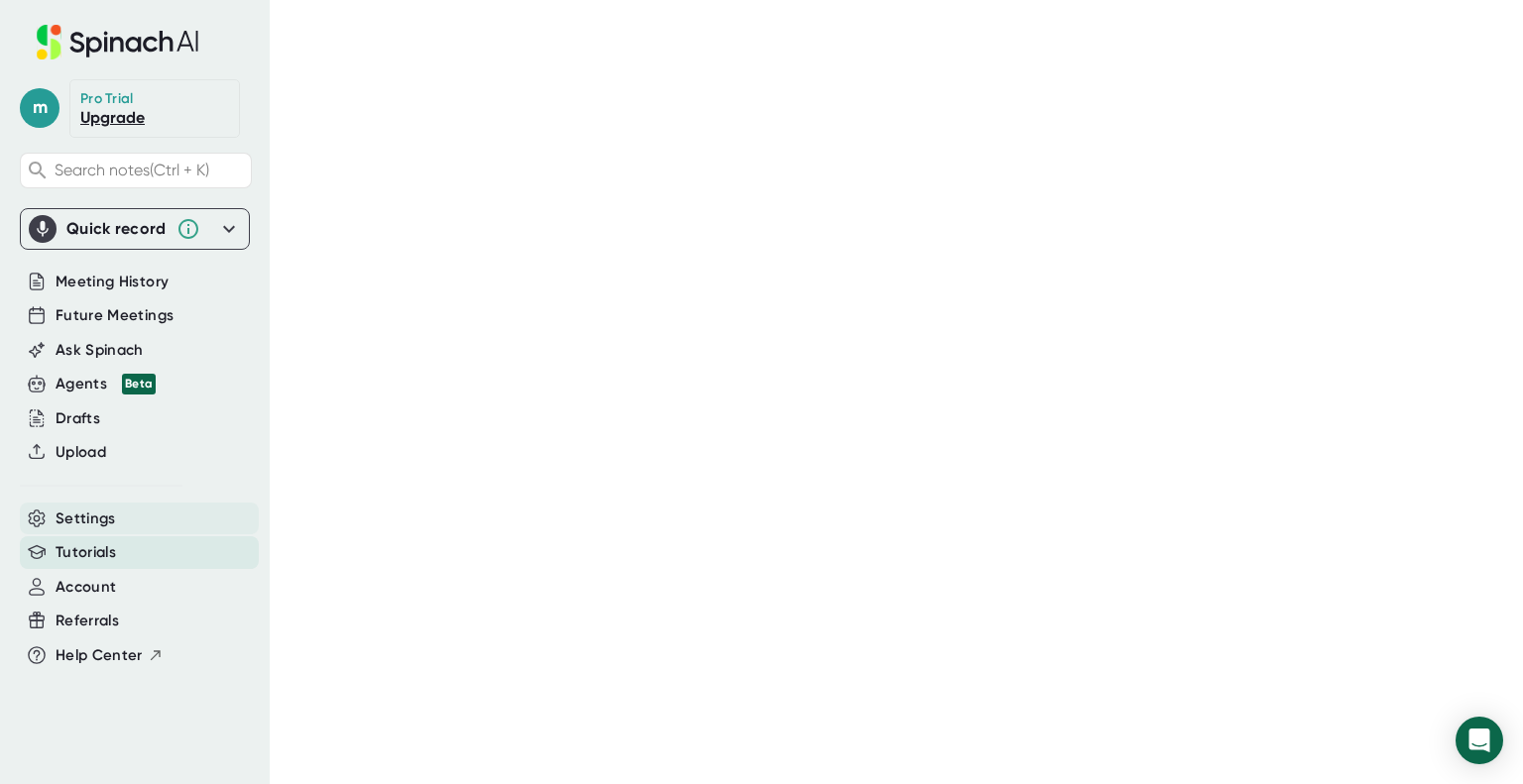 click on "Settings" at bounding box center [85, 518] 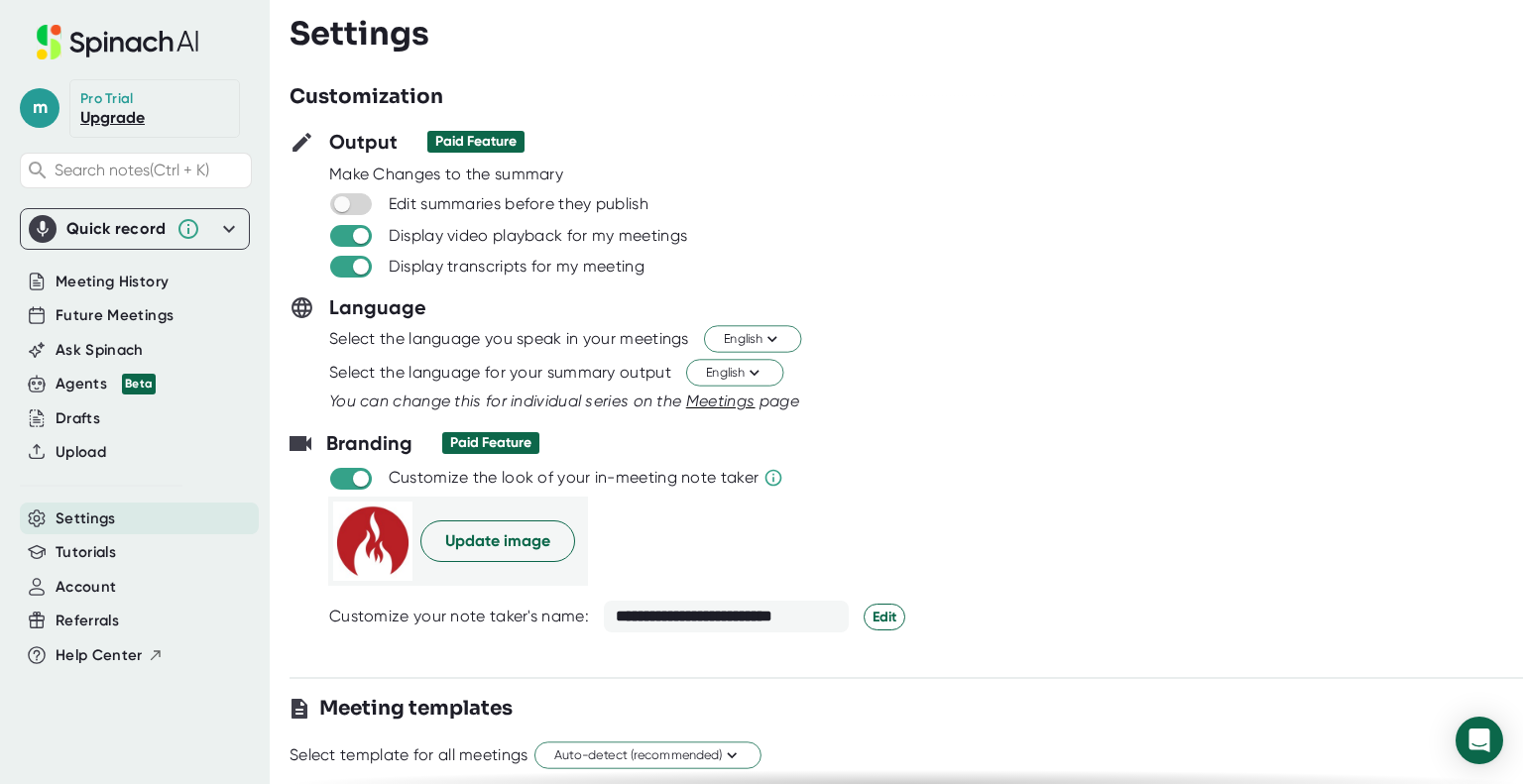 scroll, scrollTop: 0, scrollLeft: 0, axis: both 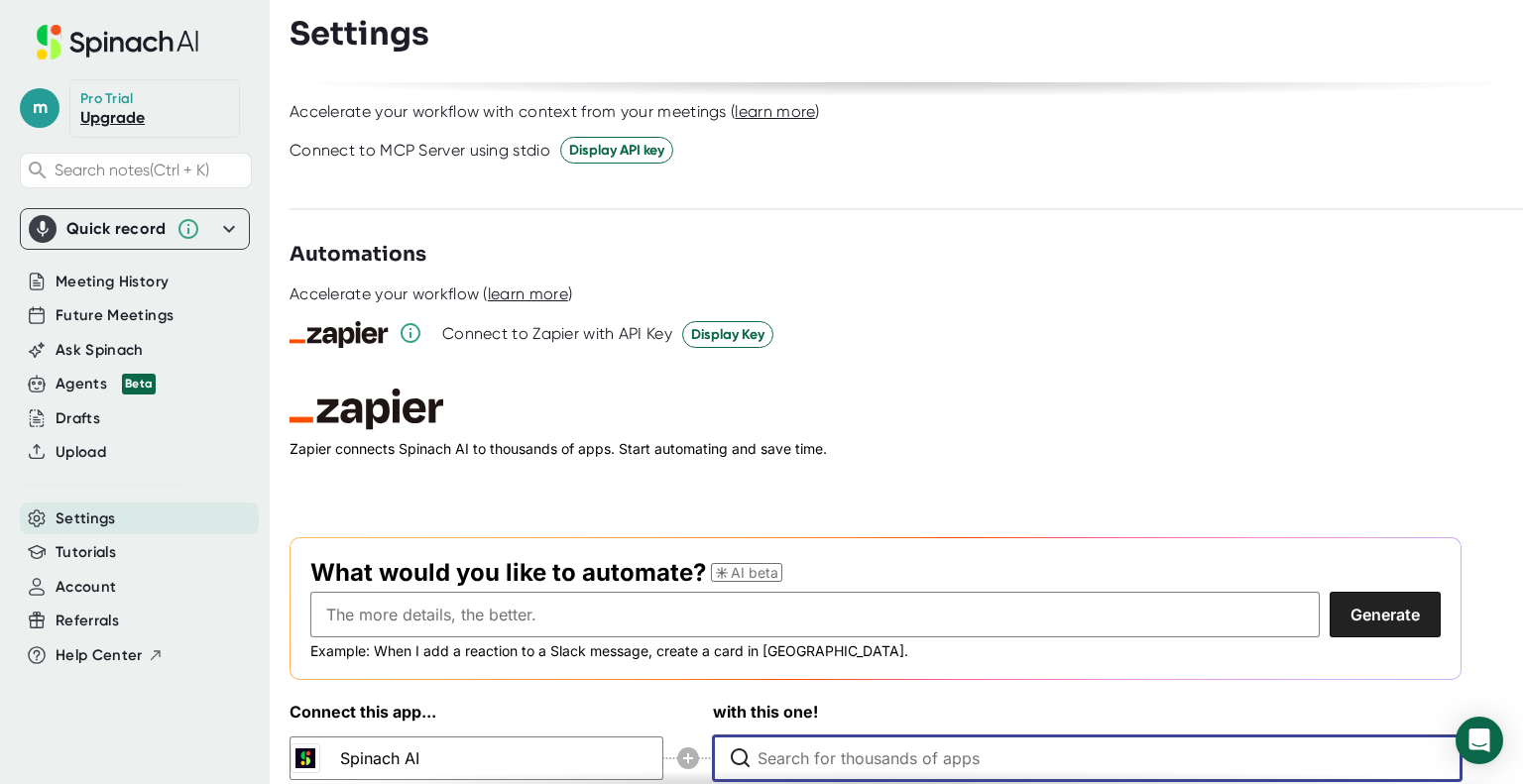 click at bounding box center [1092, 758] 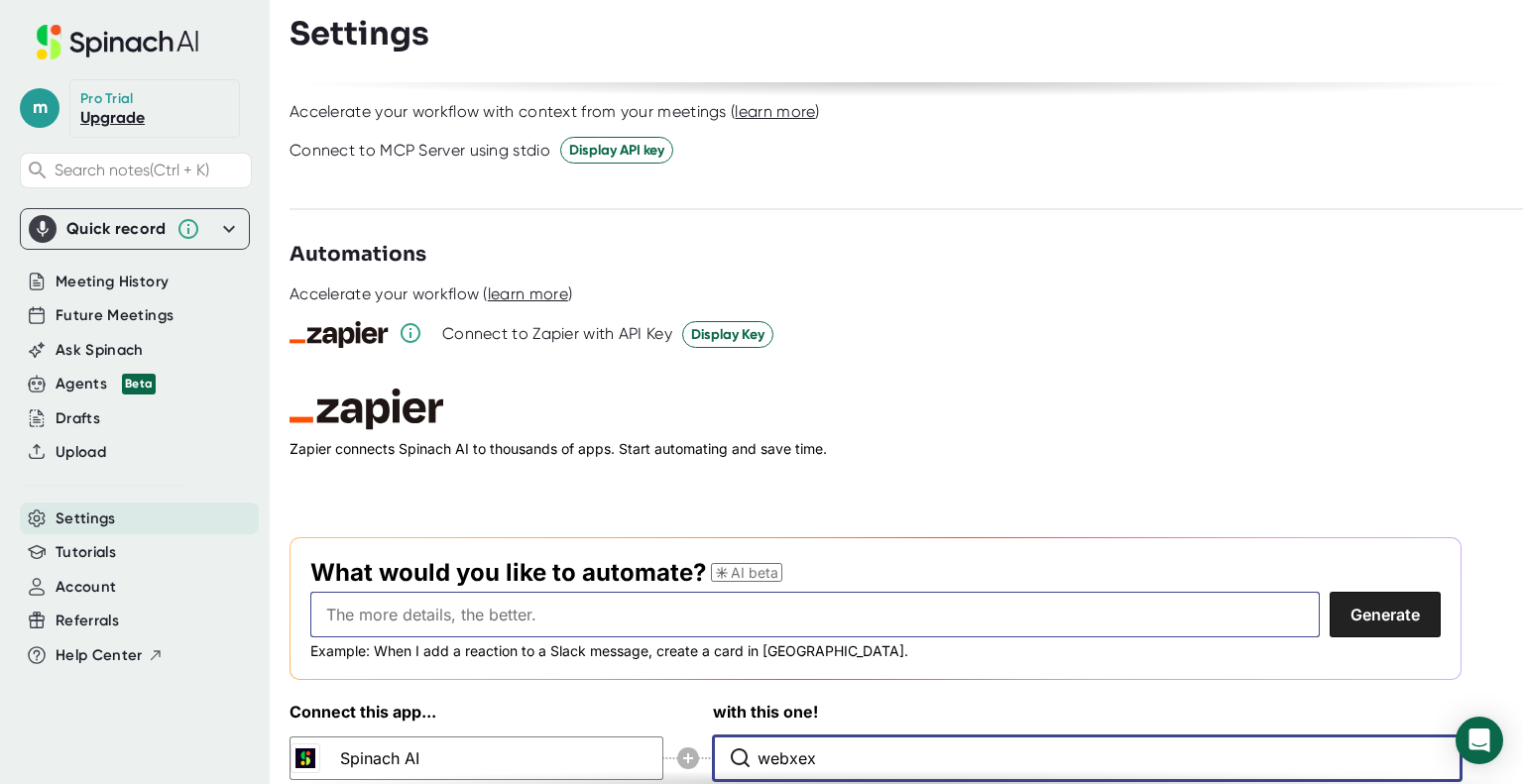 scroll, scrollTop: 2733, scrollLeft: 0, axis: vertical 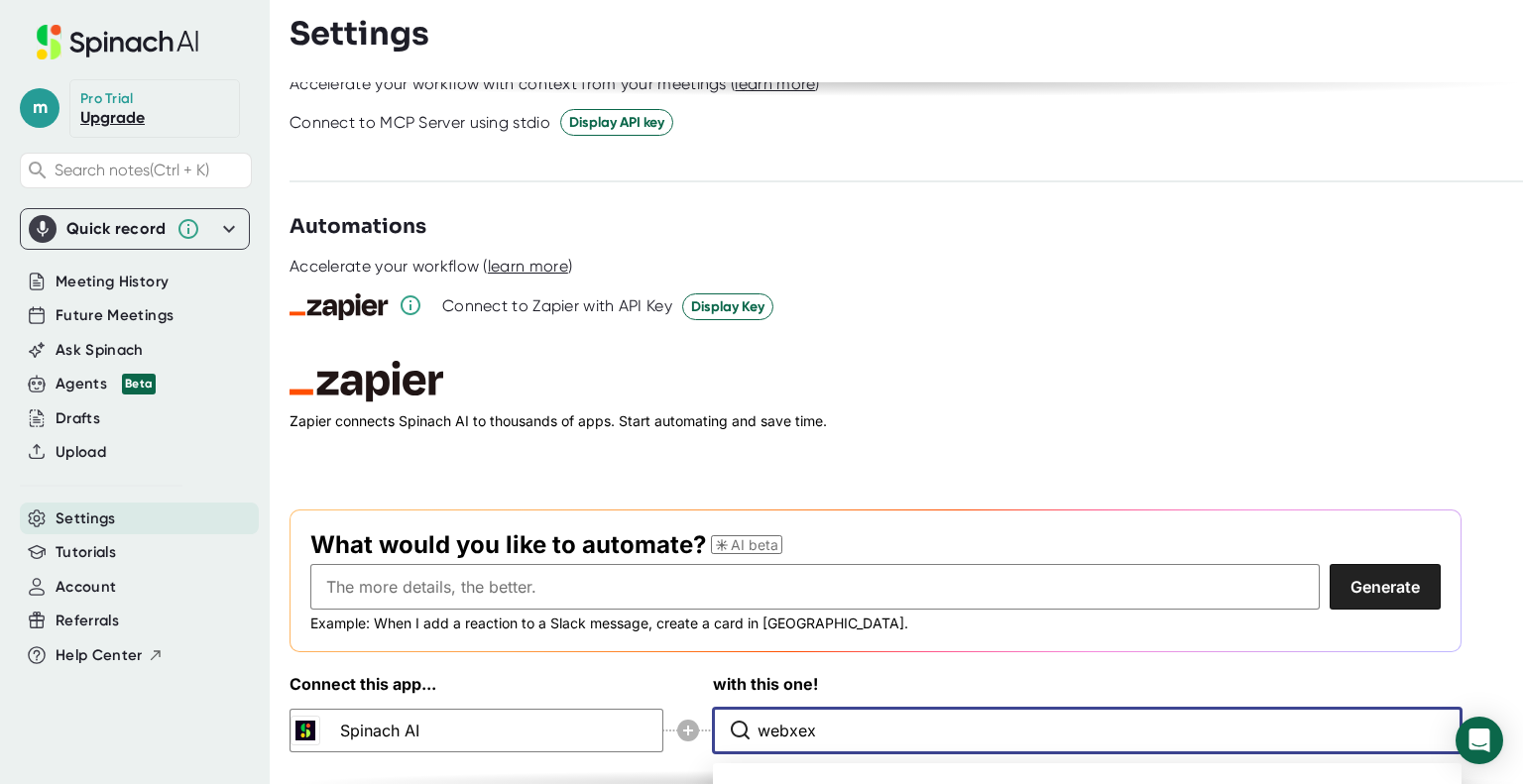 click on "webxex" at bounding box center [1092, 730] 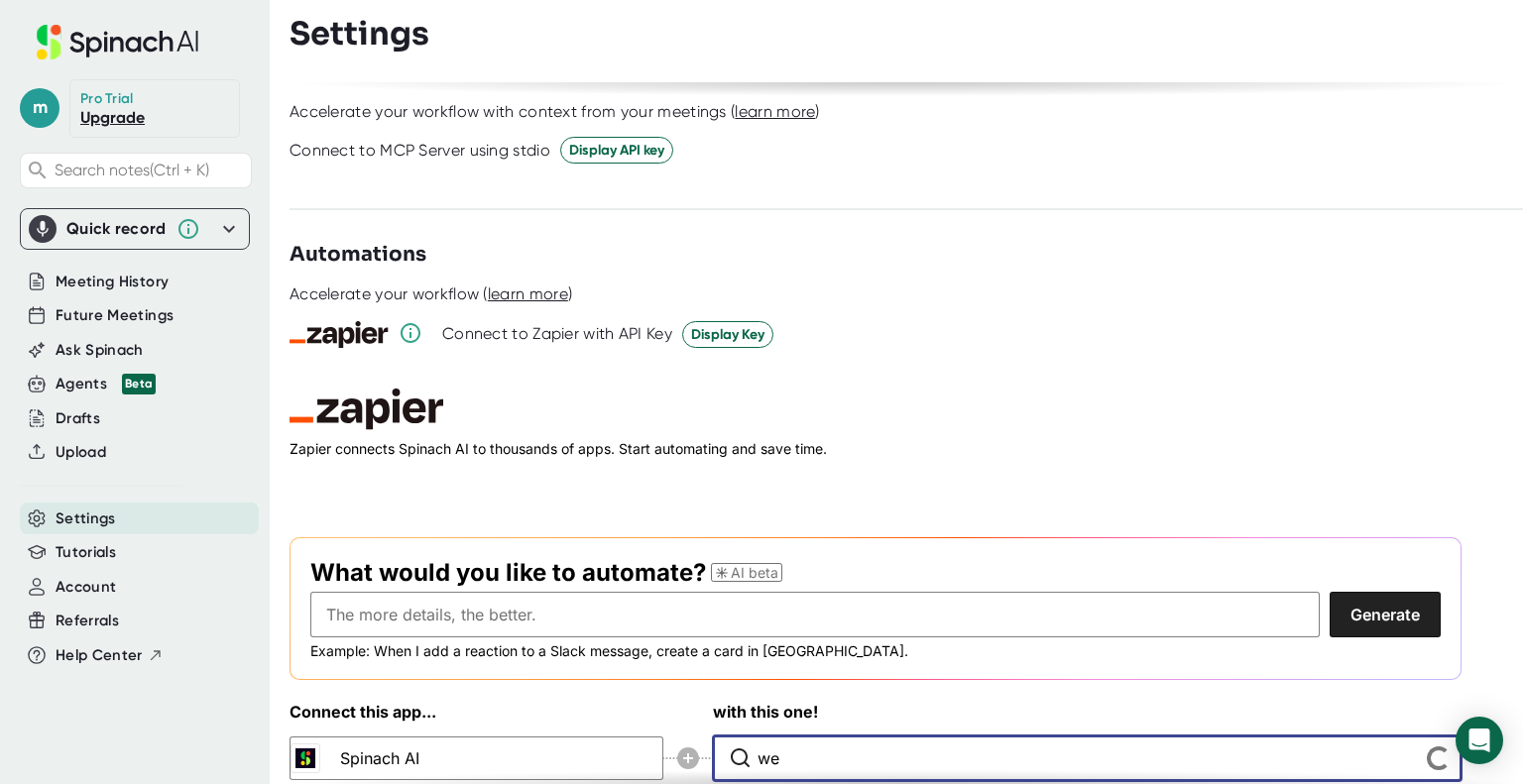 scroll, scrollTop: 2733, scrollLeft: 0, axis: vertical 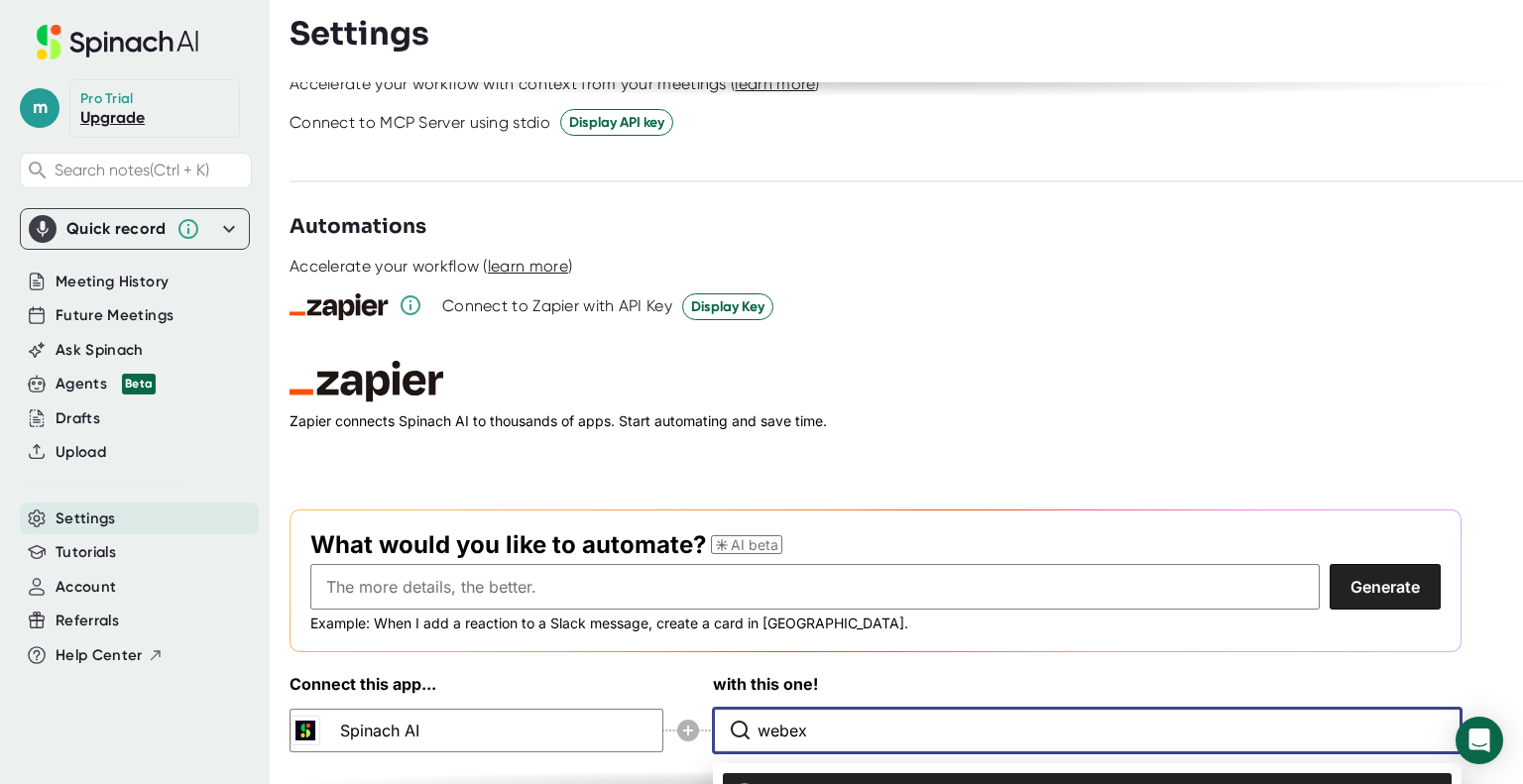 drag, startPoint x: 809, startPoint y: 702, endPoint x: 691, endPoint y: 692, distance: 118.422971 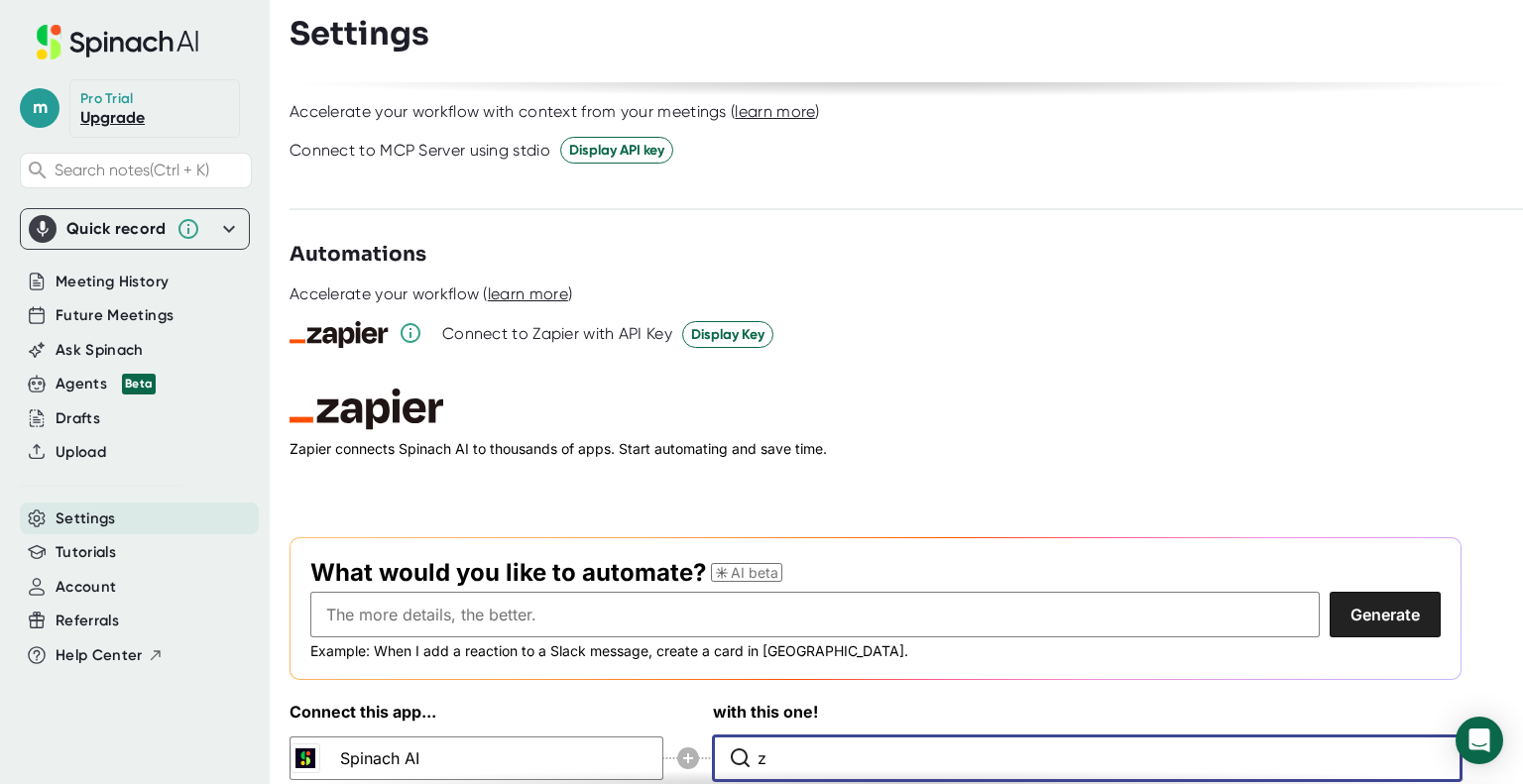scroll, scrollTop: 2733, scrollLeft: 0, axis: vertical 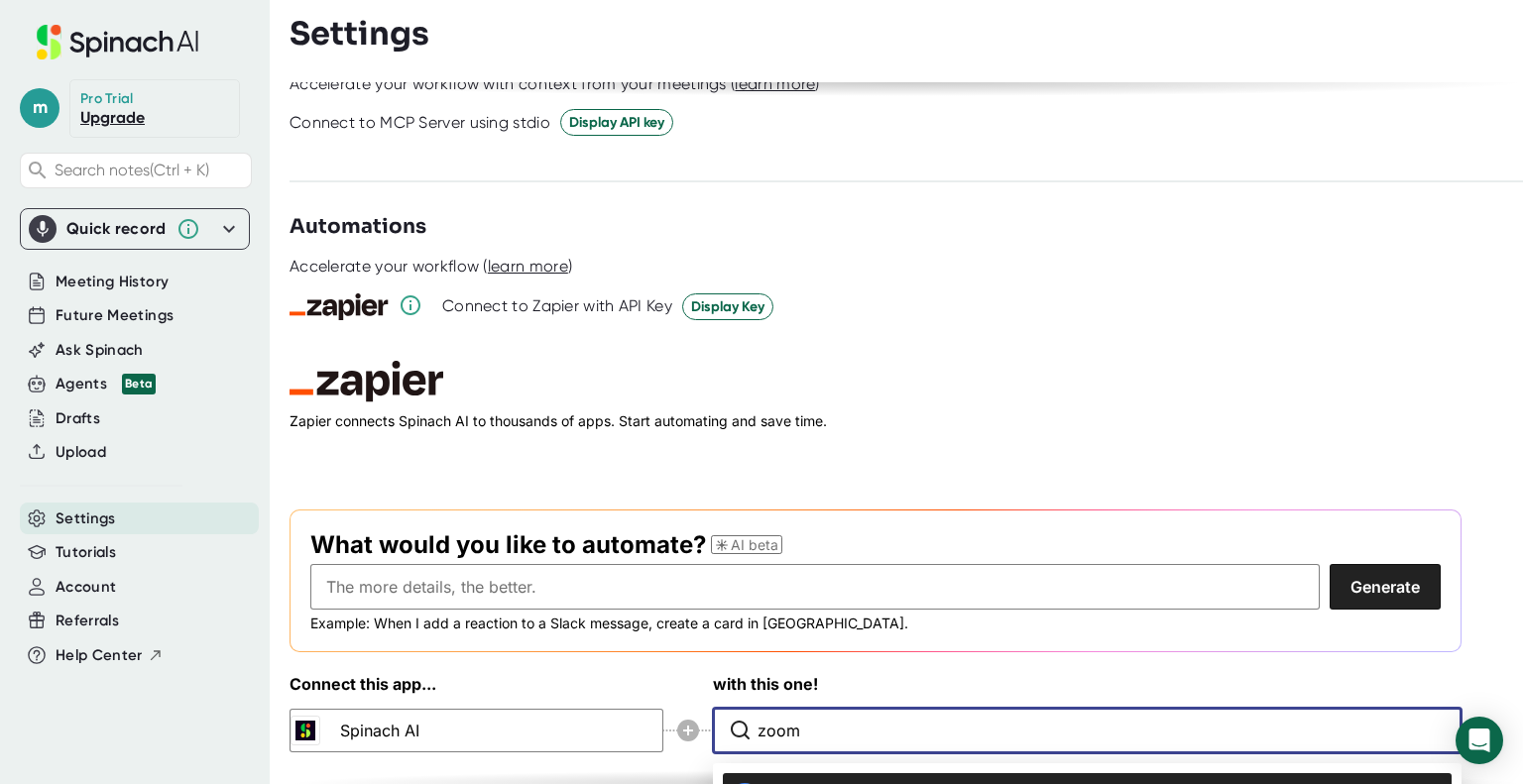 drag, startPoint x: 805, startPoint y: 698, endPoint x: 638, endPoint y: 705, distance: 167.14664 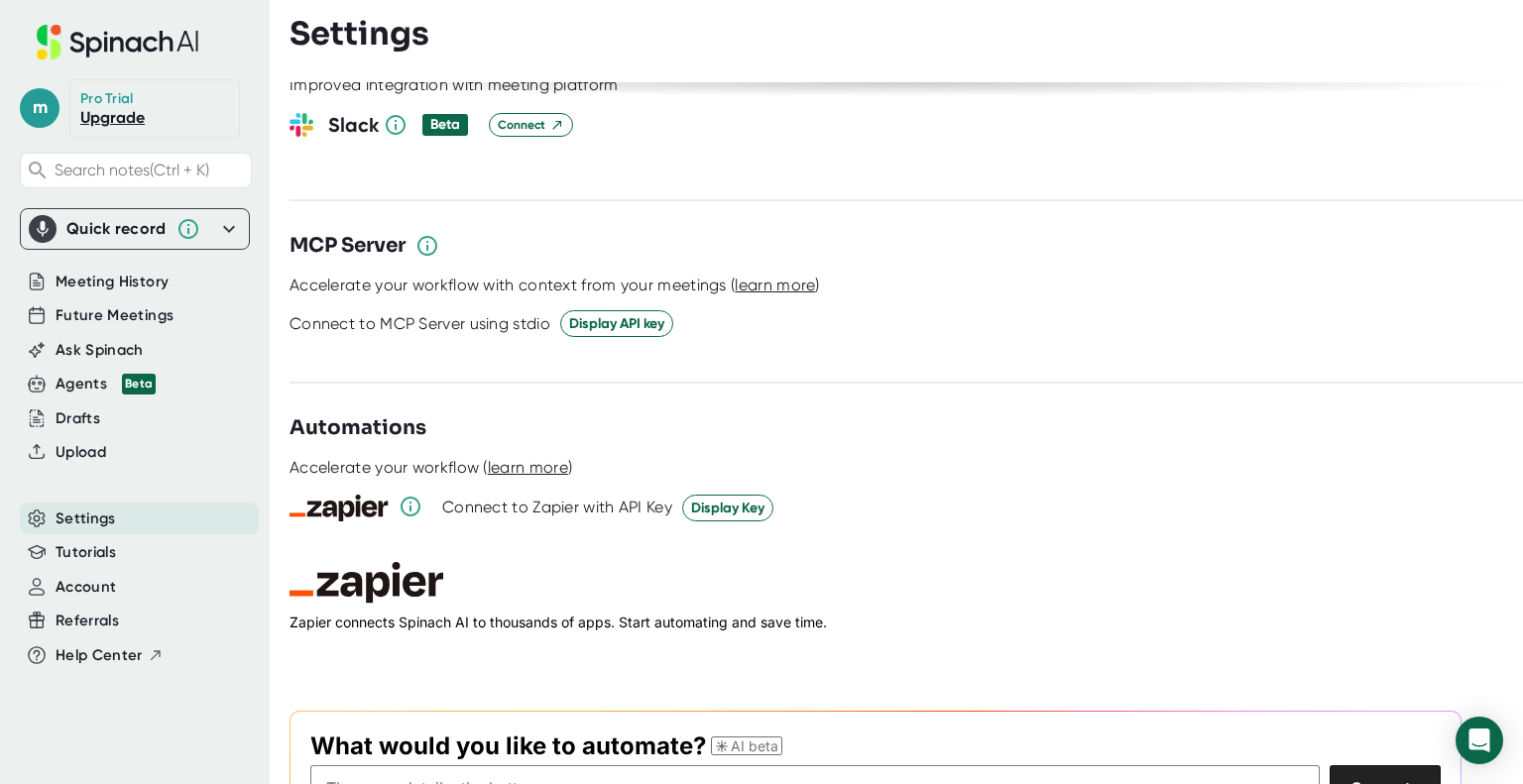 scroll, scrollTop: 2705, scrollLeft: 0, axis: vertical 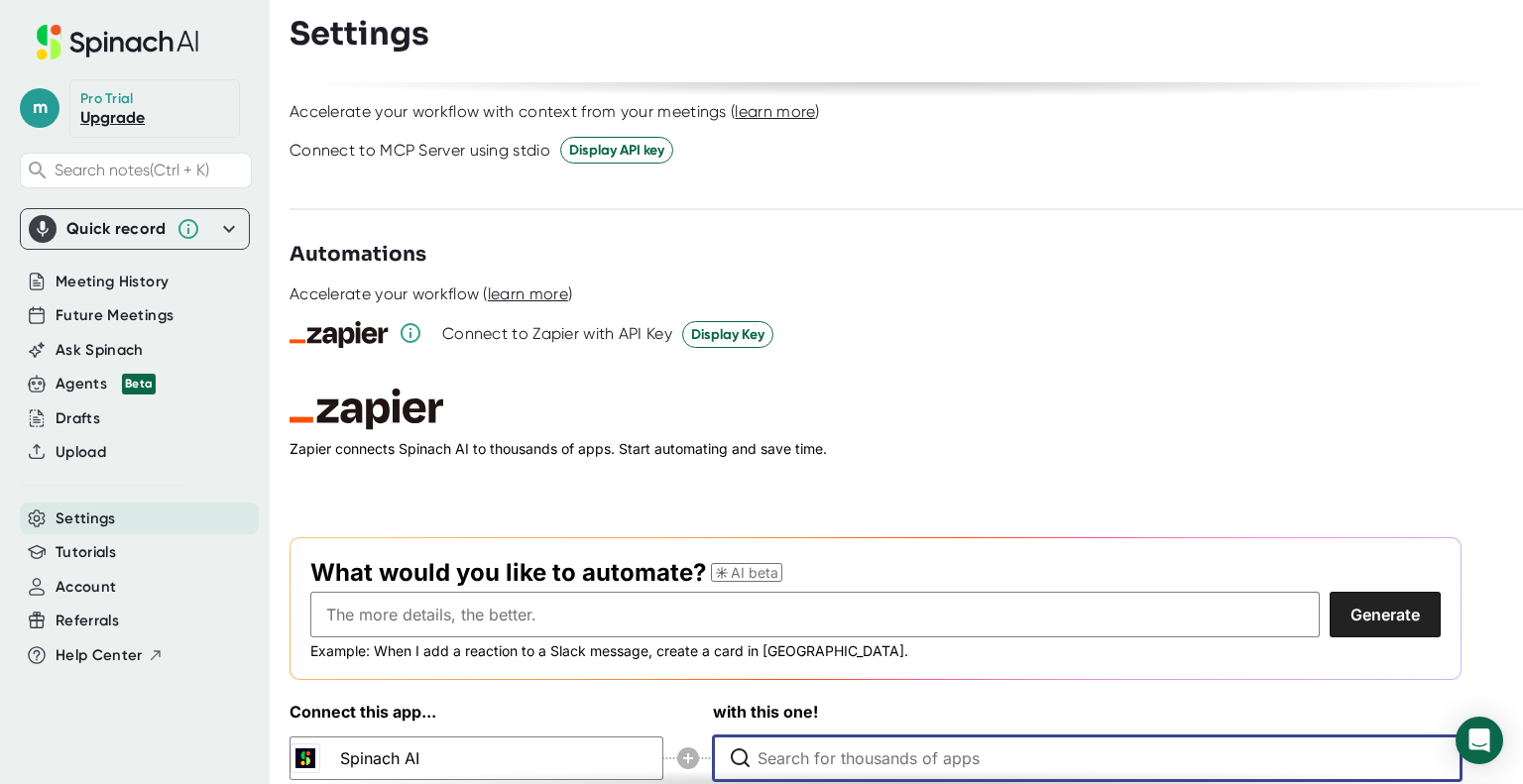 click at bounding box center [1092, 758] 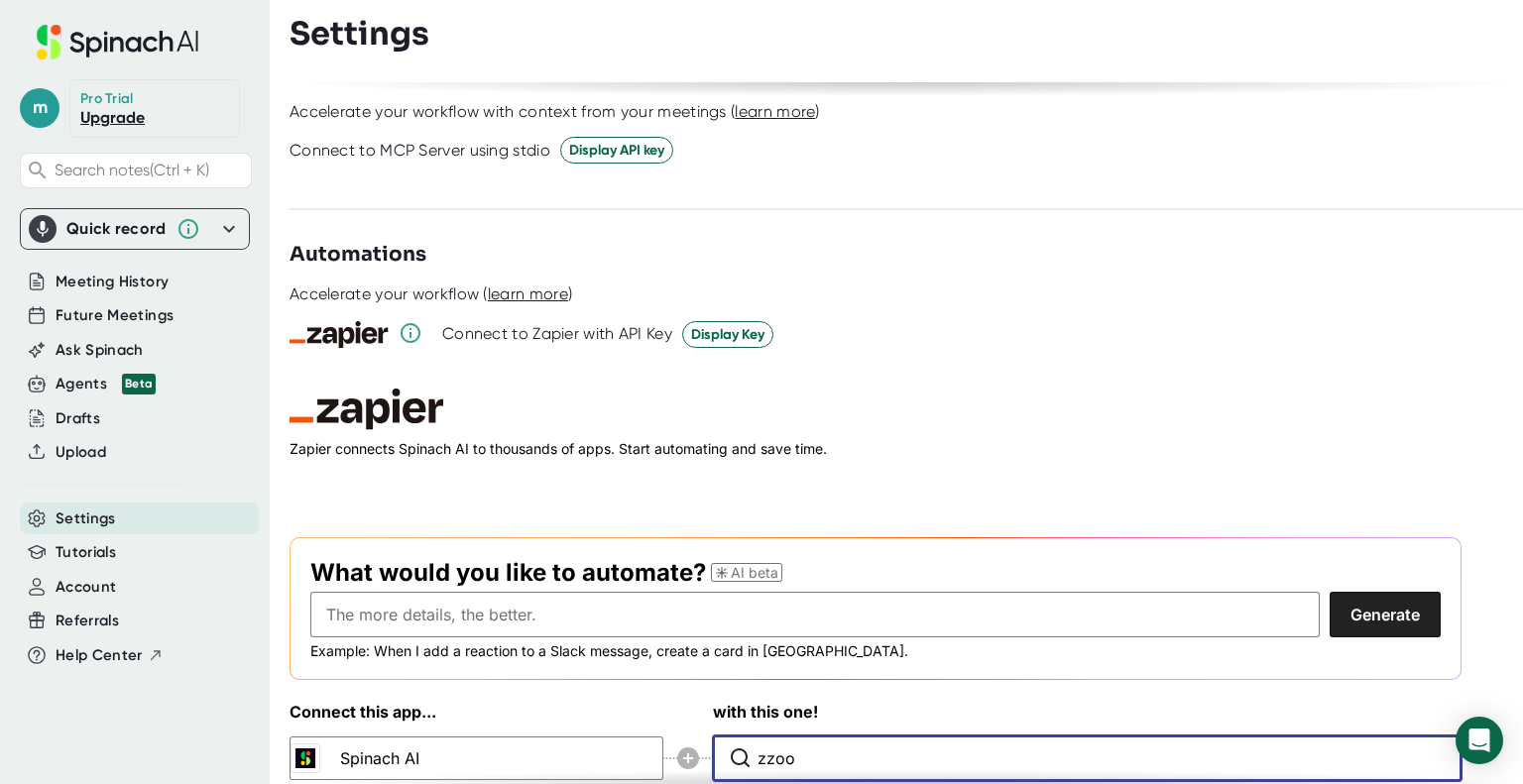 scroll, scrollTop: 2733, scrollLeft: 0, axis: vertical 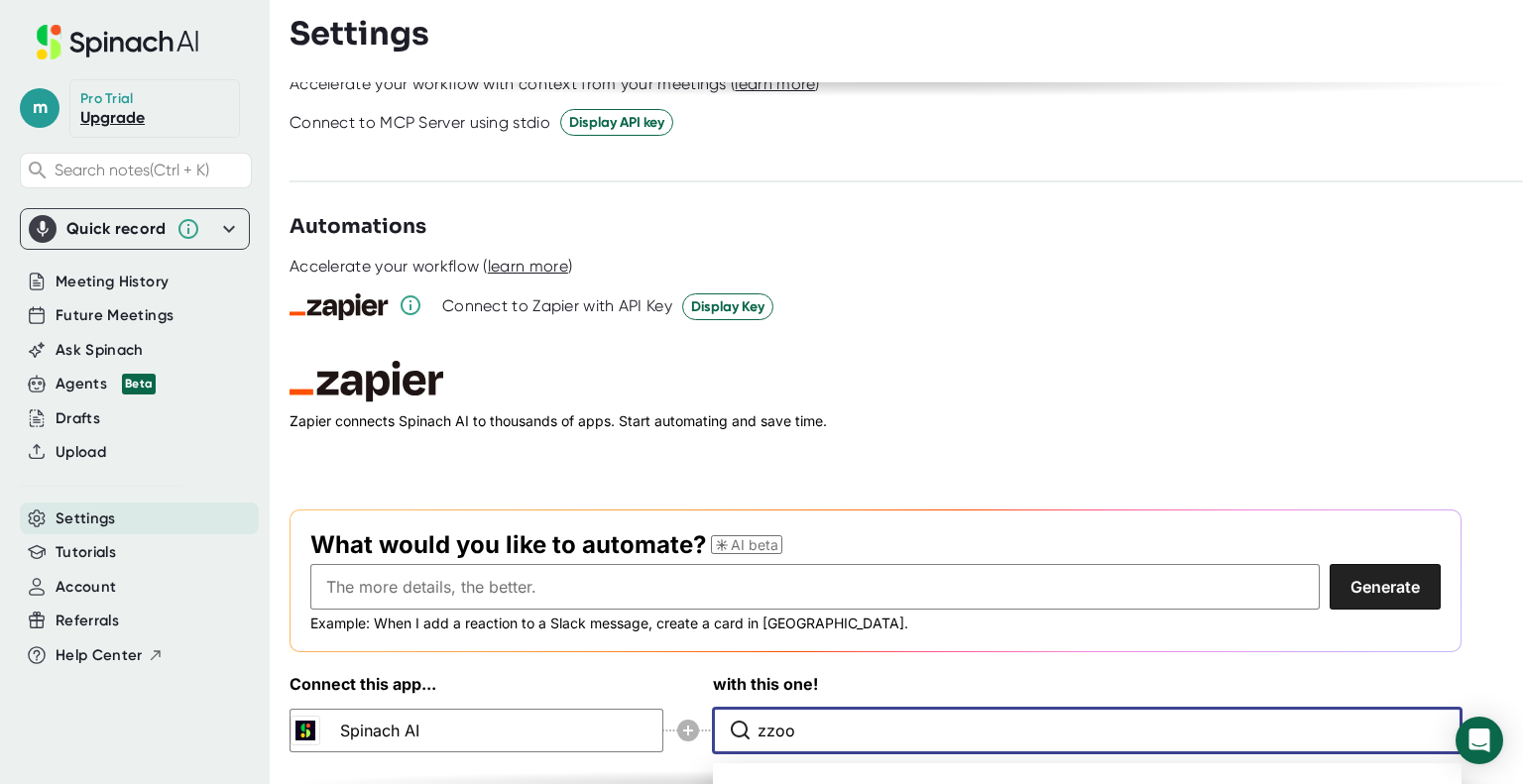 drag, startPoint x: 797, startPoint y: 697, endPoint x: 595, endPoint y: 685, distance: 202.35612 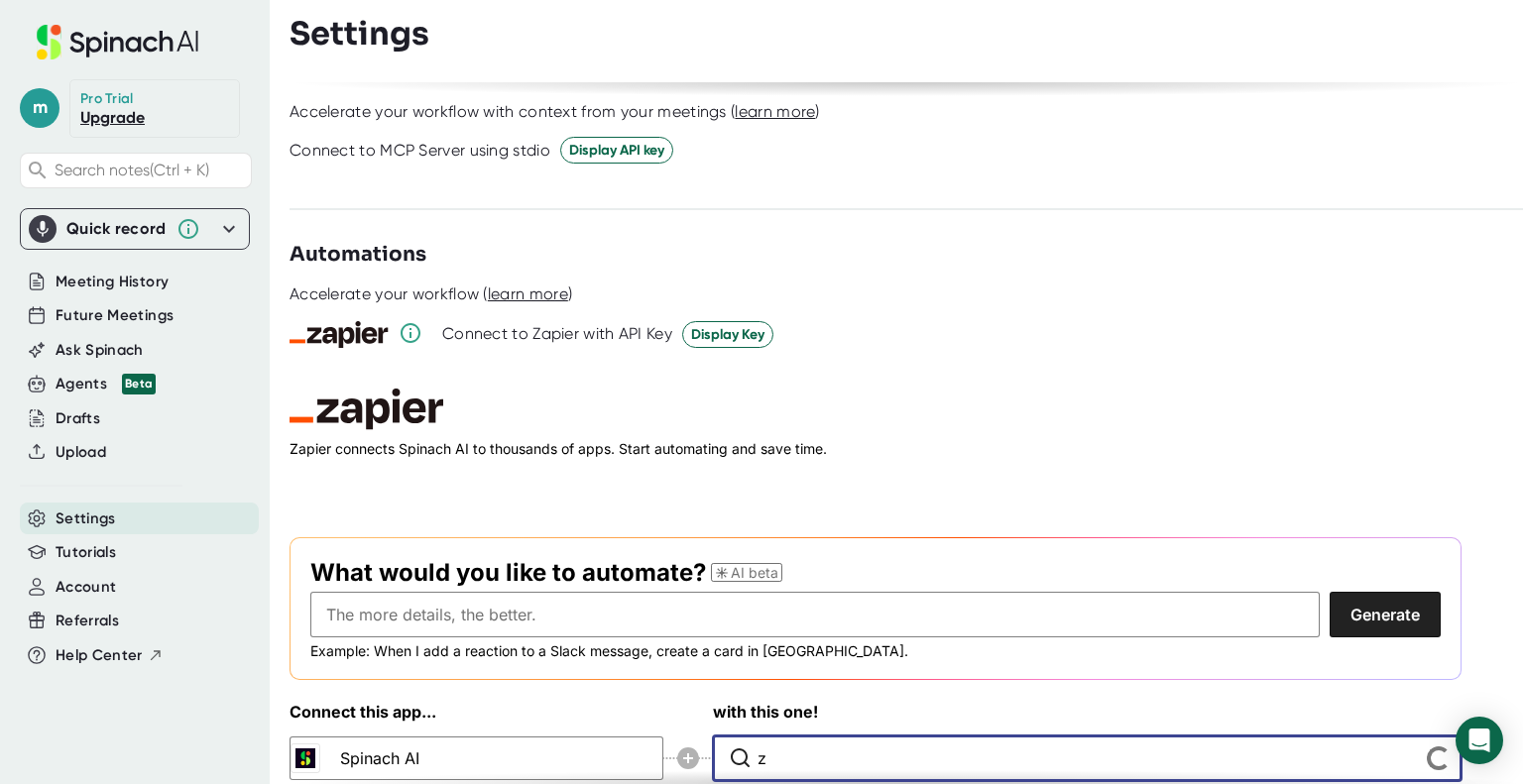 scroll, scrollTop: 2733, scrollLeft: 0, axis: vertical 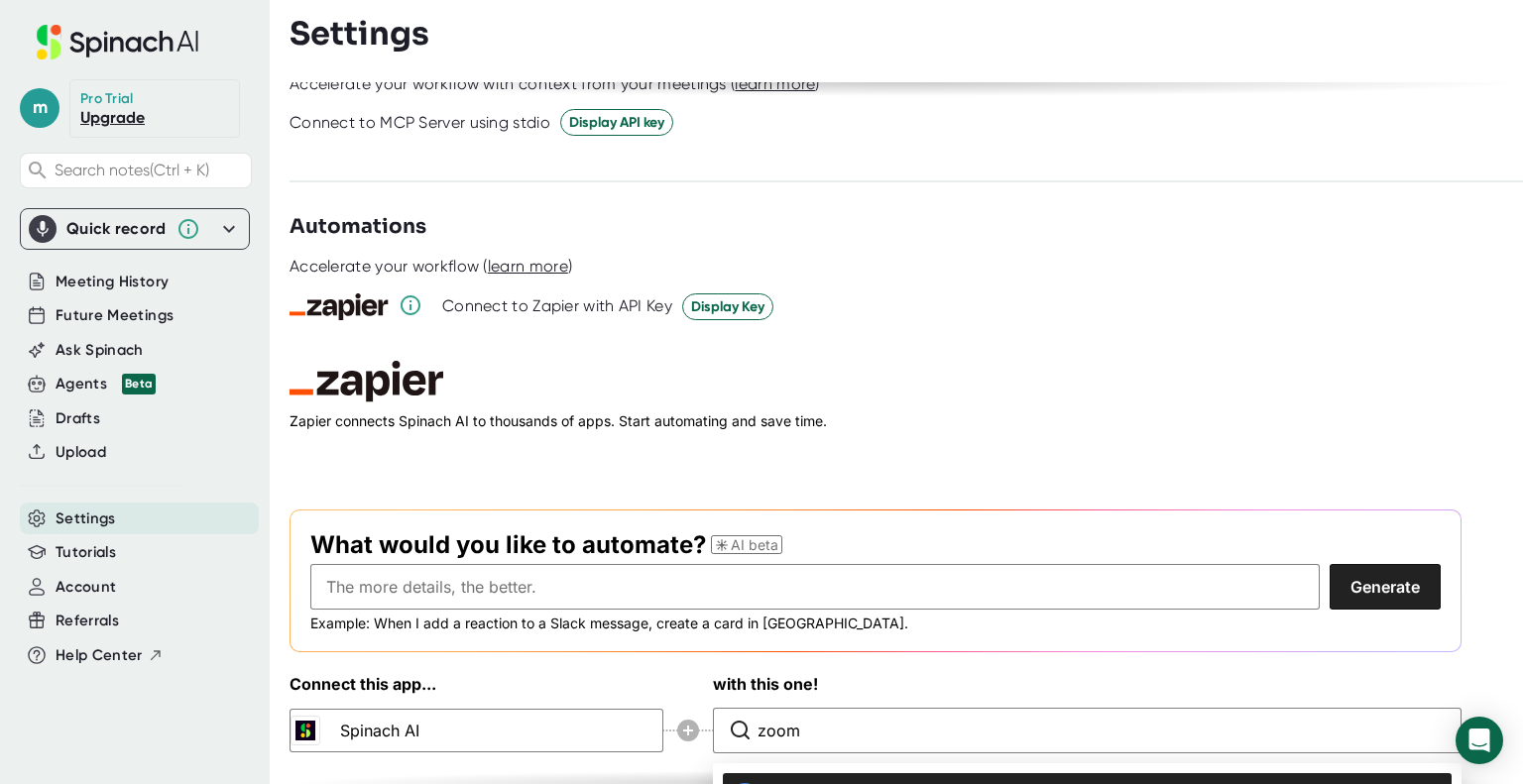 click on "Zoom" at bounding box center (1087, 793) 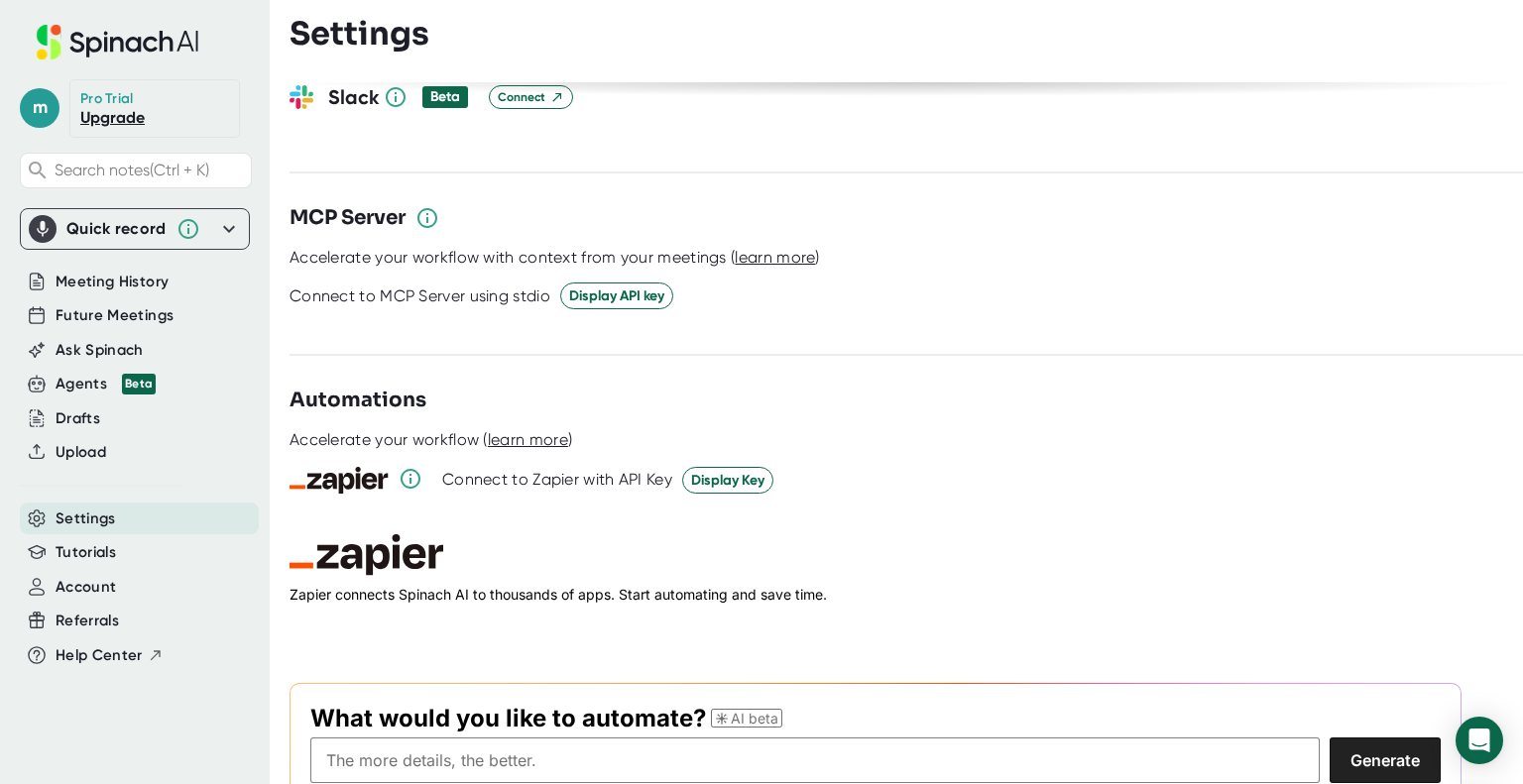 scroll, scrollTop: 2705, scrollLeft: 0, axis: vertical 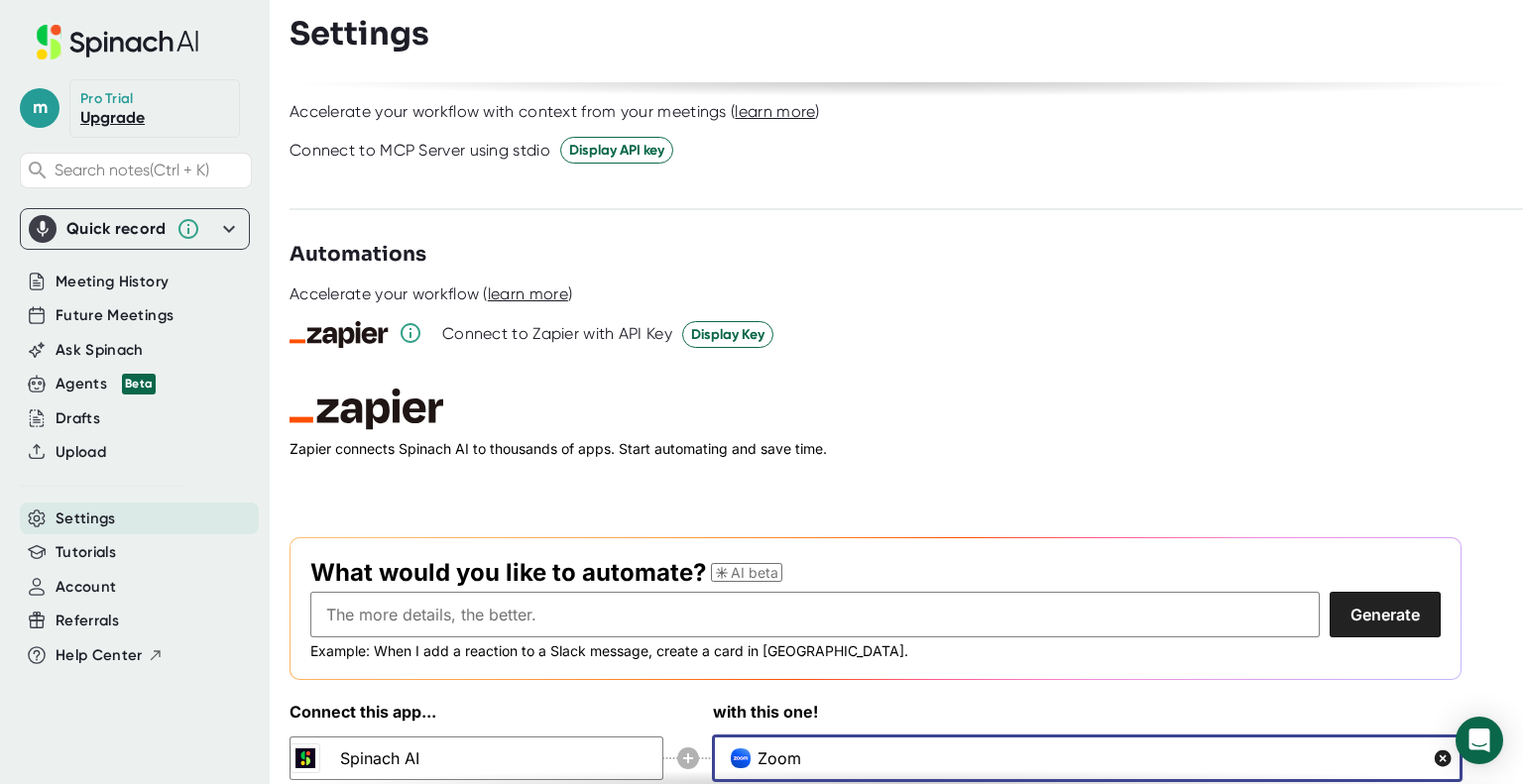 click on "Zoom" at bounding box center [1077, 758] 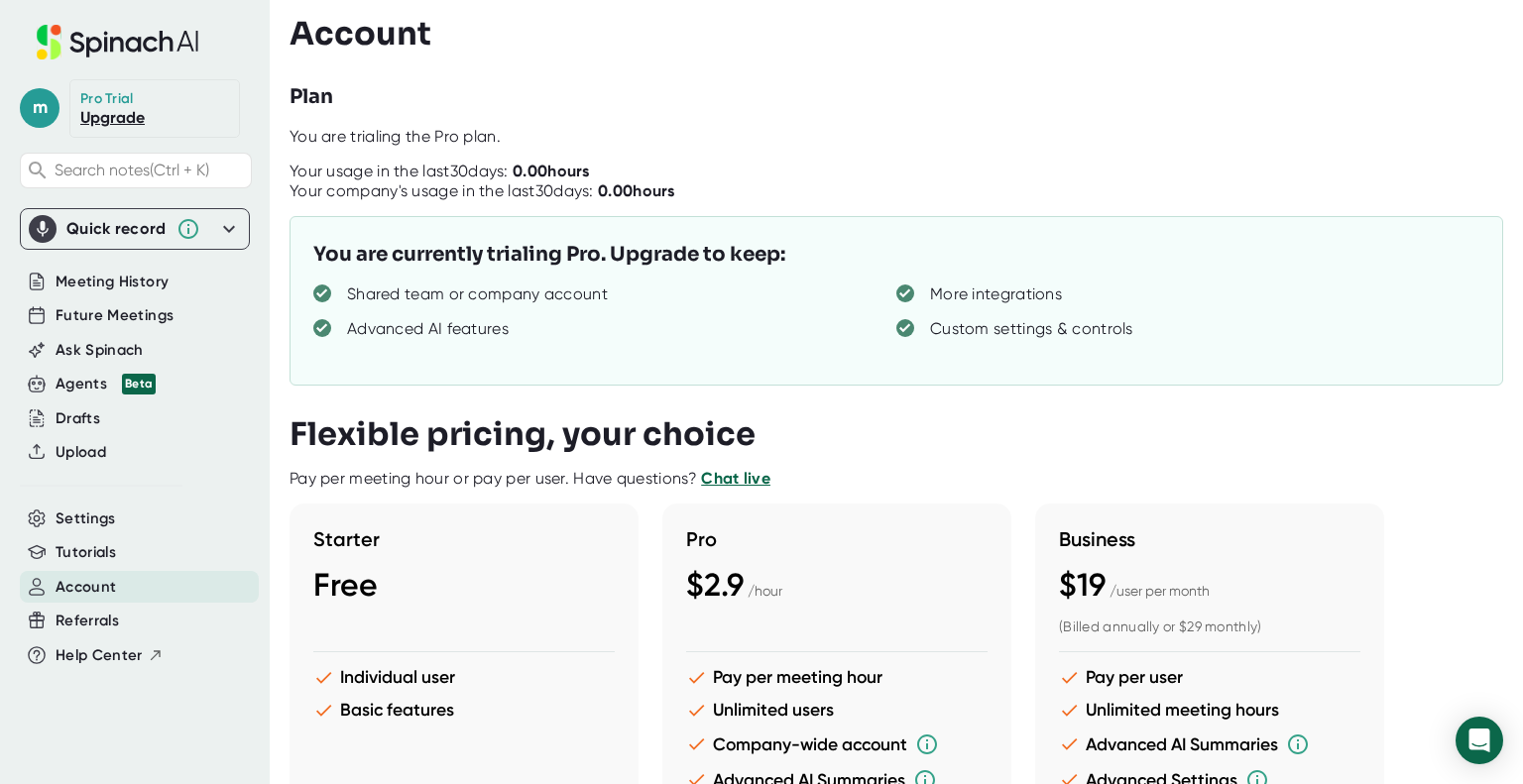 scroll, scrollTop: 0, scrollLeft: 0, axis: both 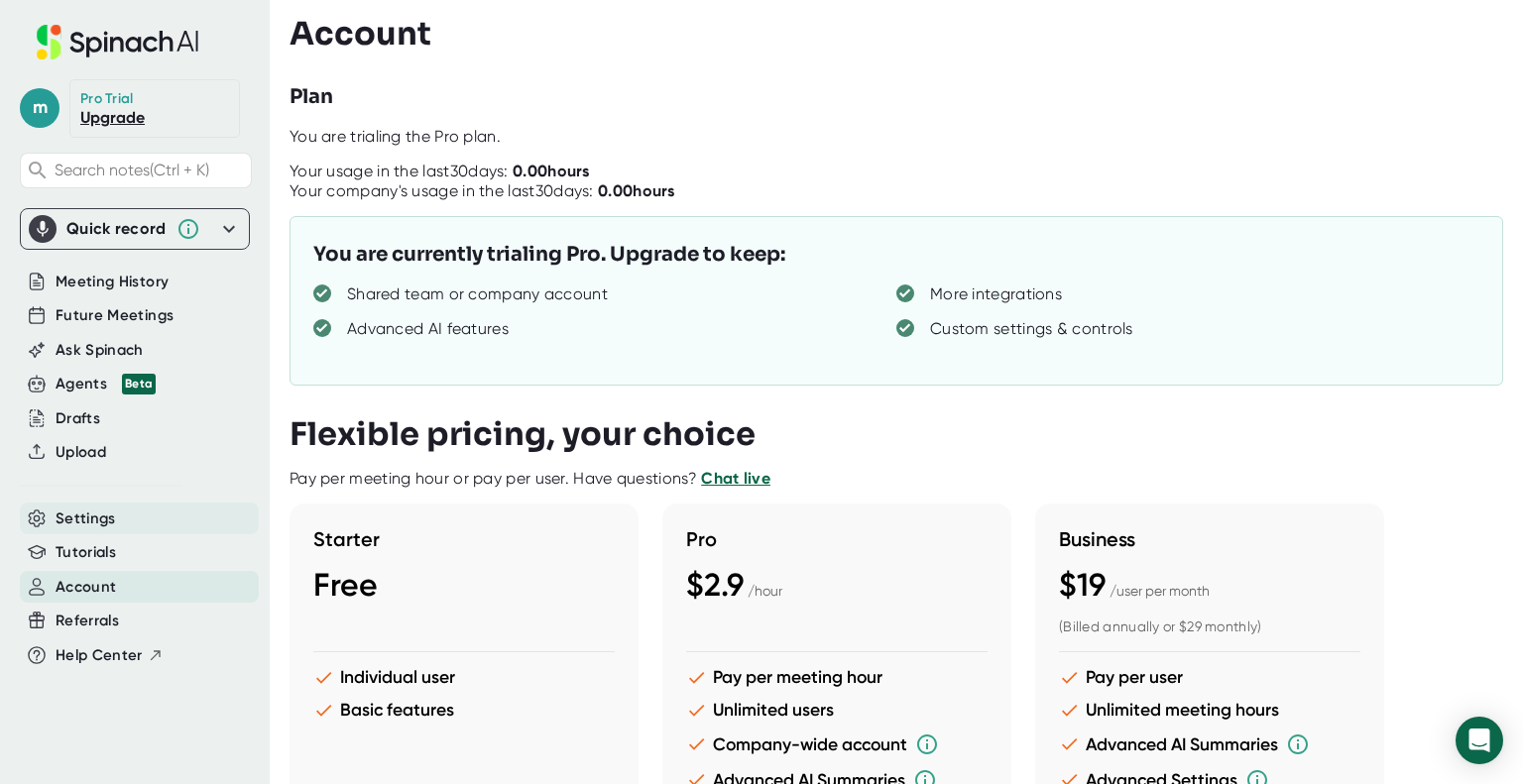 click on "Settings" at bounding box center [85, 518] 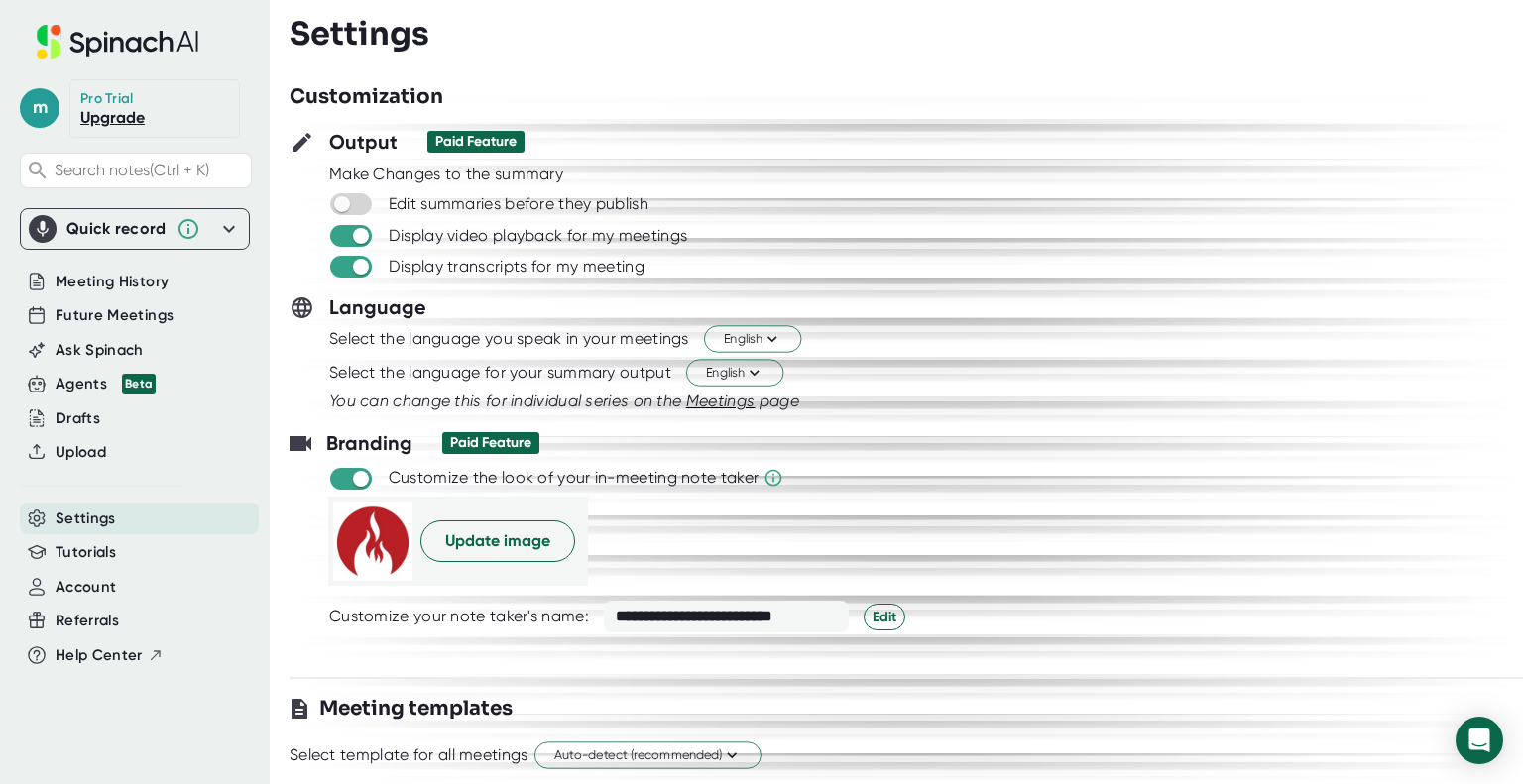scroll, scrollTop: 0, scrollLeft: 0, axis: both 